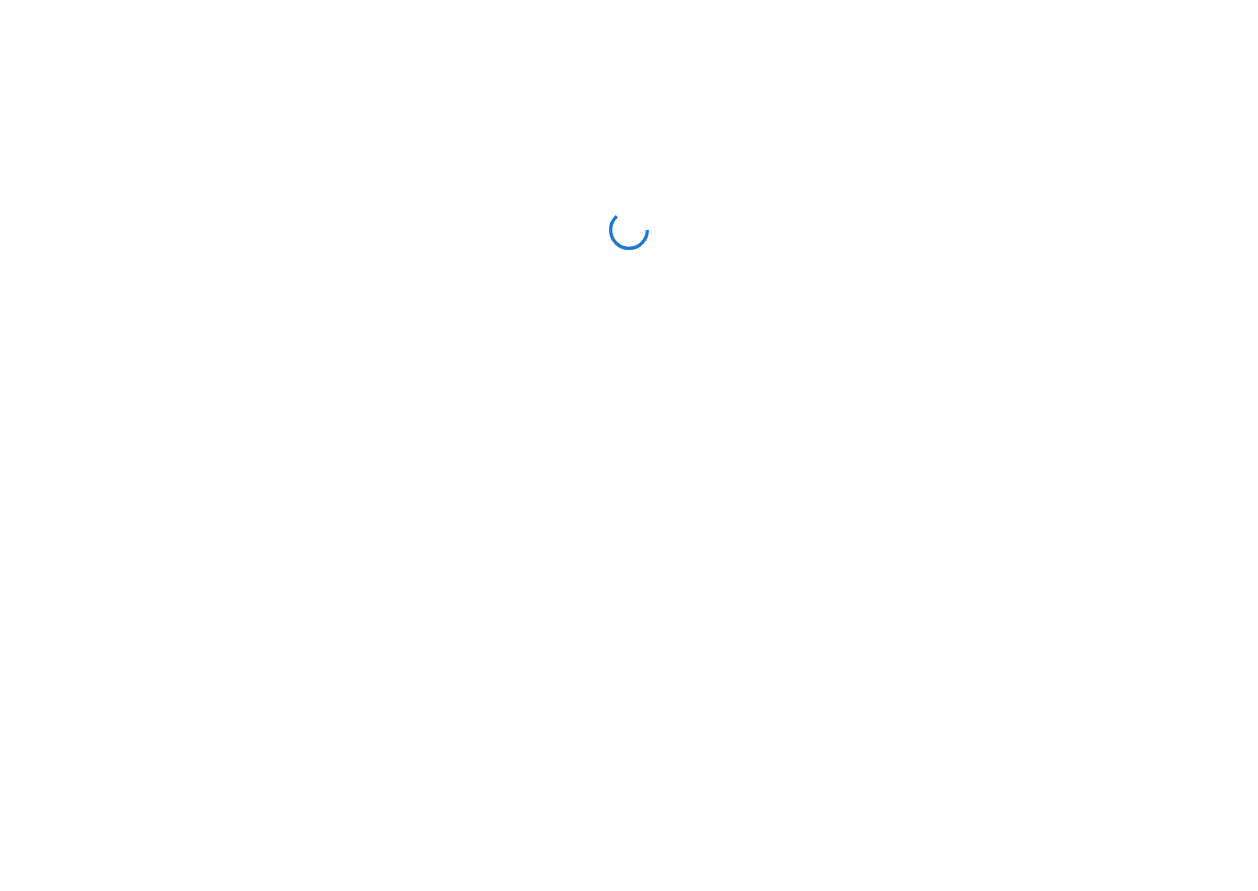 scroll, scrollTop: 0, scrollLeft: 0, axis: both 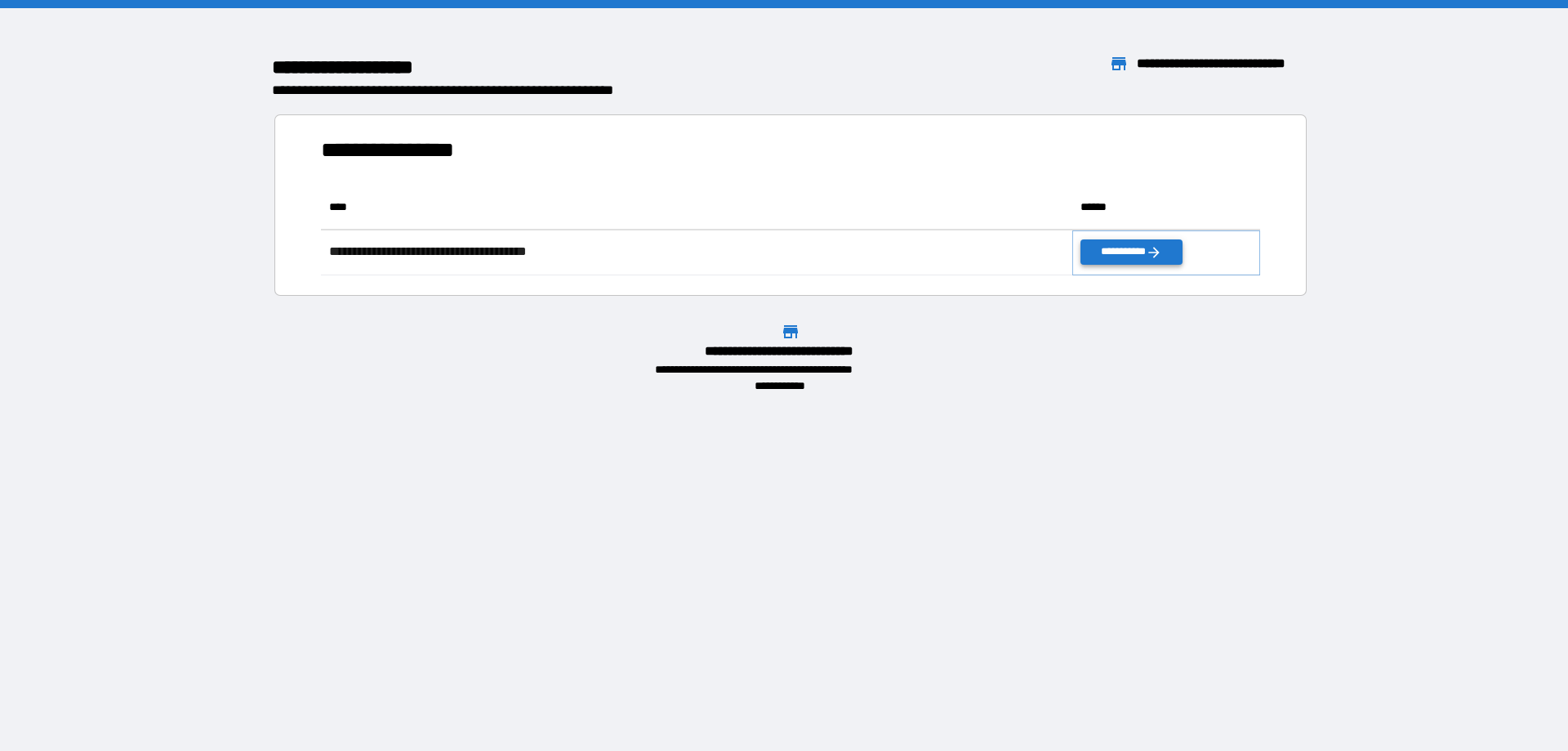 click on "**********" at bounding box center (1131, 252) 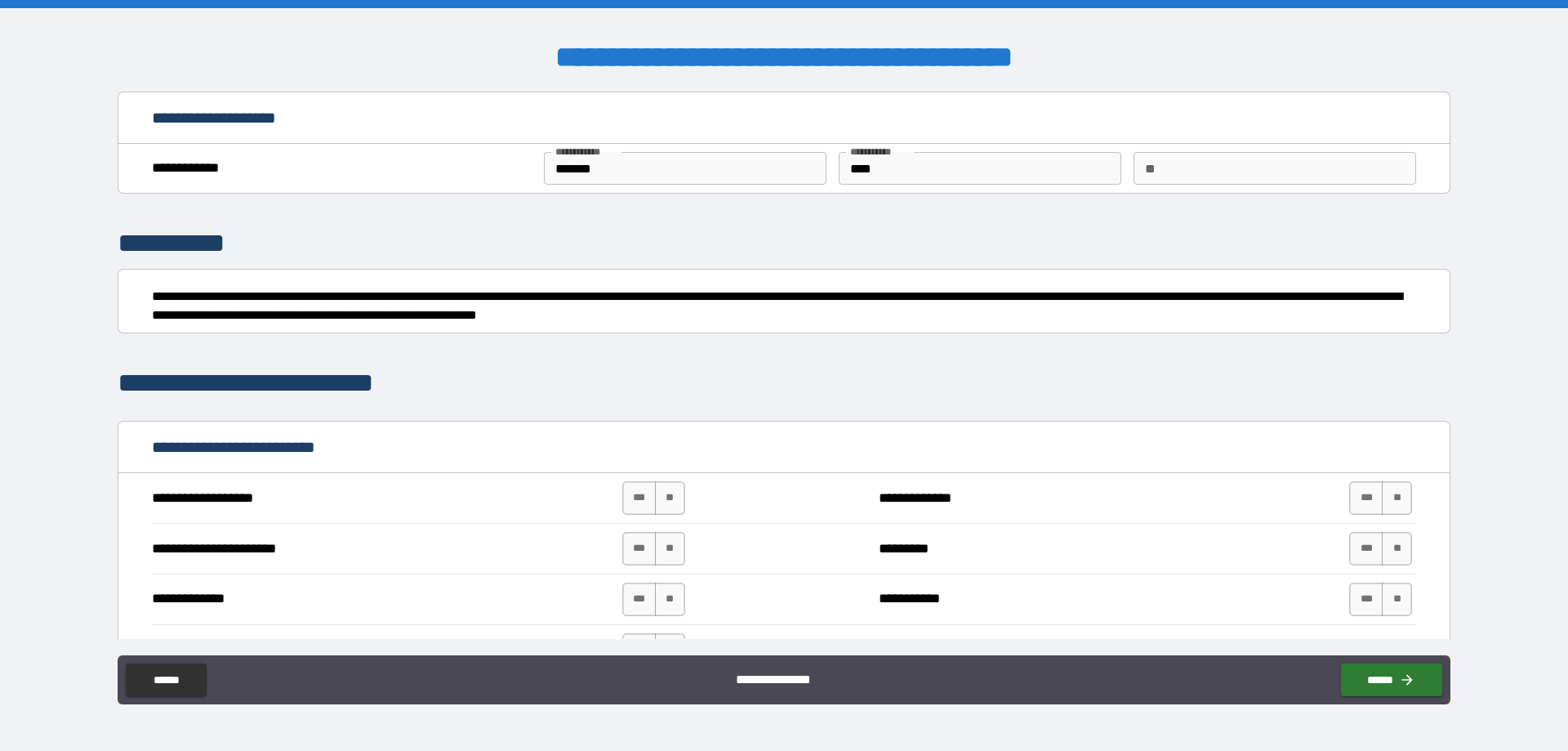 click on "**" at bounding box center (1275, 168) 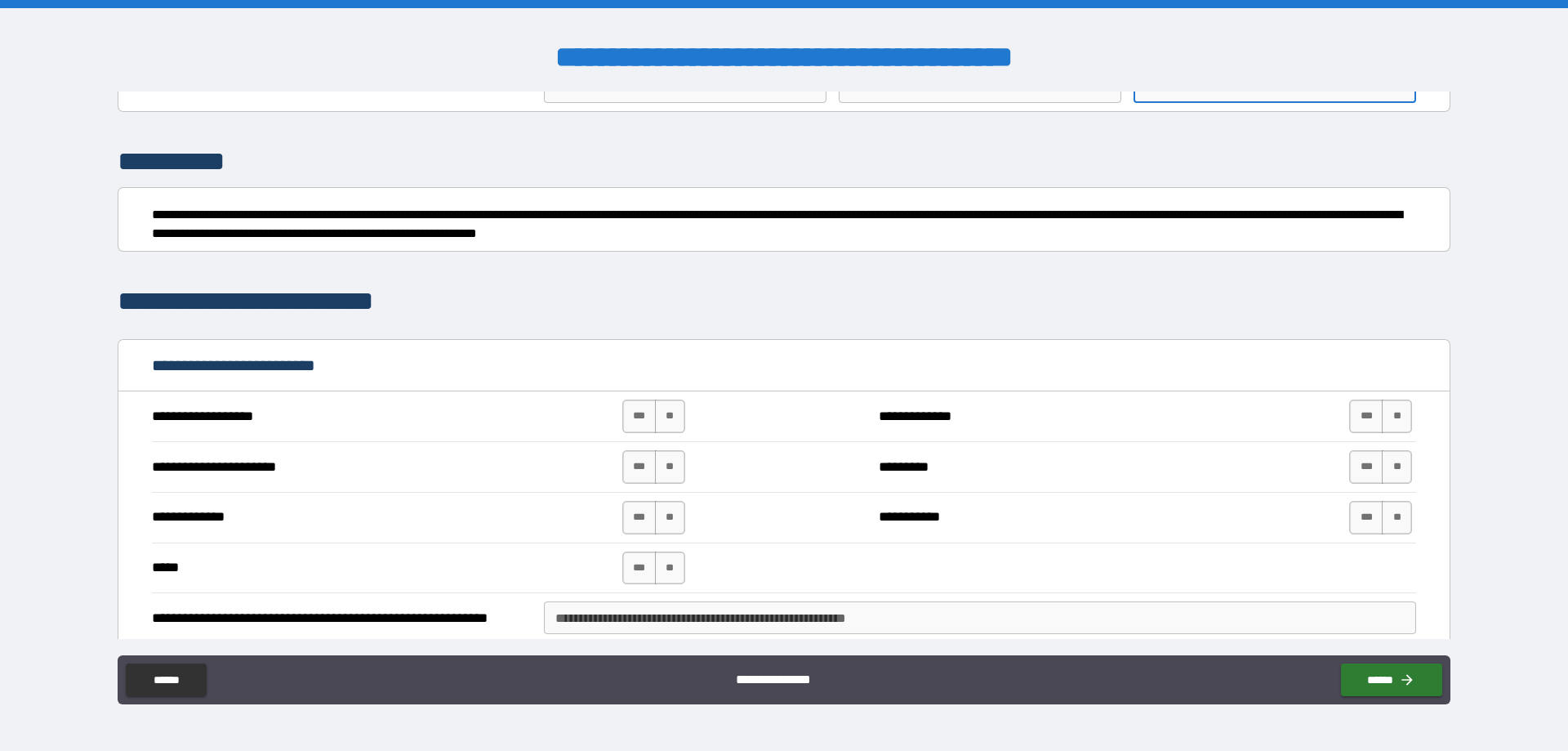 scroll, scrollTop: 163, scrollLeft: 0, axis: vertical 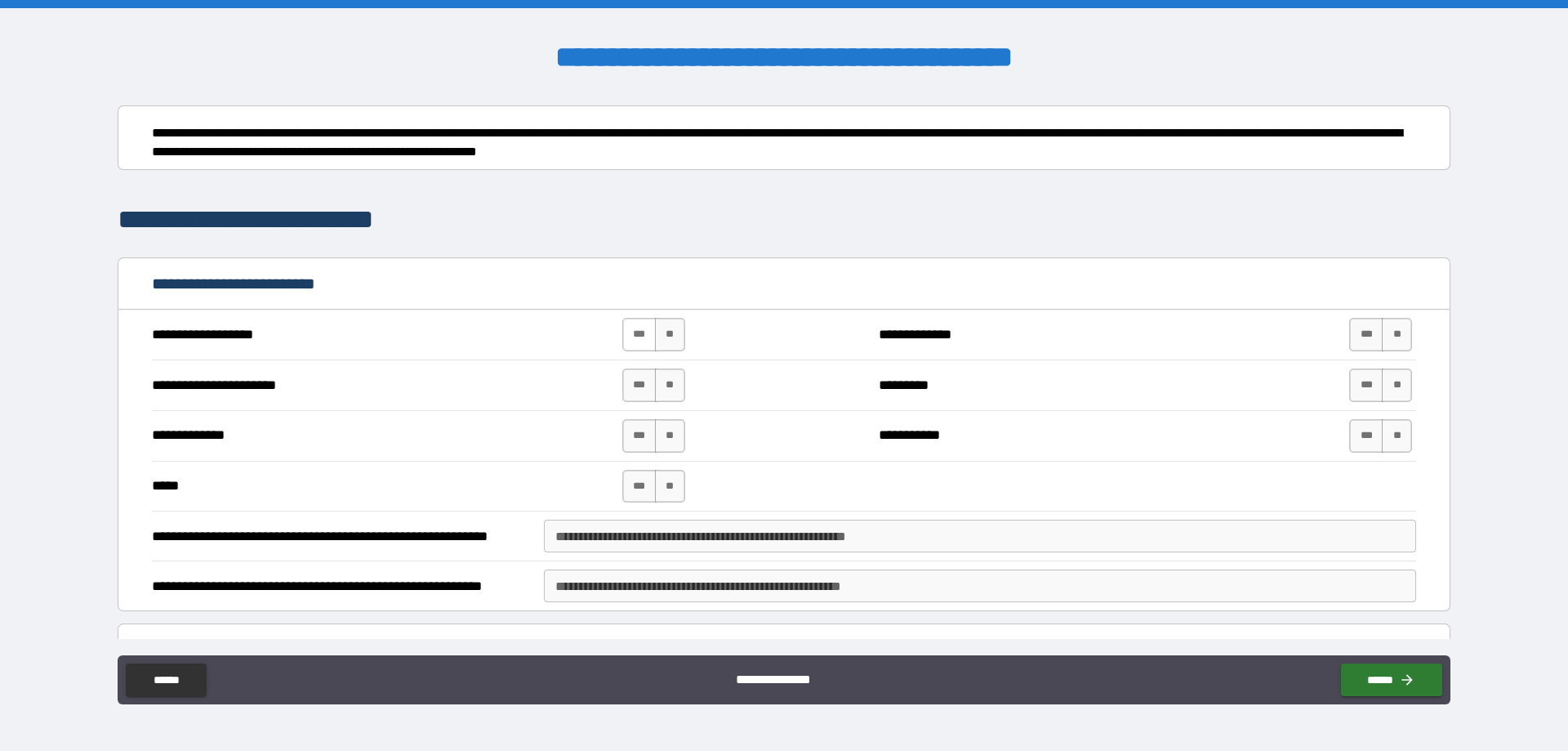 type on "*" 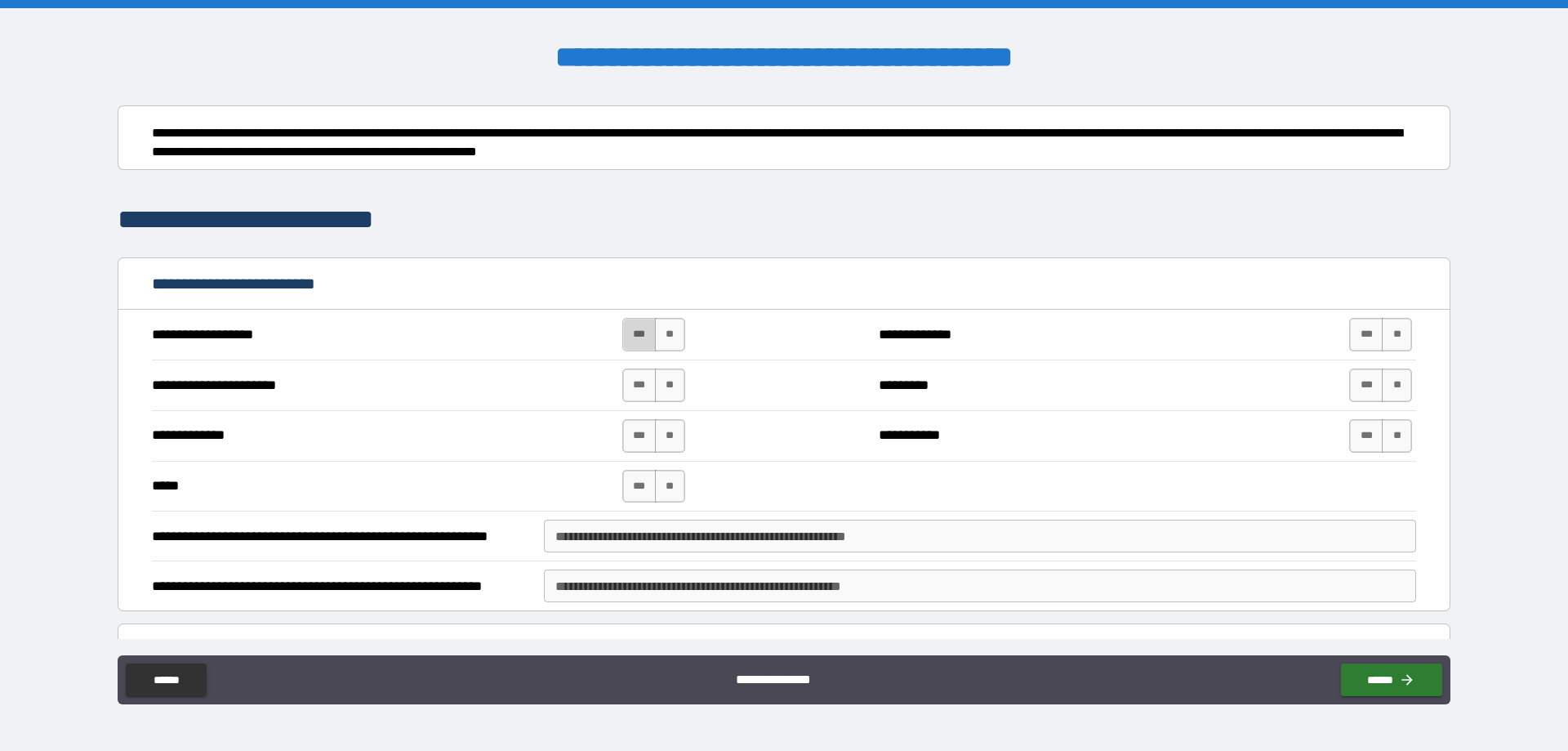 click on "***" at bounding box center (639, 334) 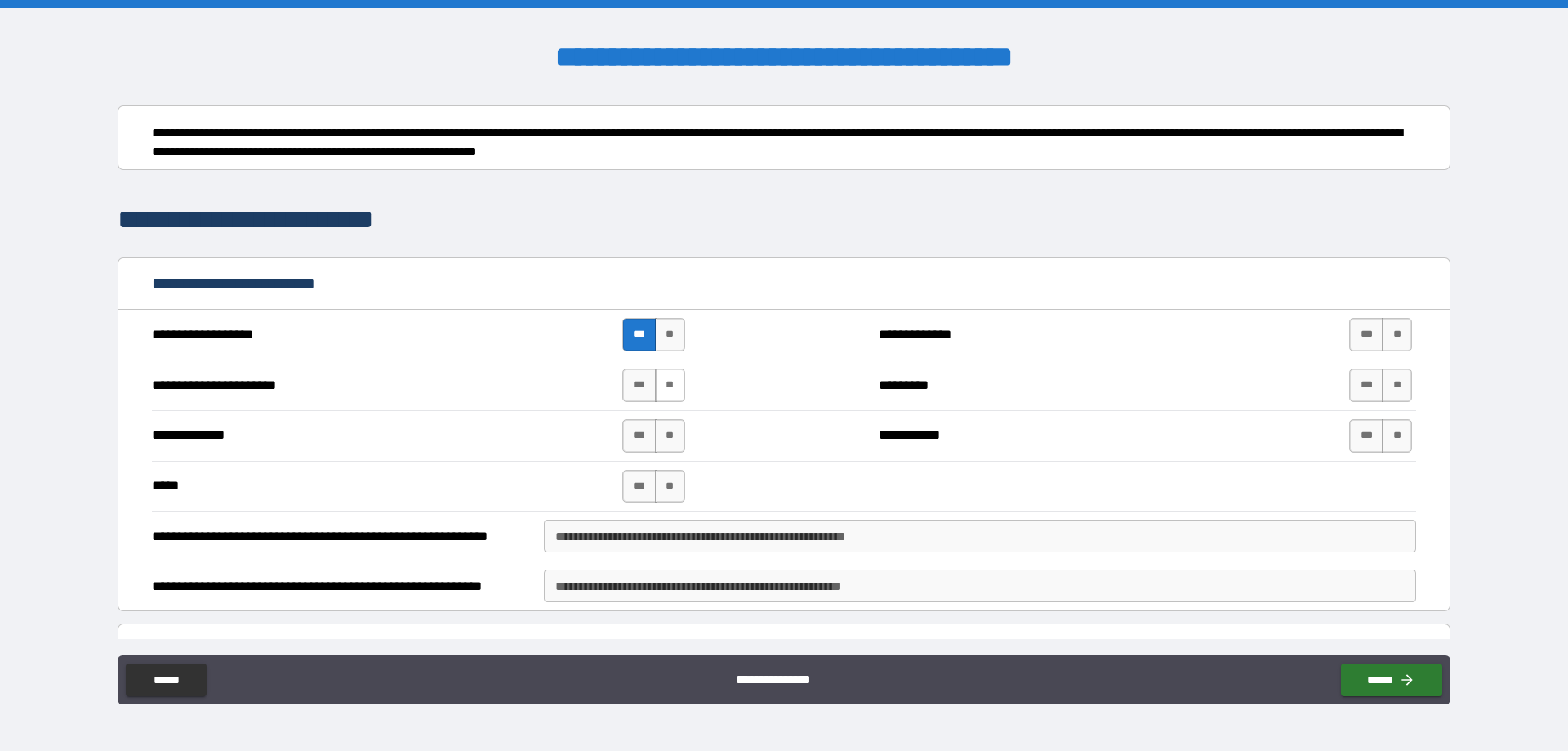 click on "**" at bounding box center [670, 385] 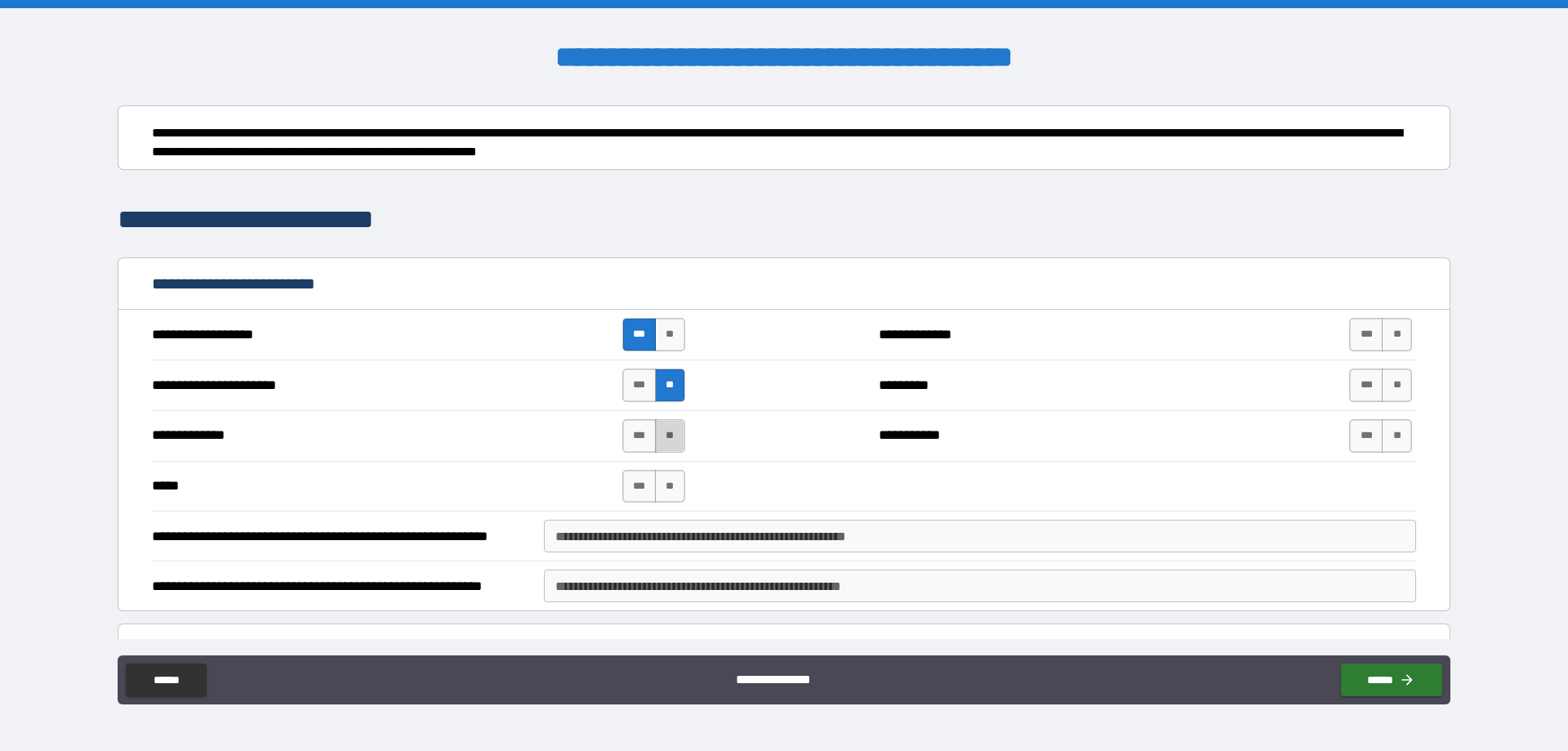 click on "**" at bounding box center (670, 436) 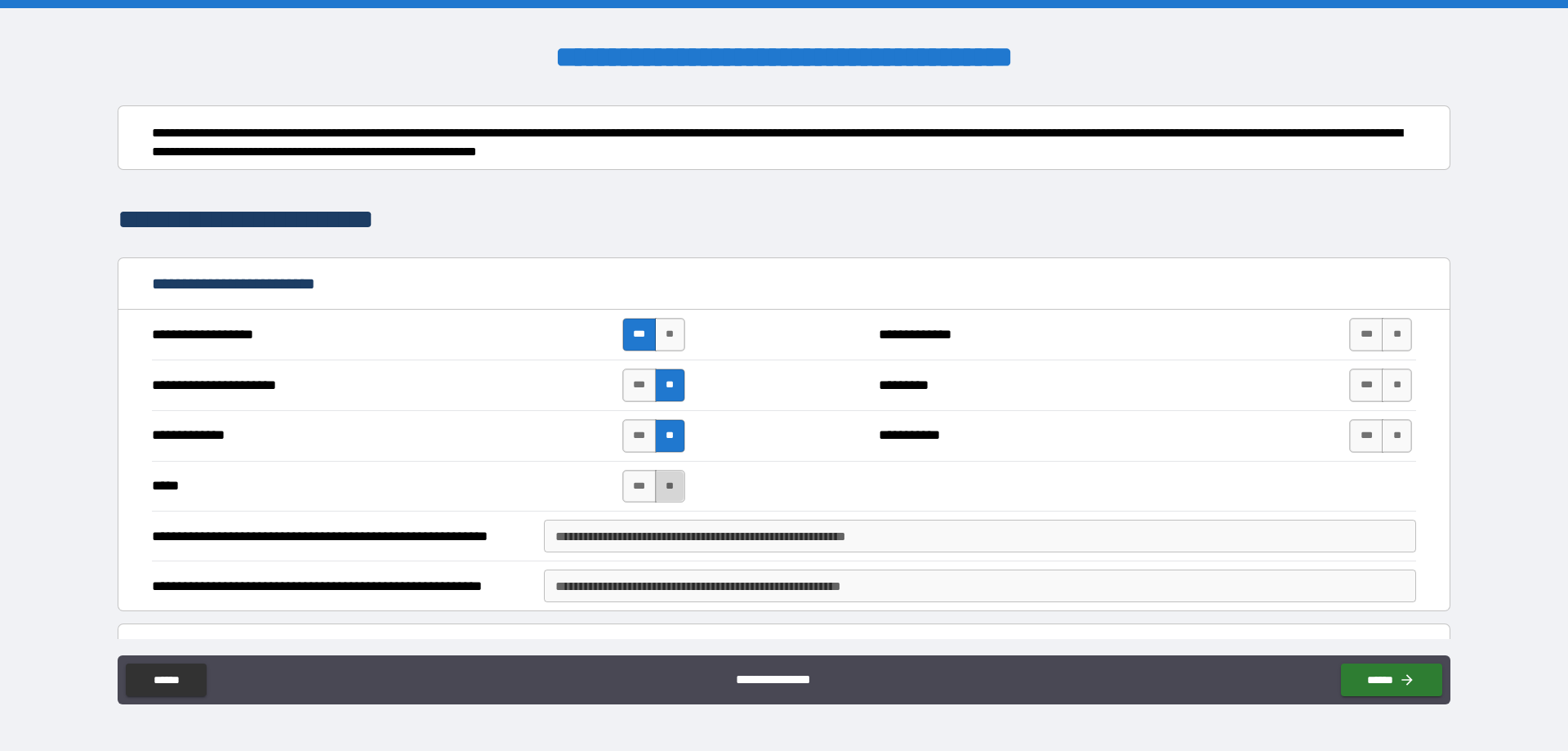 click on "**" at bounding box center (670, 486) 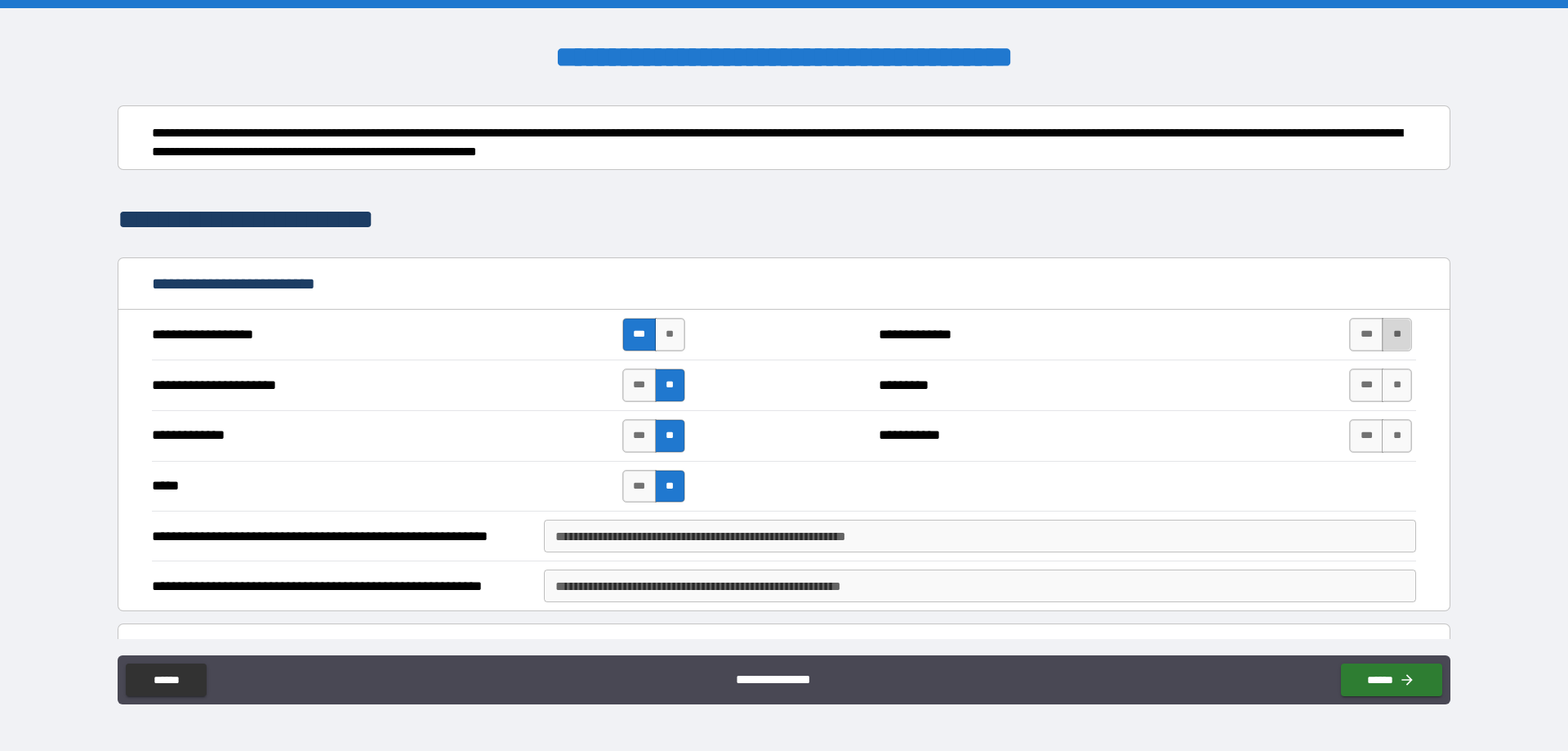 click on "**" at bounding box center [1396, 334] 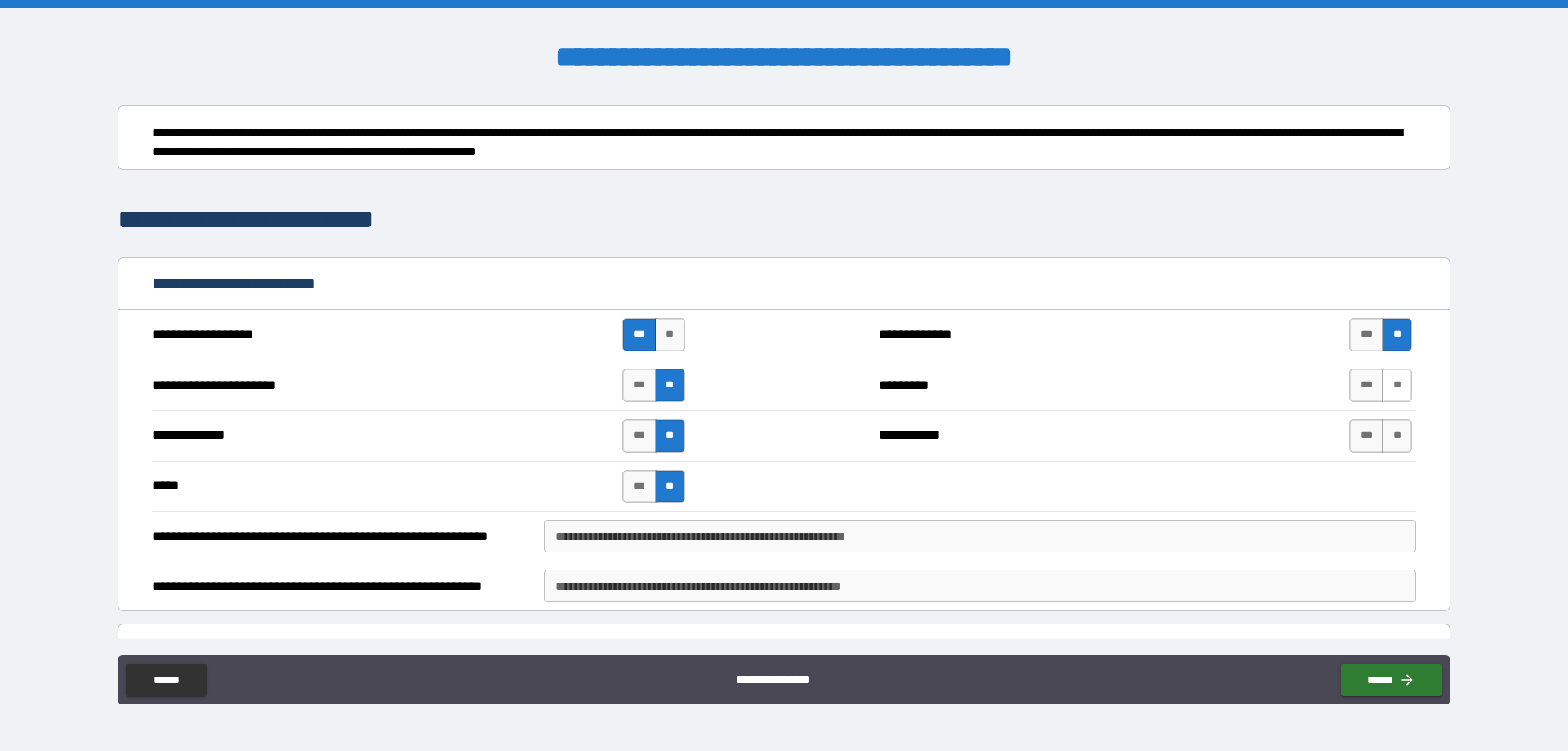 click on "**" at bounding box center (1396, 385) 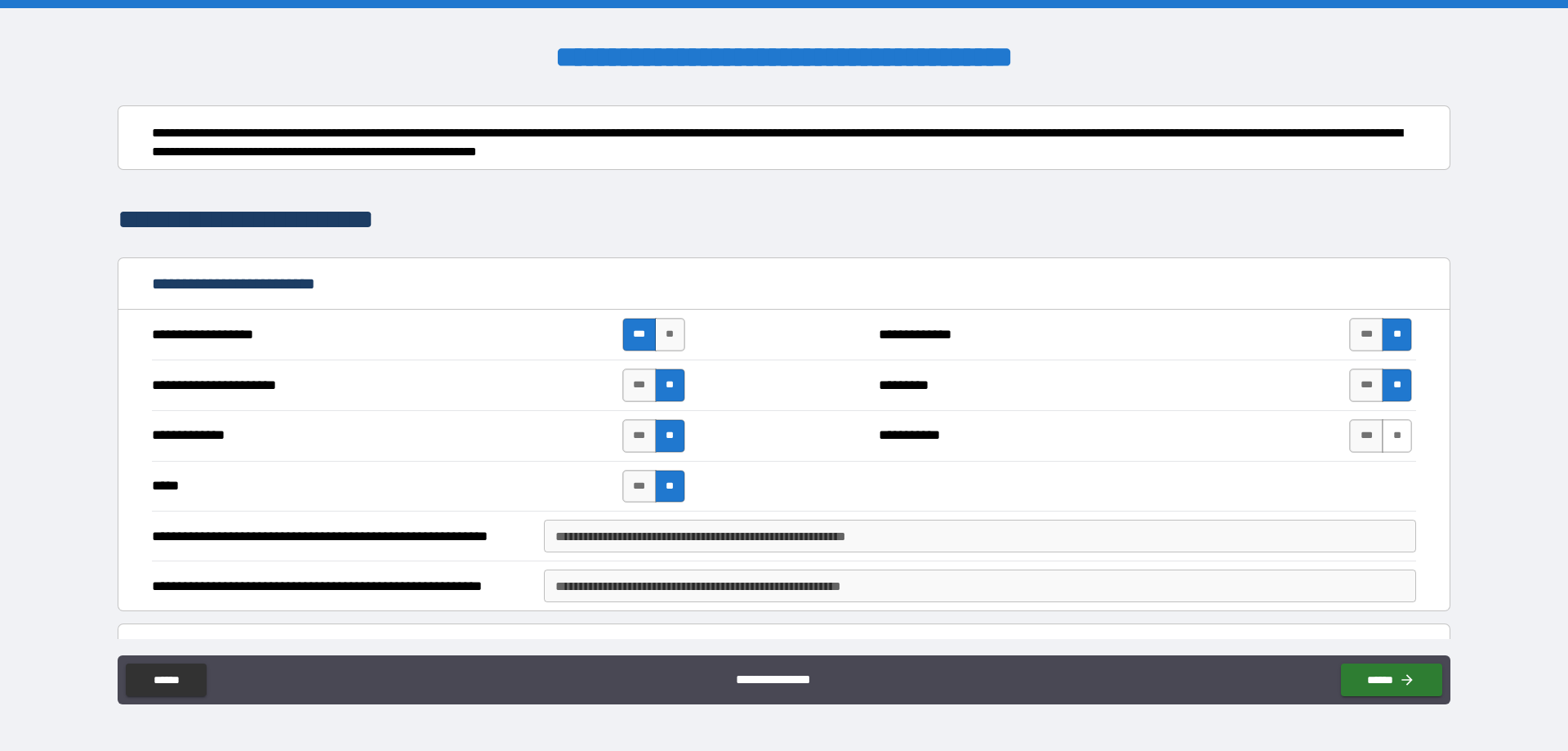 click on "**" at bounding box center [1396, 436] 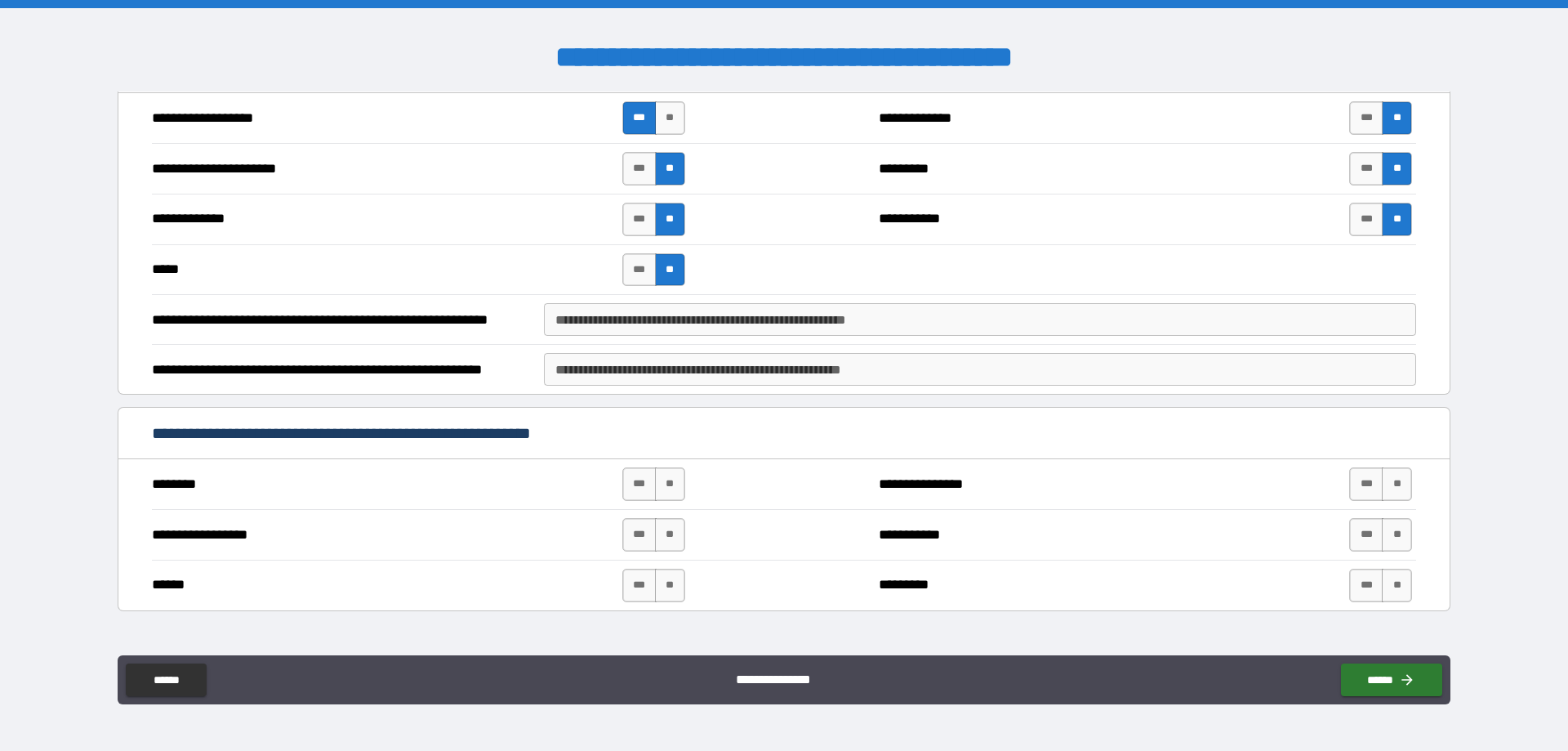 scroll, scrollTop: 409, scrollLeft: 0, axis: vertical 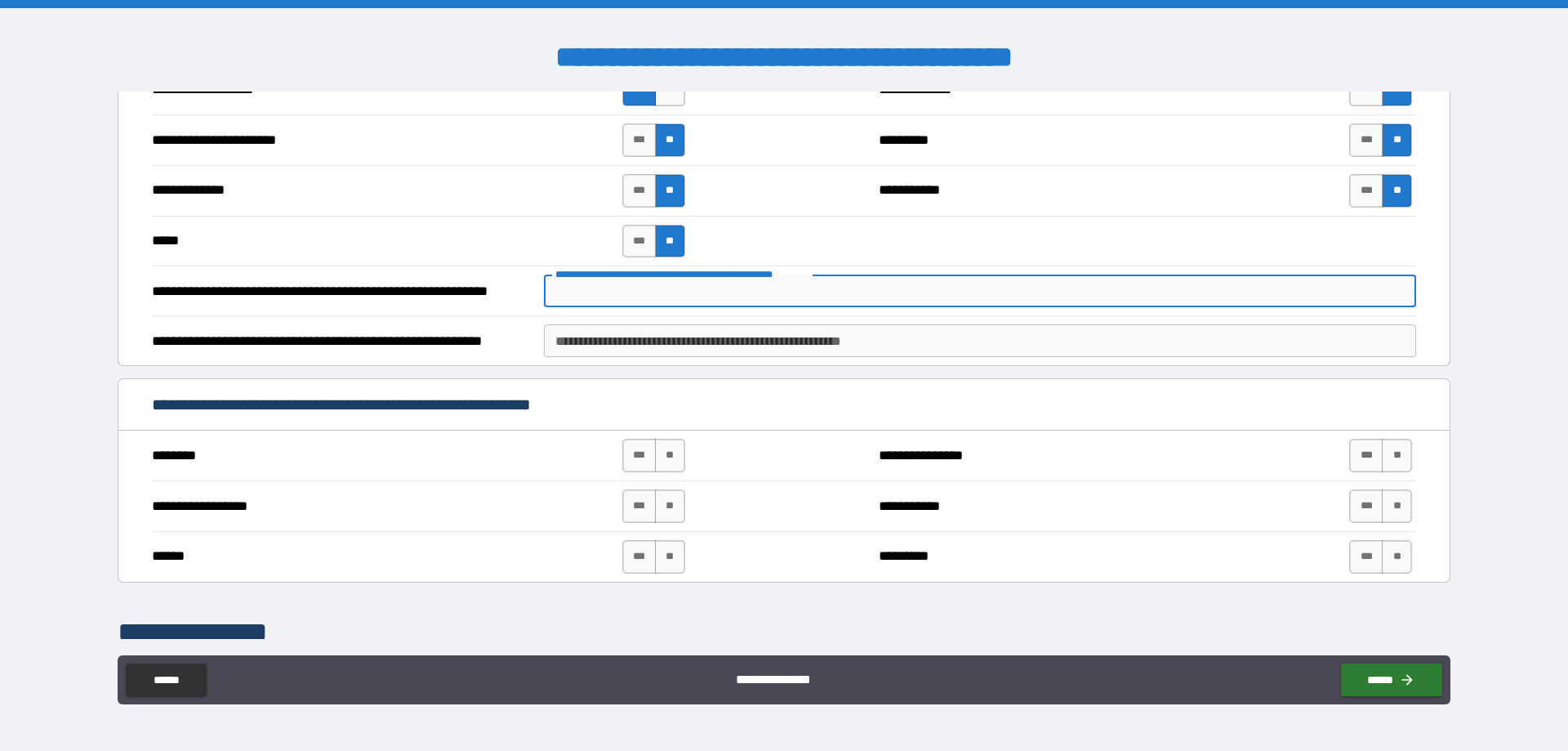 click on "**********" at bounding box center (980, 291) 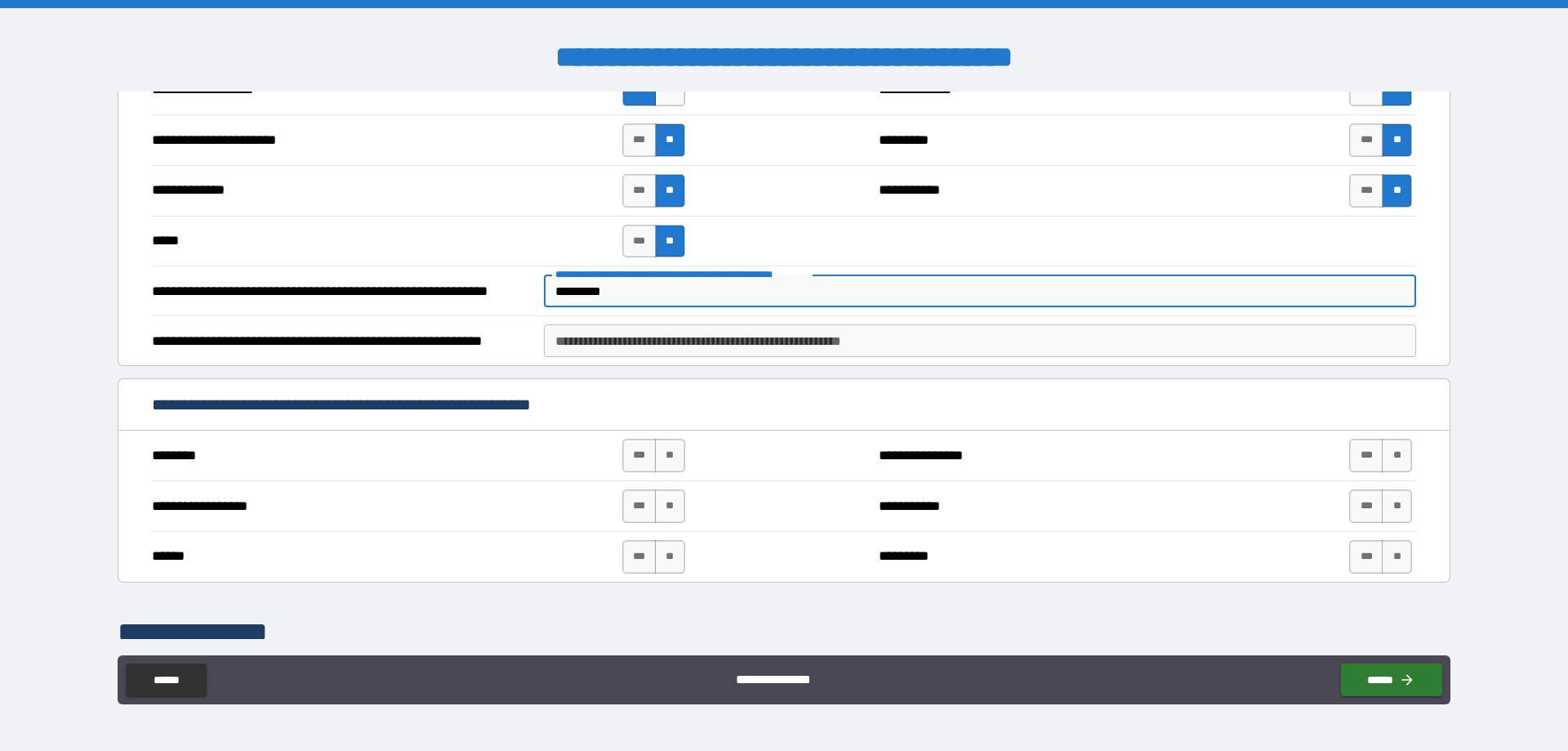 type on "*********" 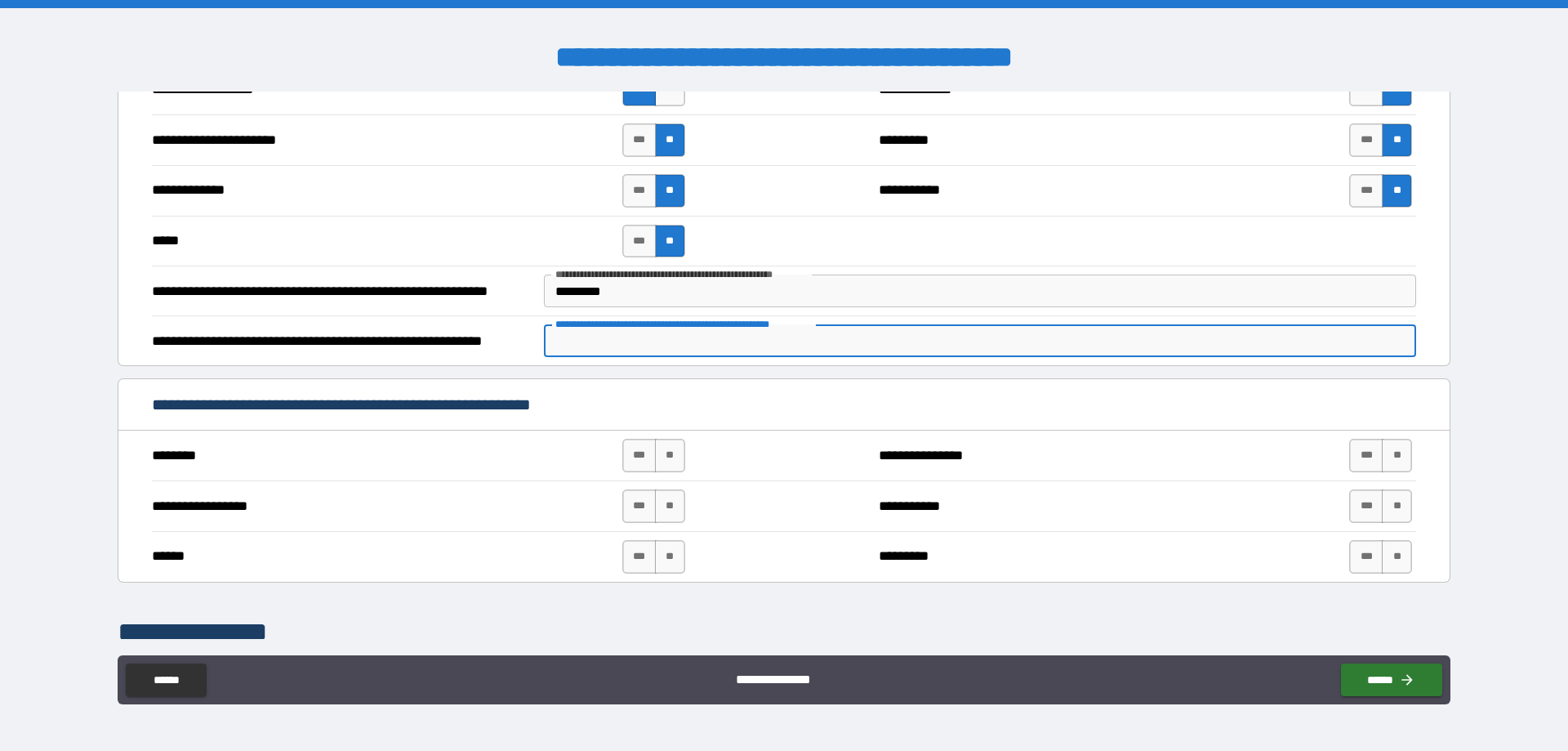 click on "**********" at bounding box center (980, 341) 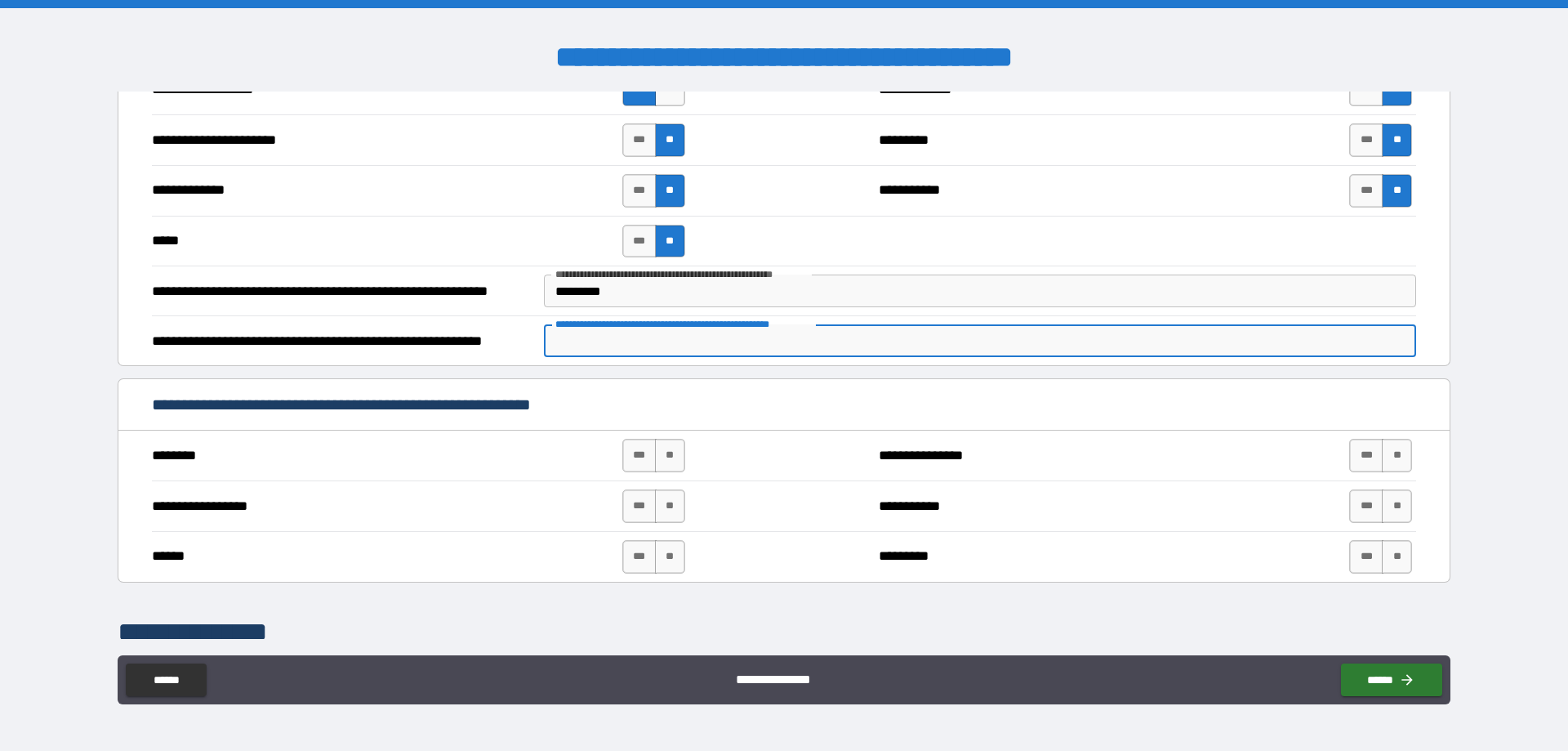 type on "*" 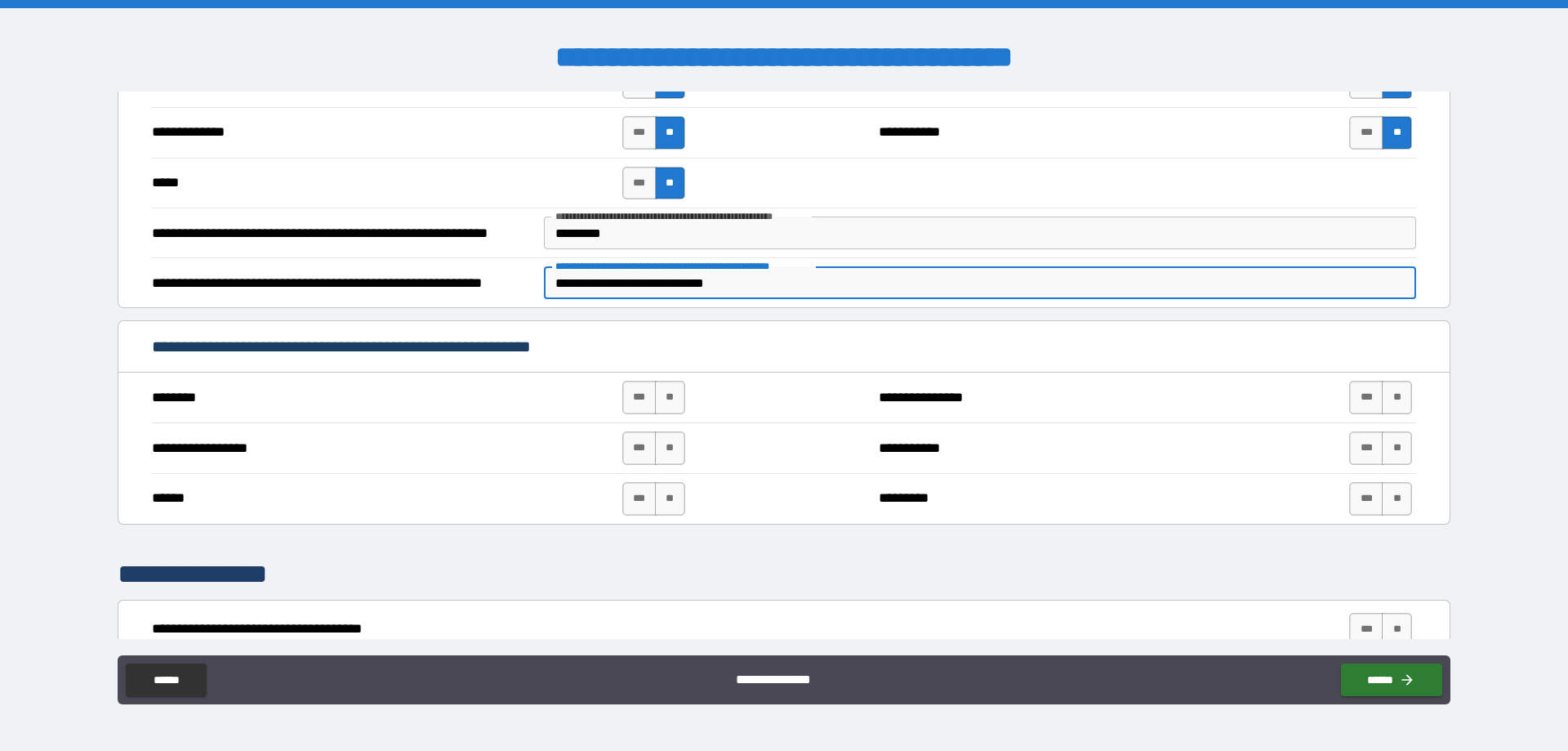scroll, scrollTop: 490, scrollLeft: 0, axis: vertical 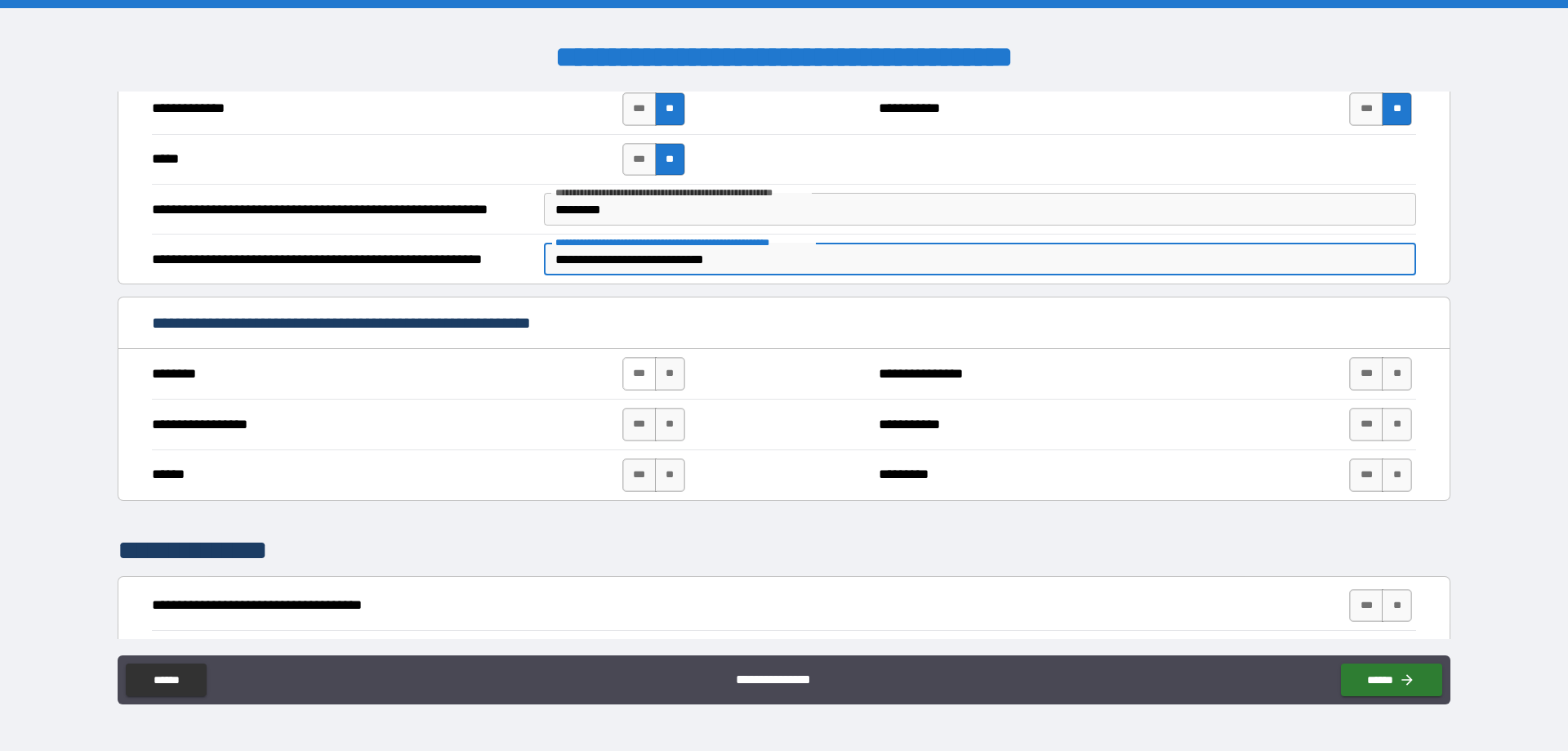 type on "**********" 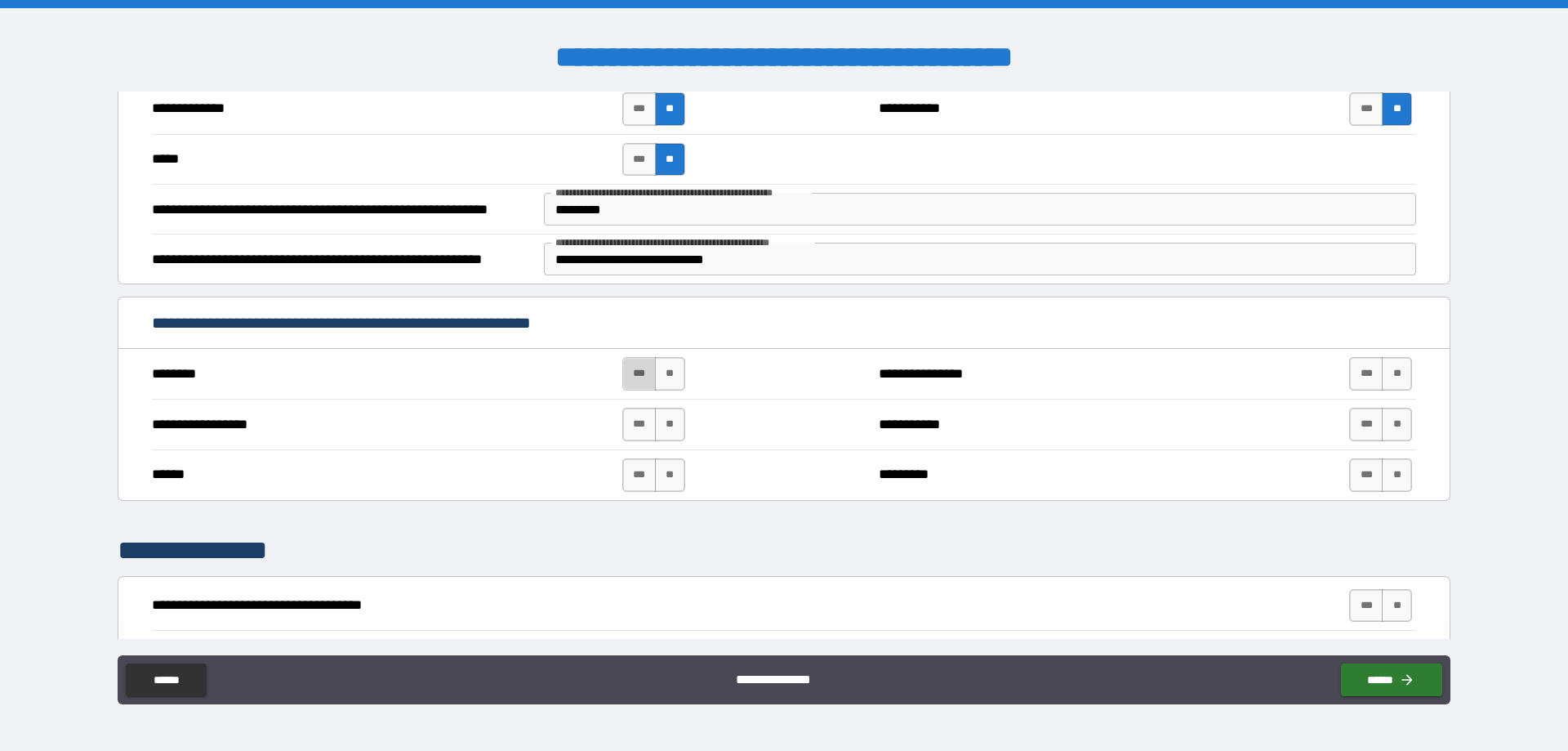 click on "***" at bounding box center (639, 373) 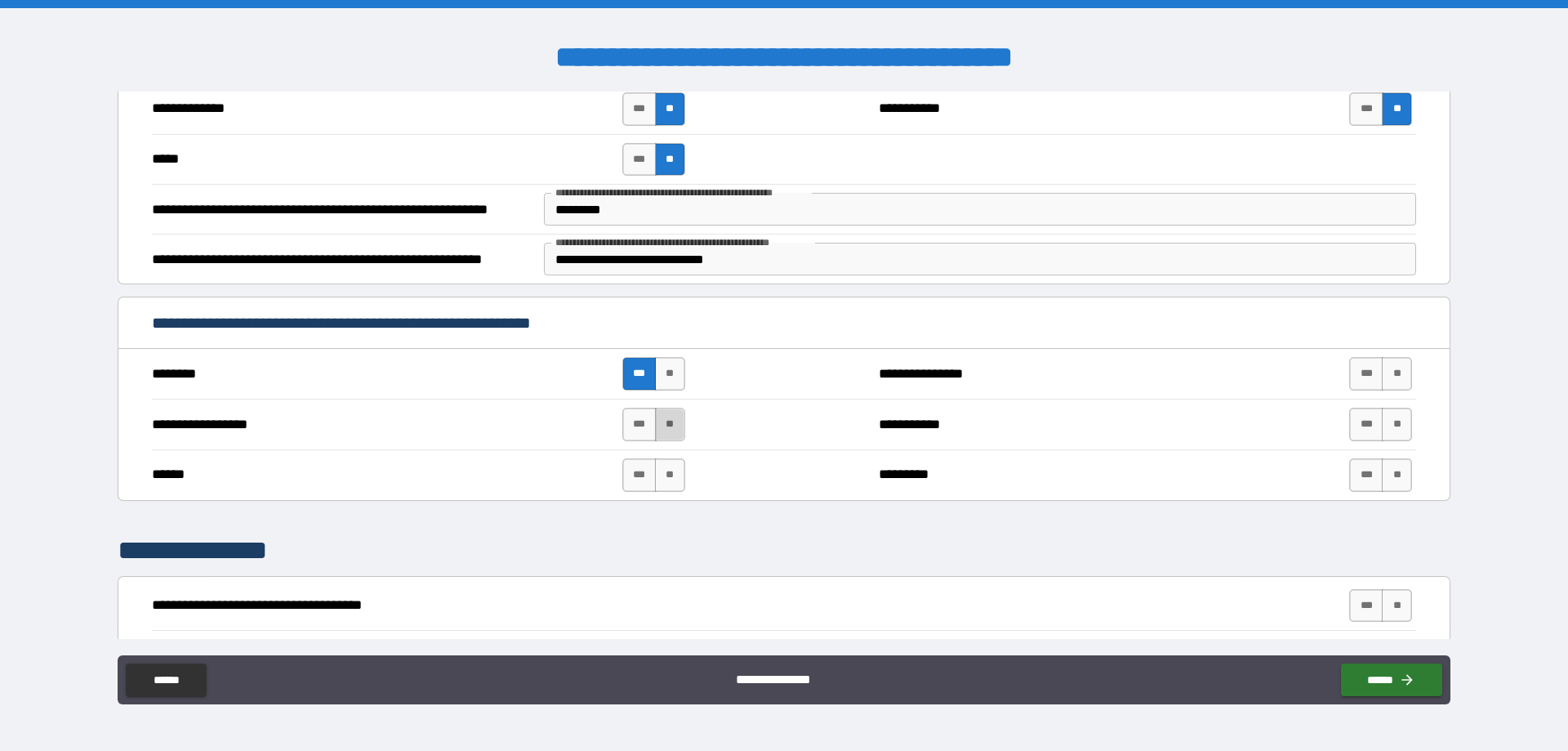 click on "**" at bounding box center (670, 424) 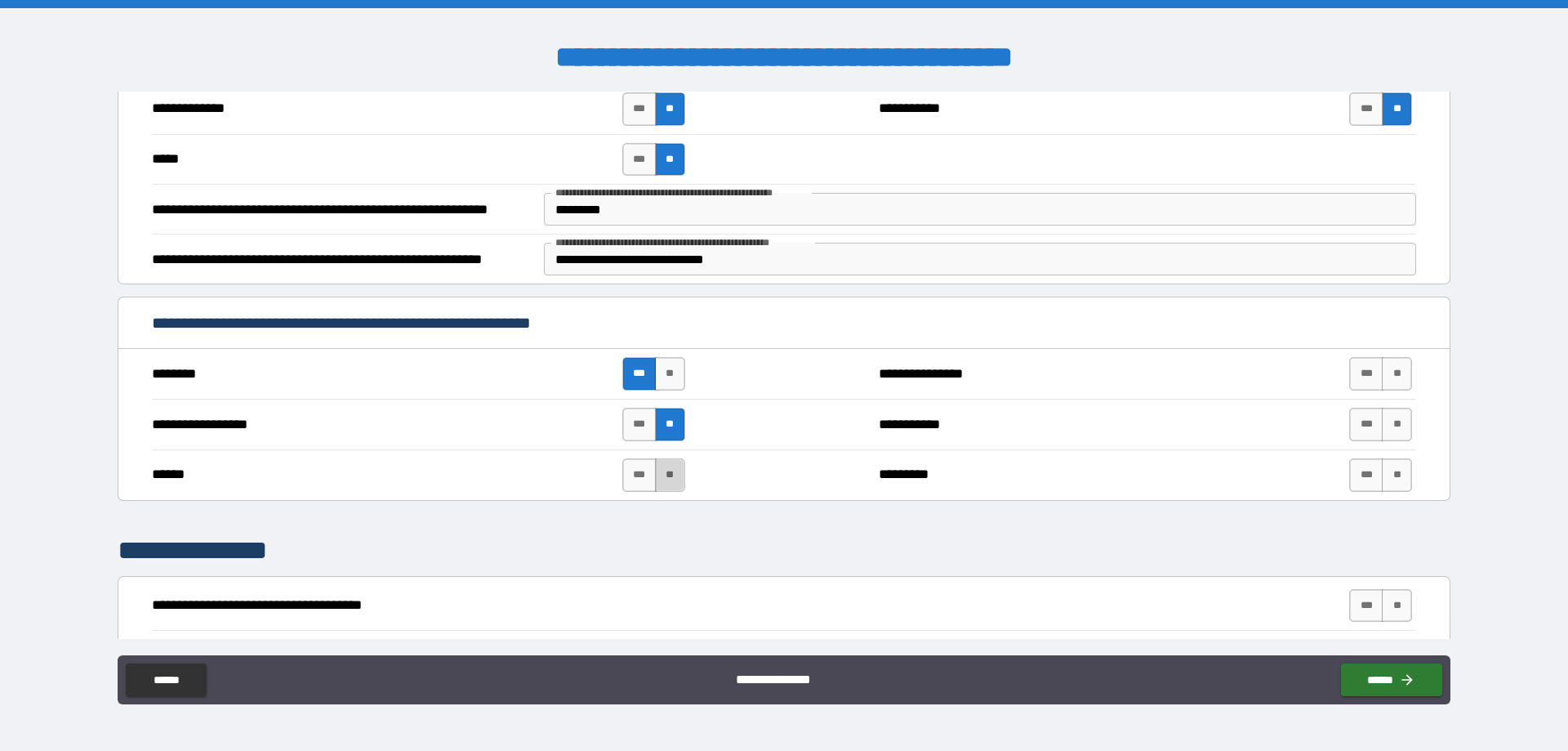 click on "**" at bounding box center (670, 475) 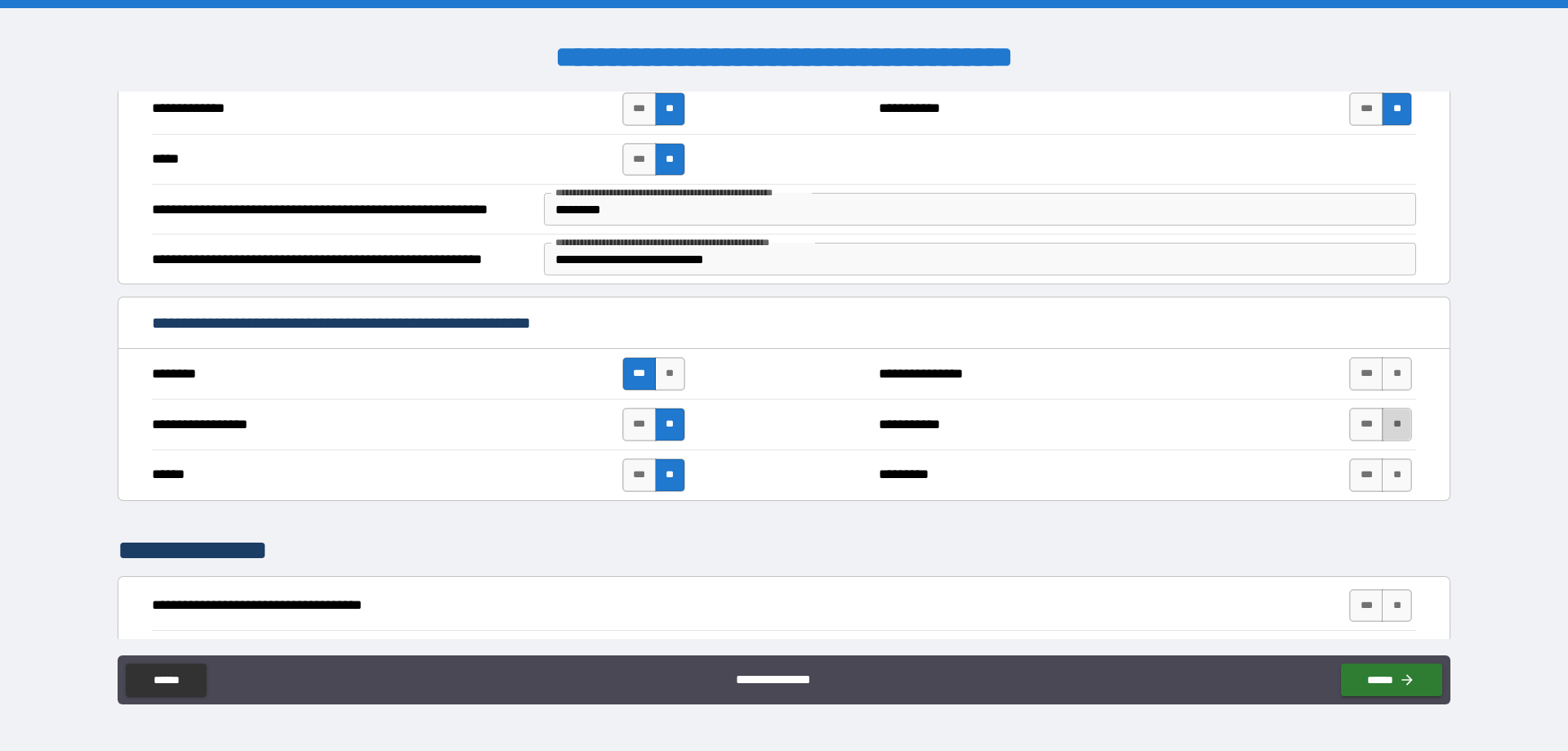 click on "**" at bounding box center [1396, 424] 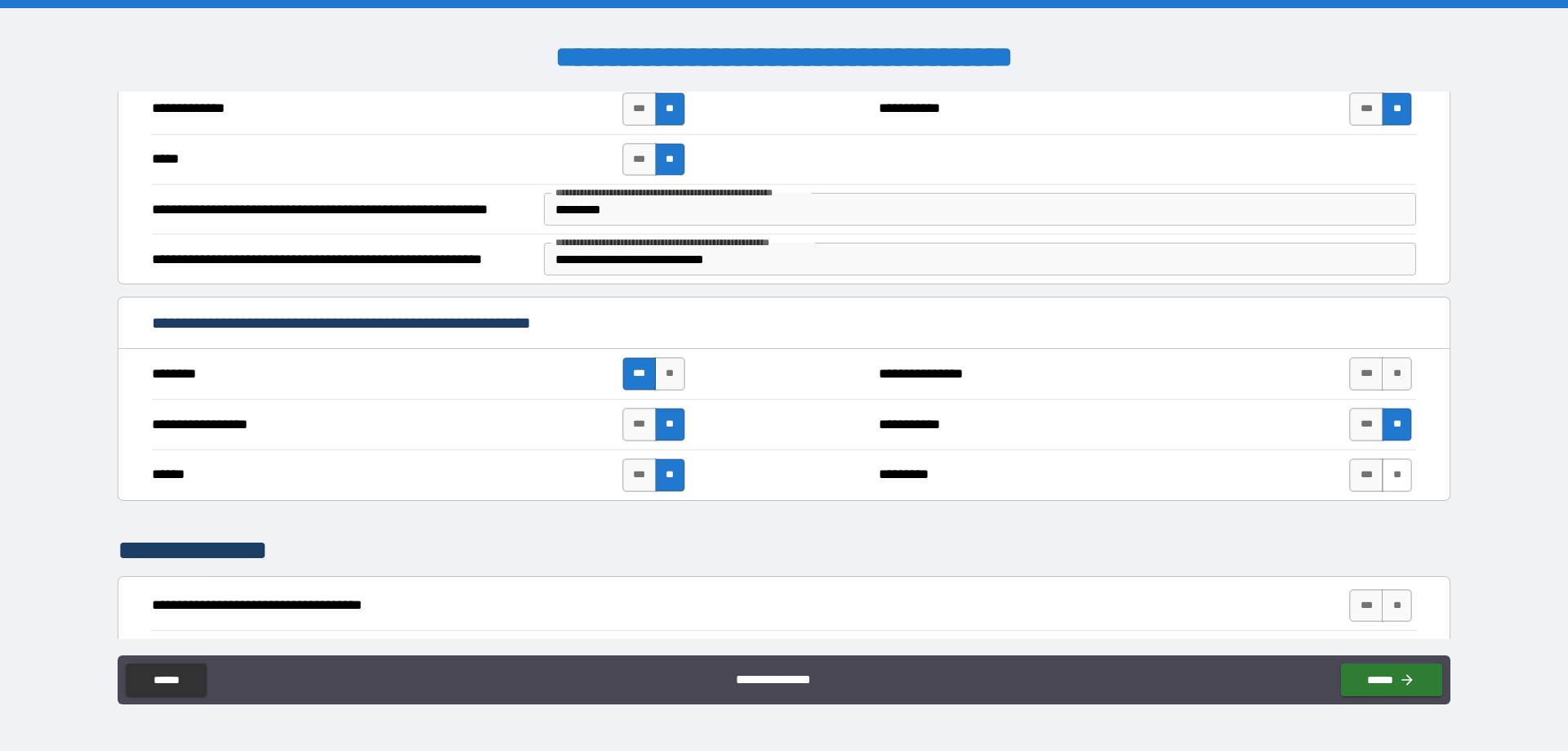 click on "**" at bounding box center (1396, 475) 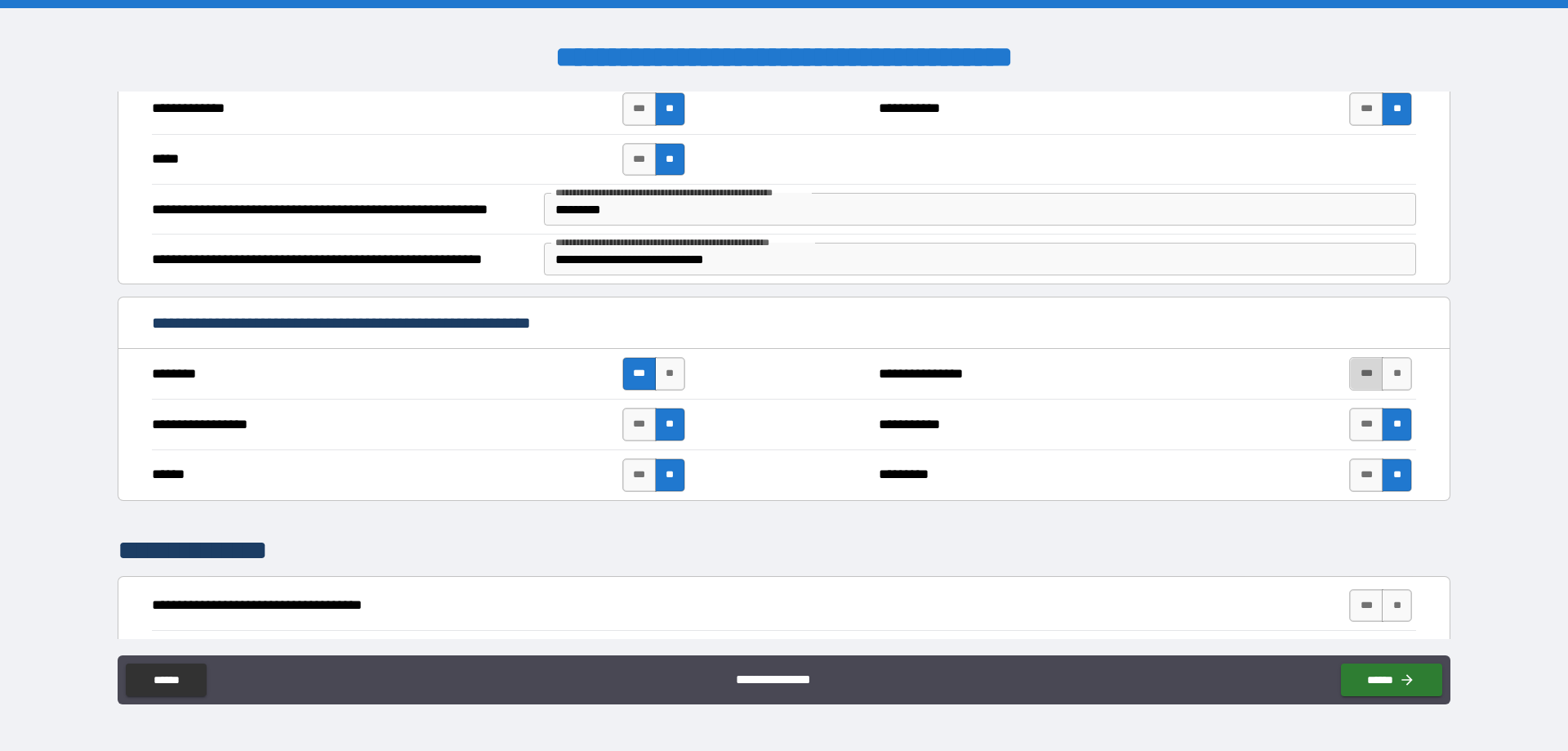 click on "***" at bounding box center [1366, 373] 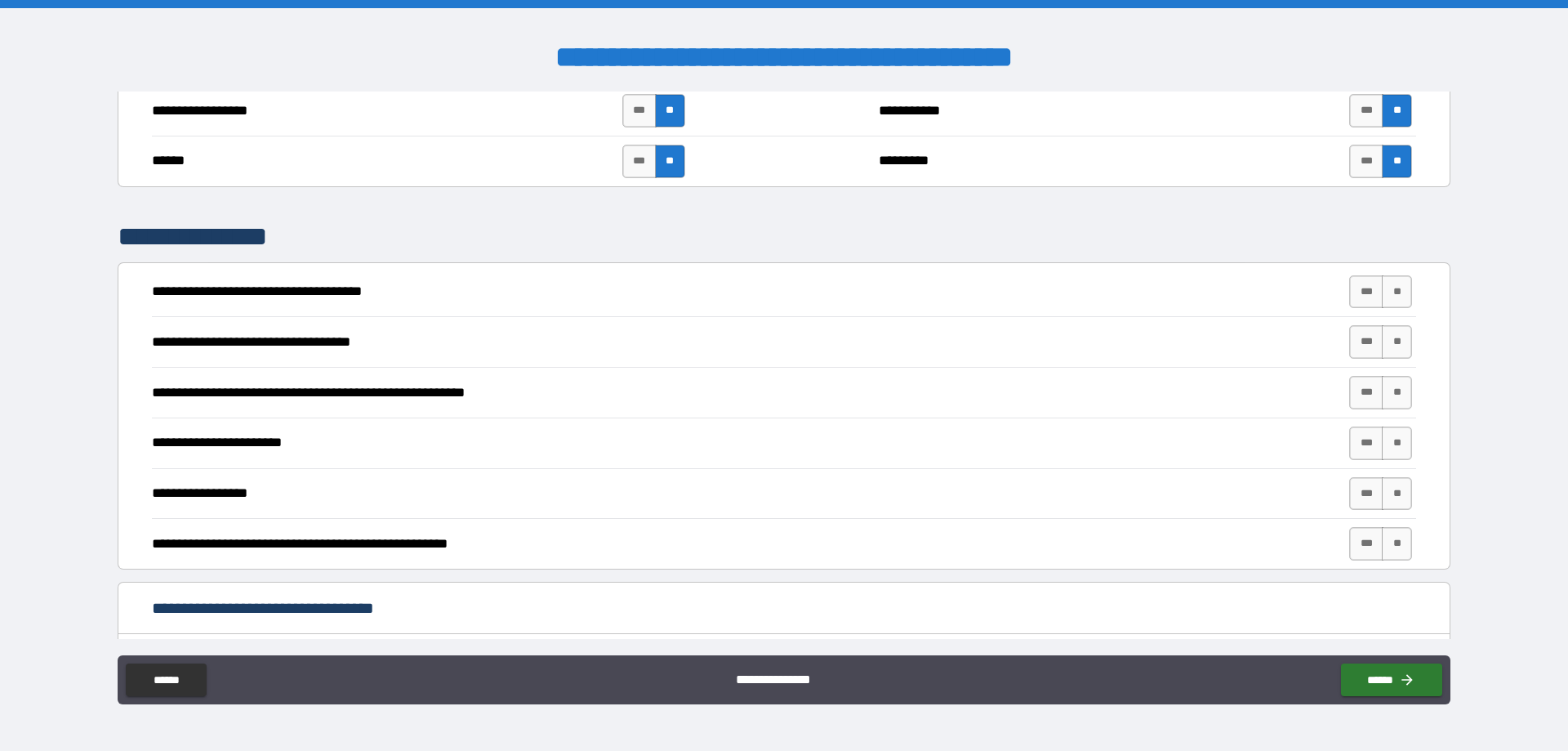 scroll, scrollTop: 817, scrollLeft: 0, axis: vertical 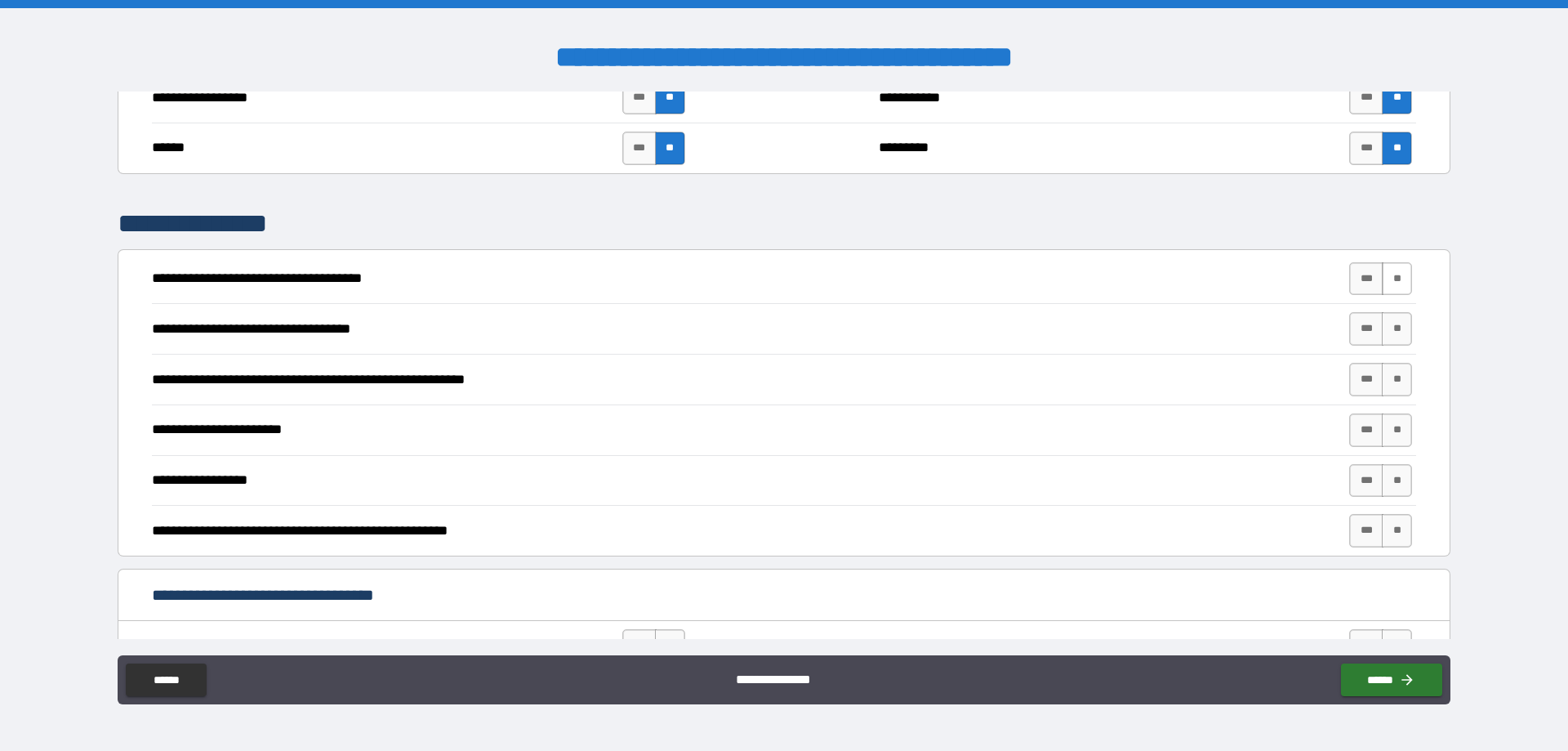 click on "**" at bounding box center (1396, 279) 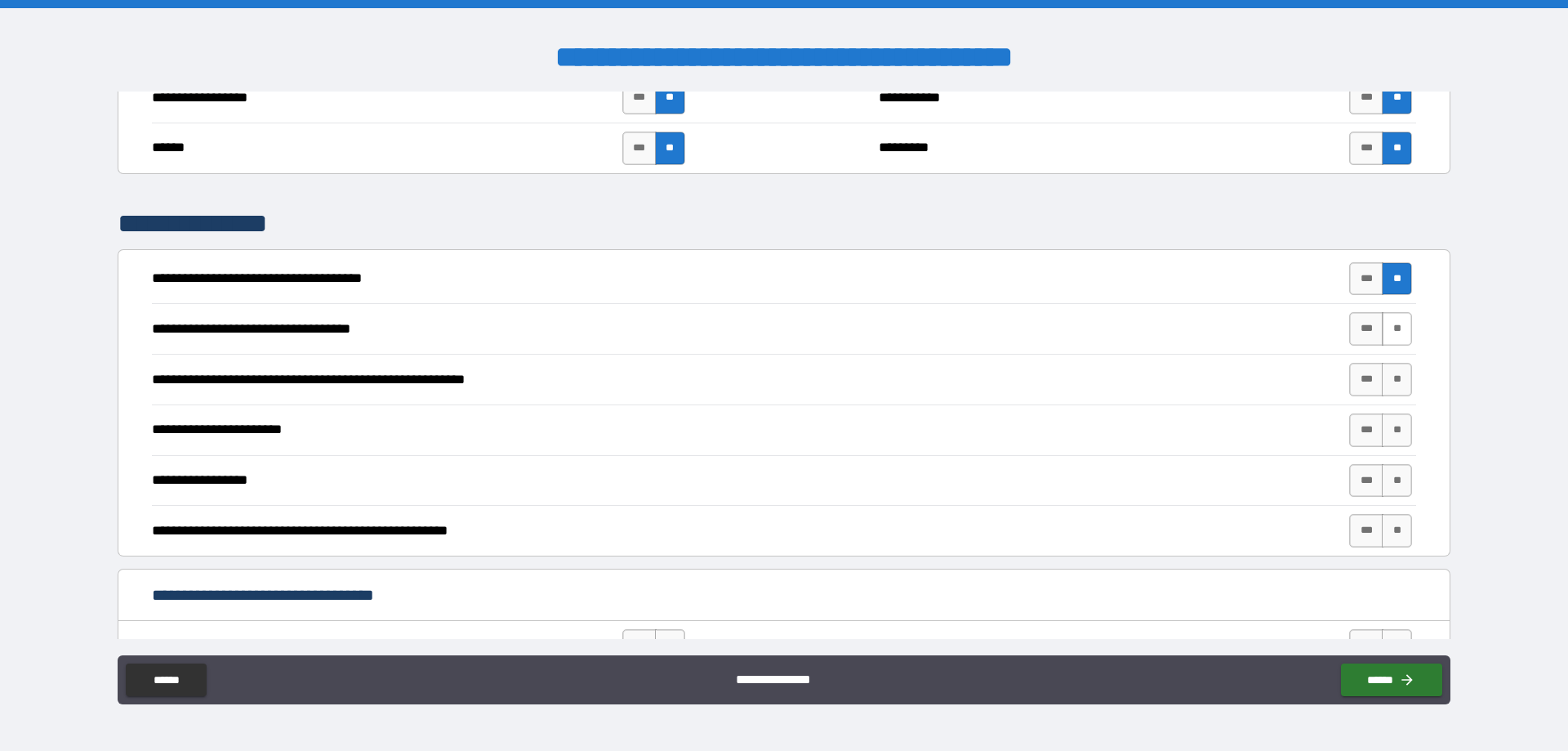 click on "**" at bounding box center [1396, 329] 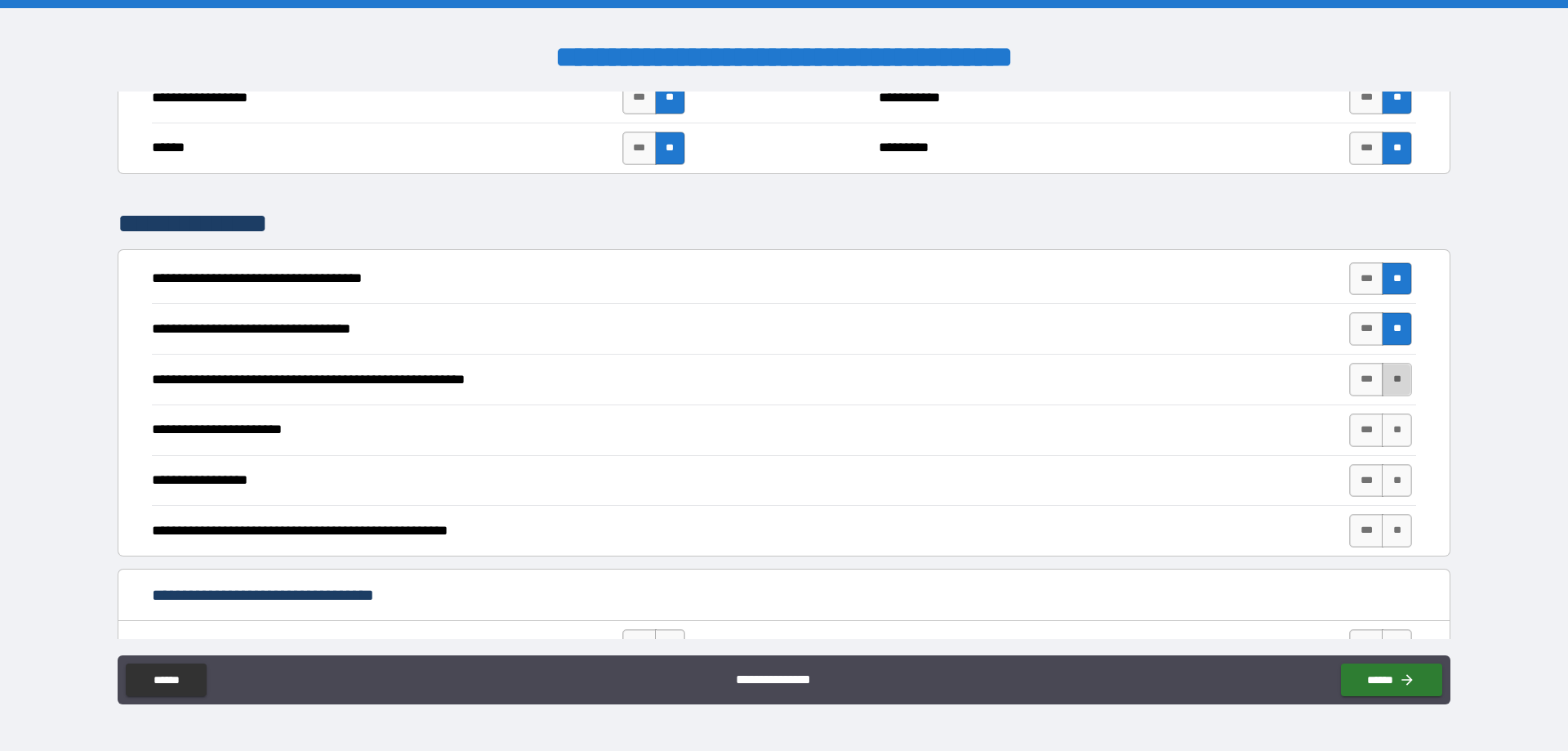 click on "**" at bounding box center [1396, 379] 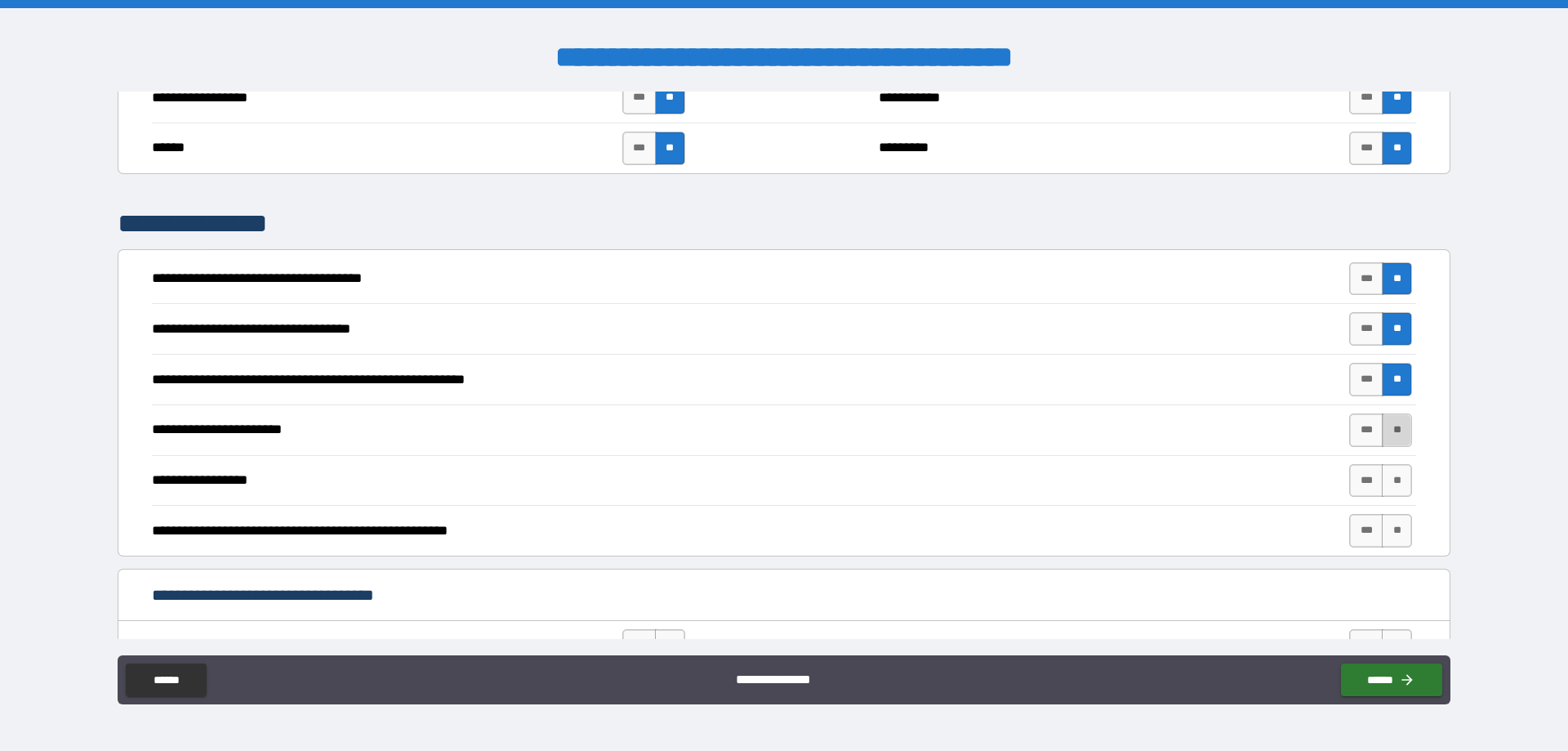 click on "**" at bounding box center [1396, 430] 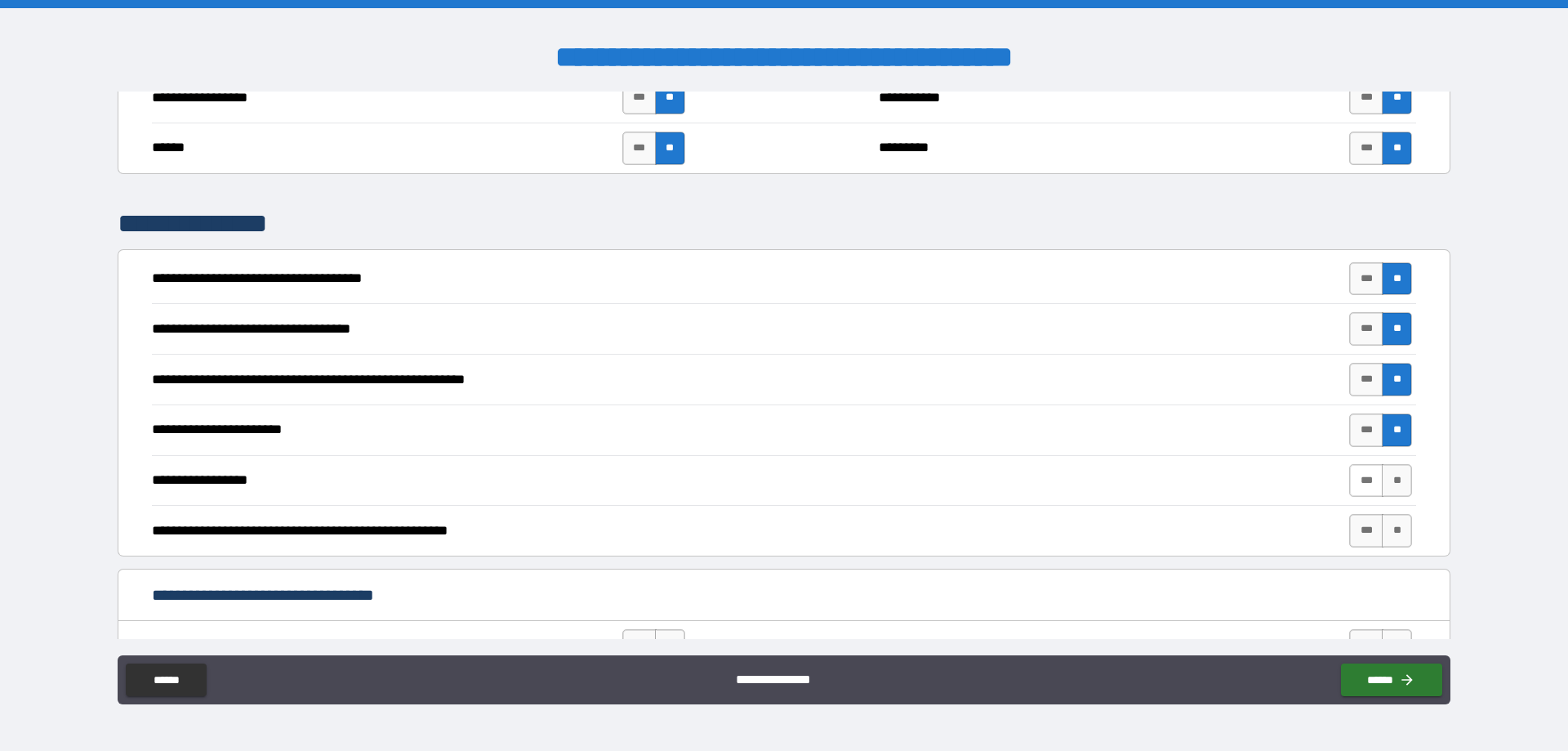 click on "***" at bounding box center [1366, 481] 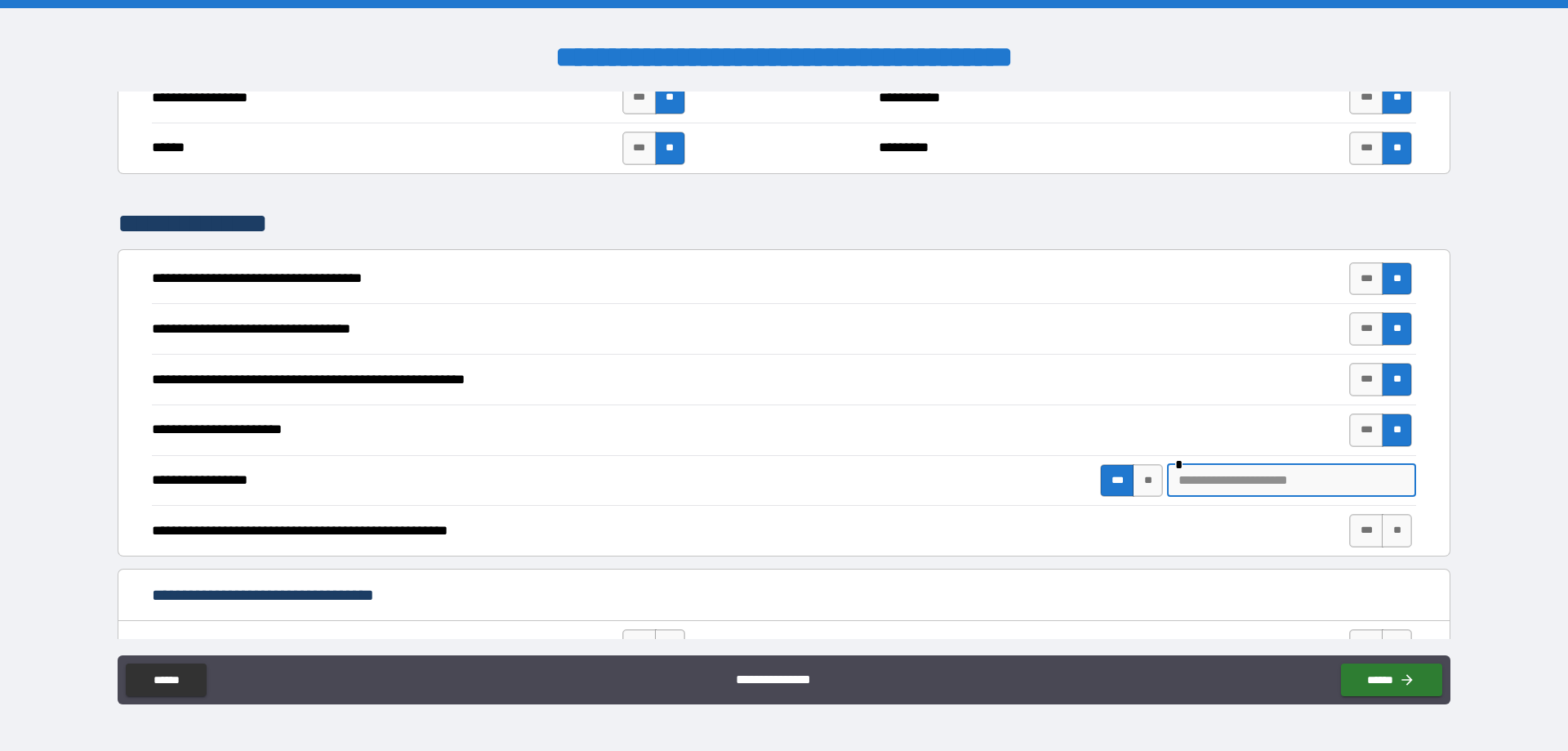 click at bounding box center (1291, 481) 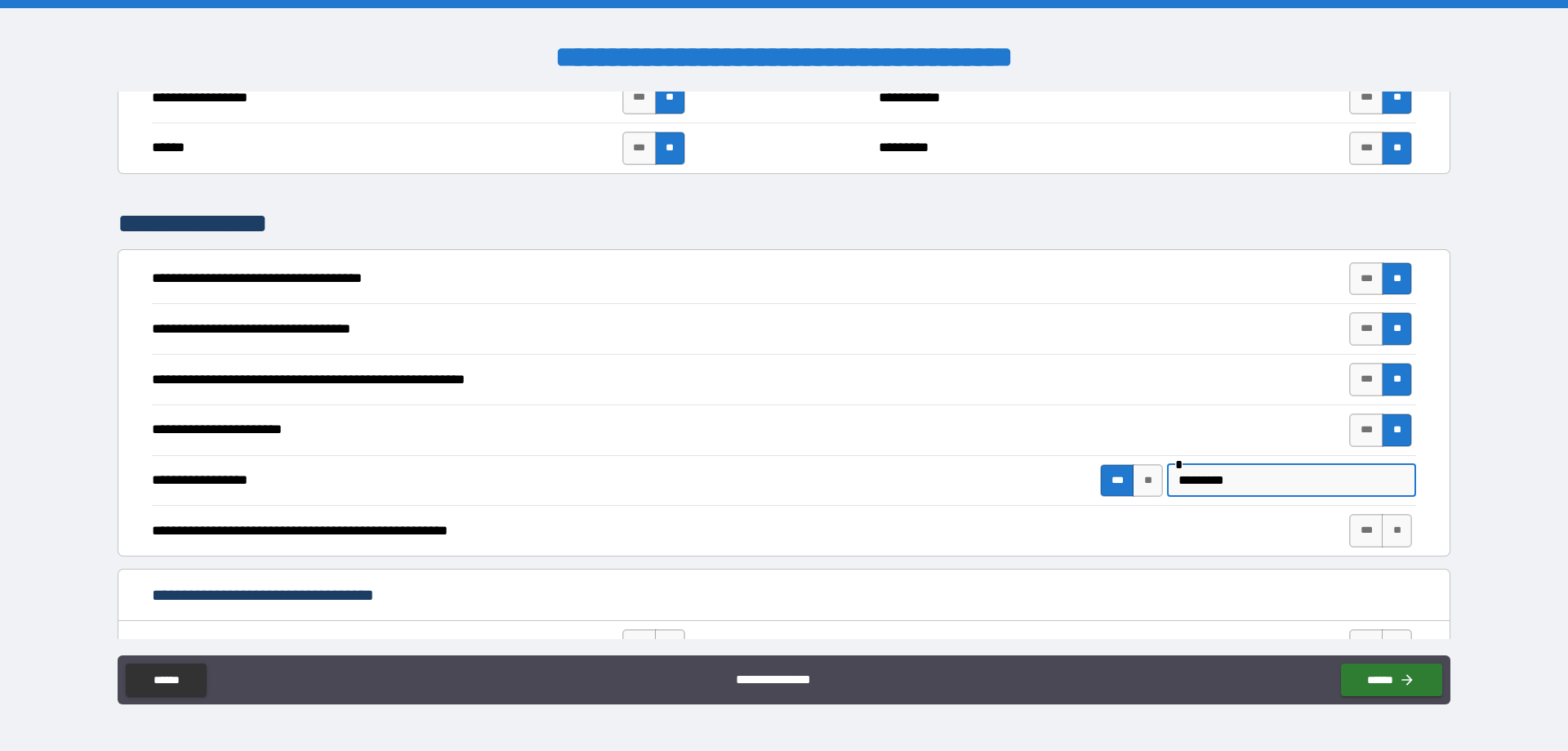 click on "*********" at bounding box center [1291, 481] 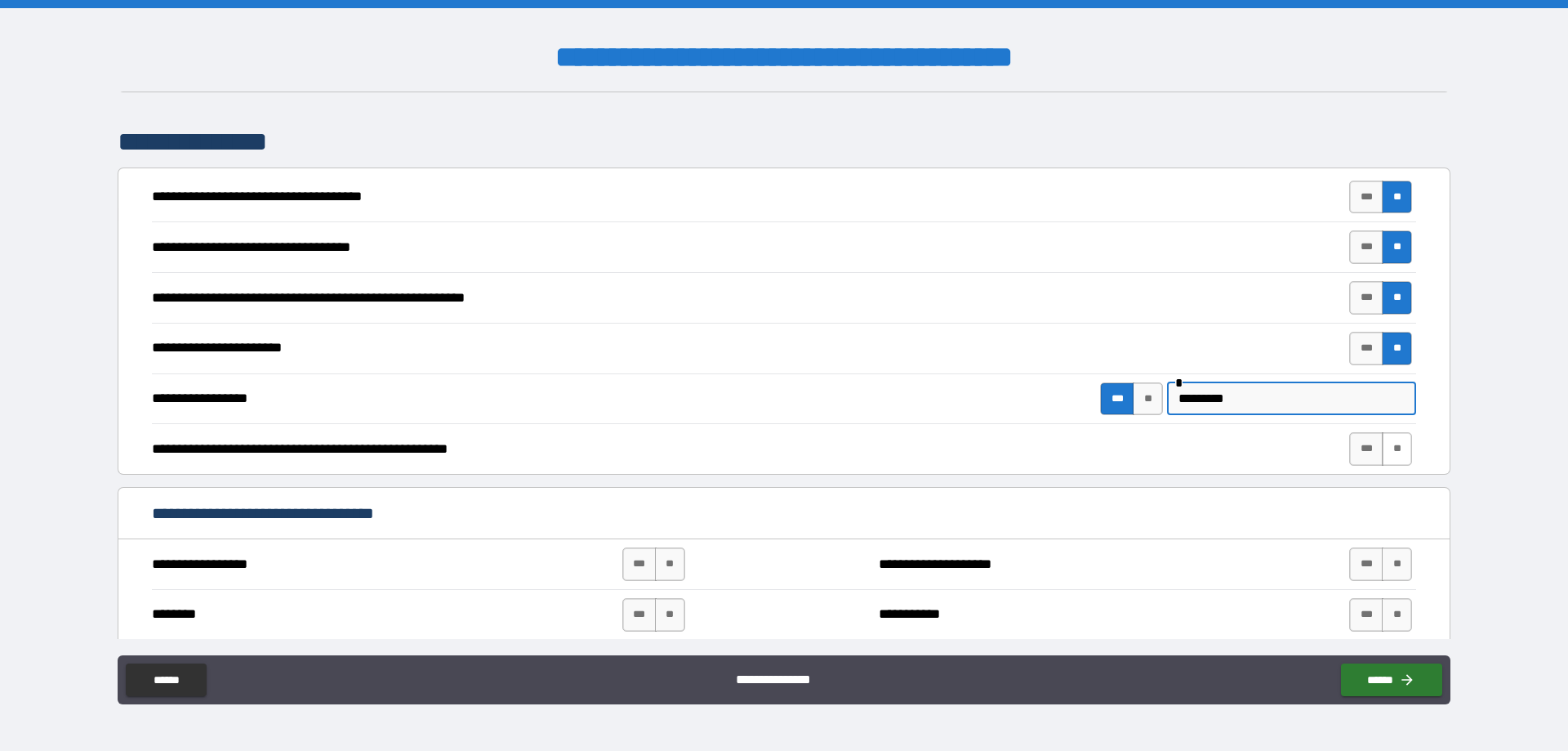 type on "*********" 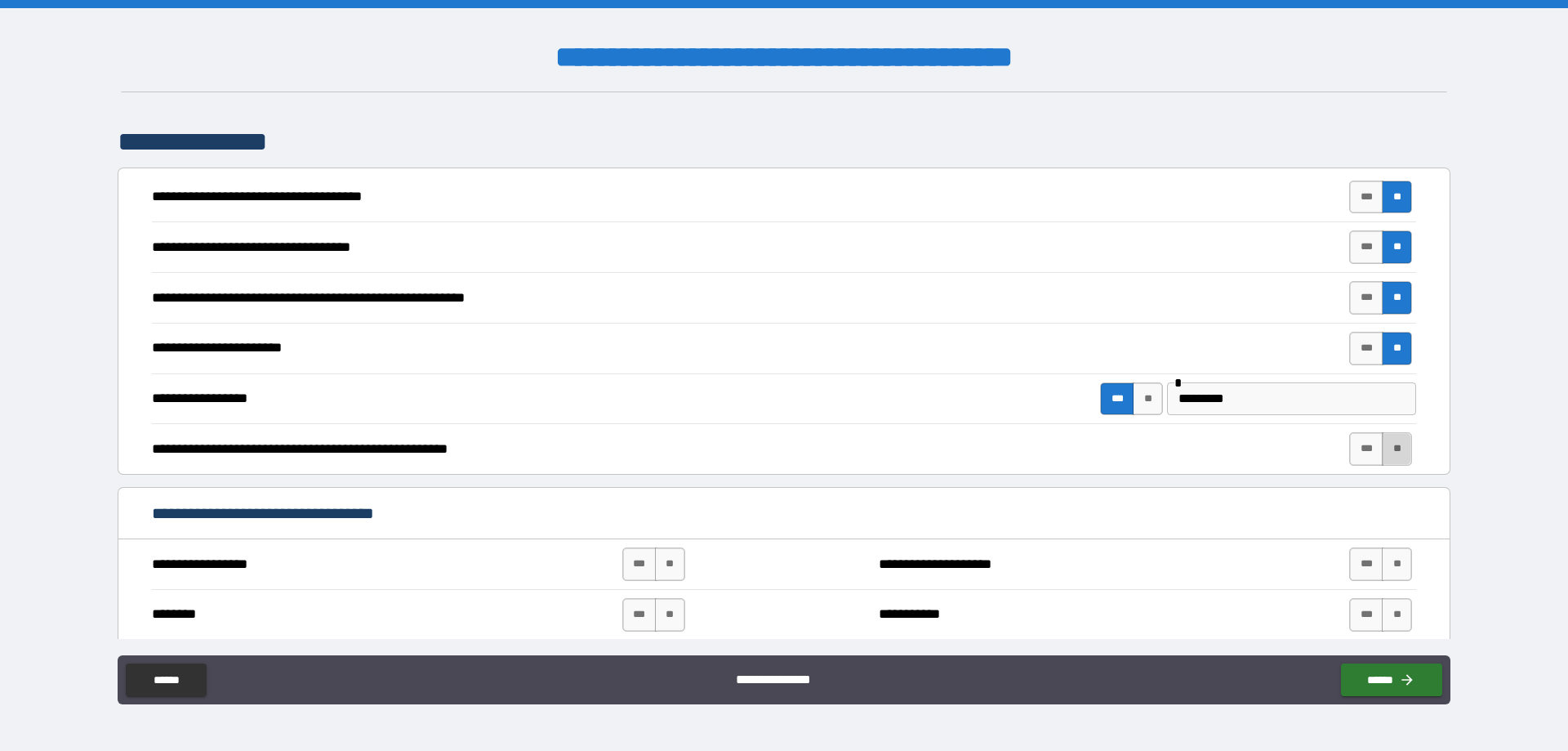 click on "**" at bounding box center (1396, 449) 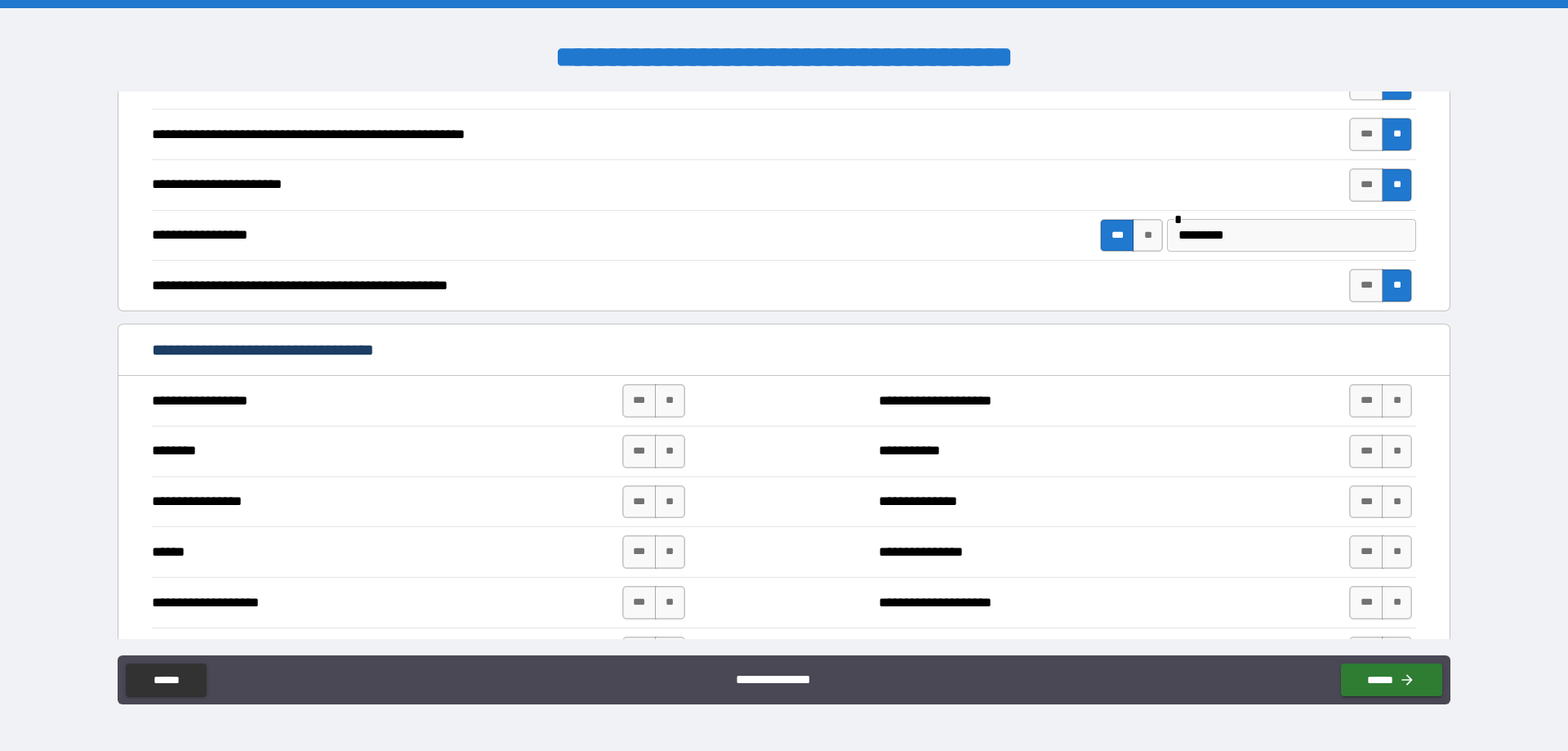 scroll, scrollTop: 1144, scrollLeft: 0, axis: vertical 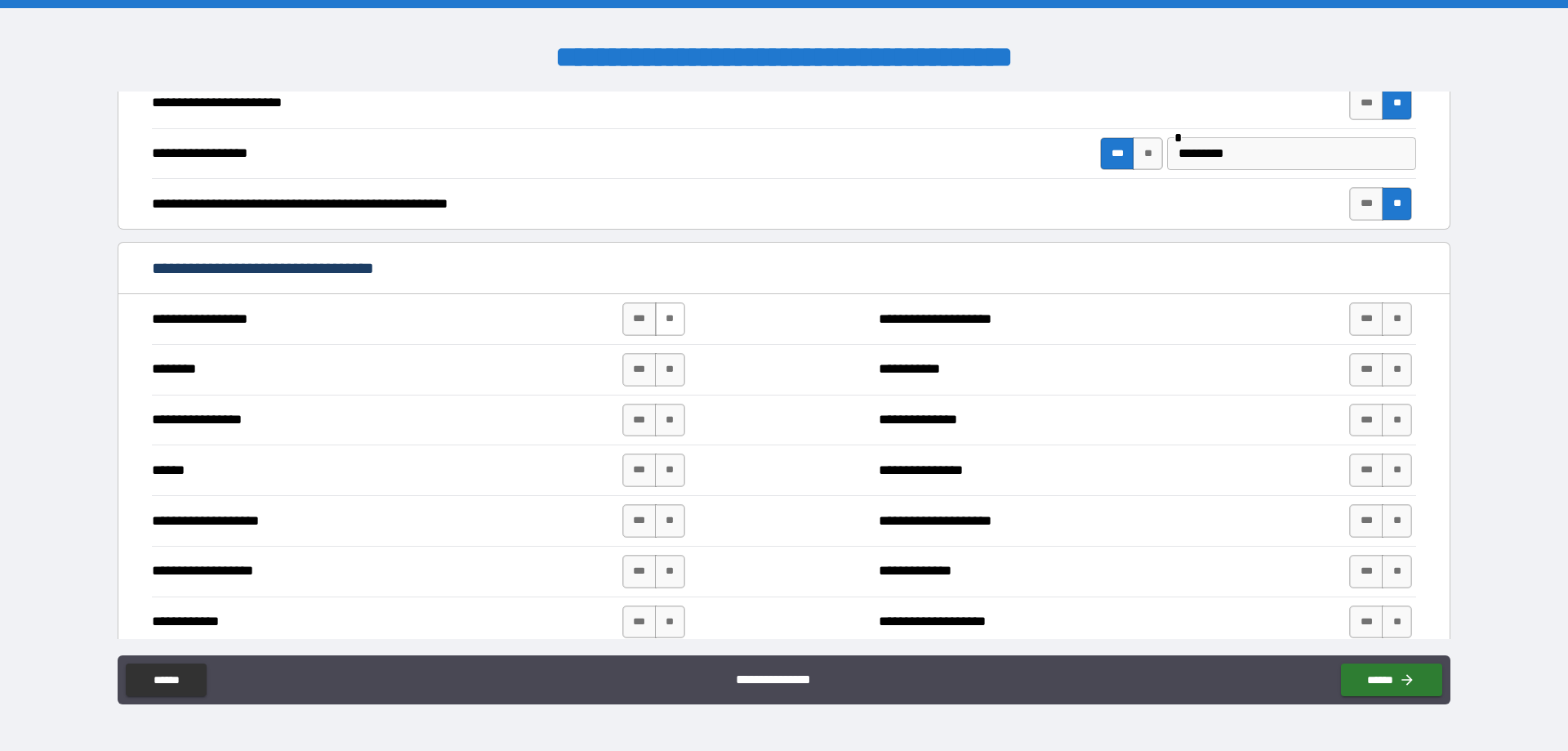 click on "**" at bounding box center (670, 319) 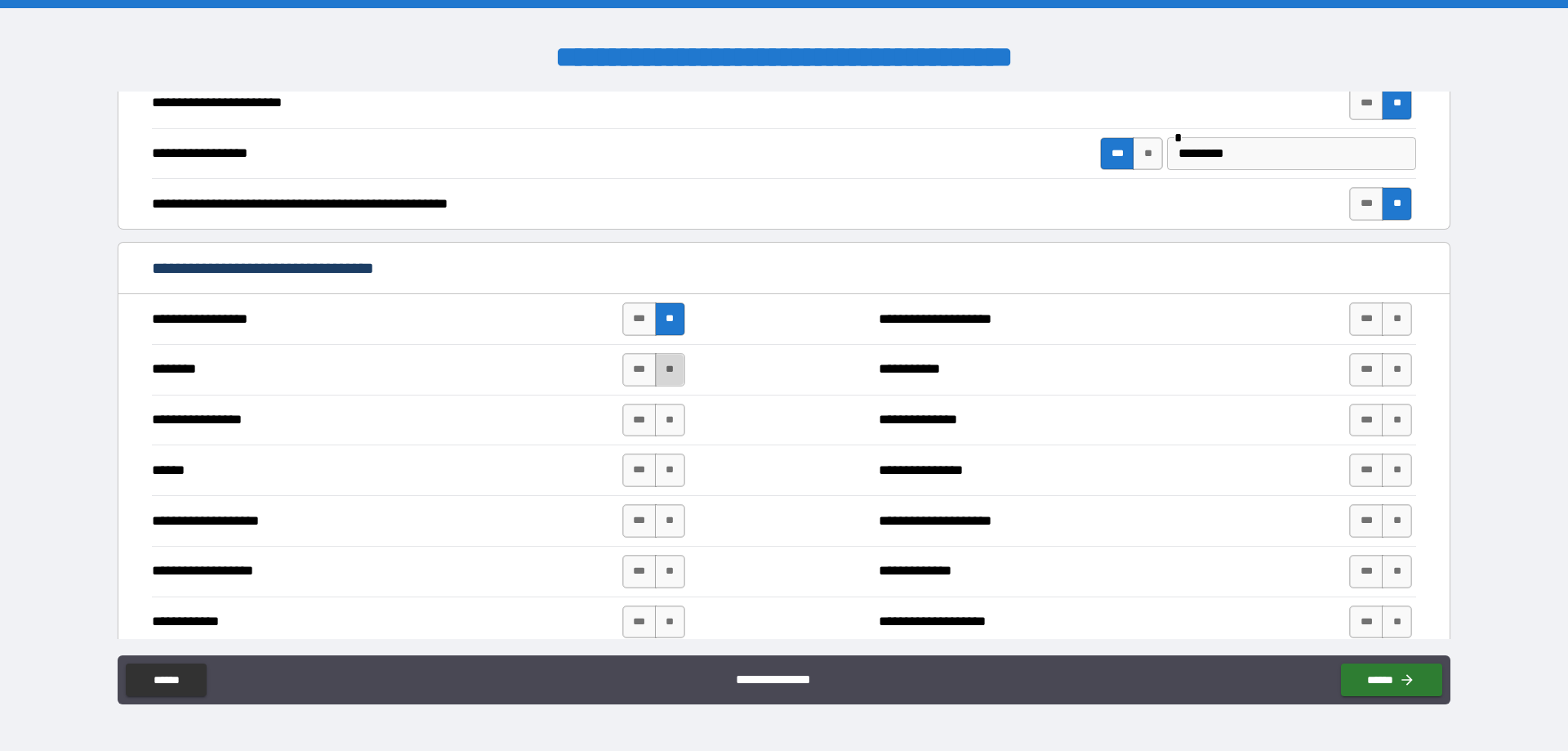 click on "**" at bounding box center (670, 369) 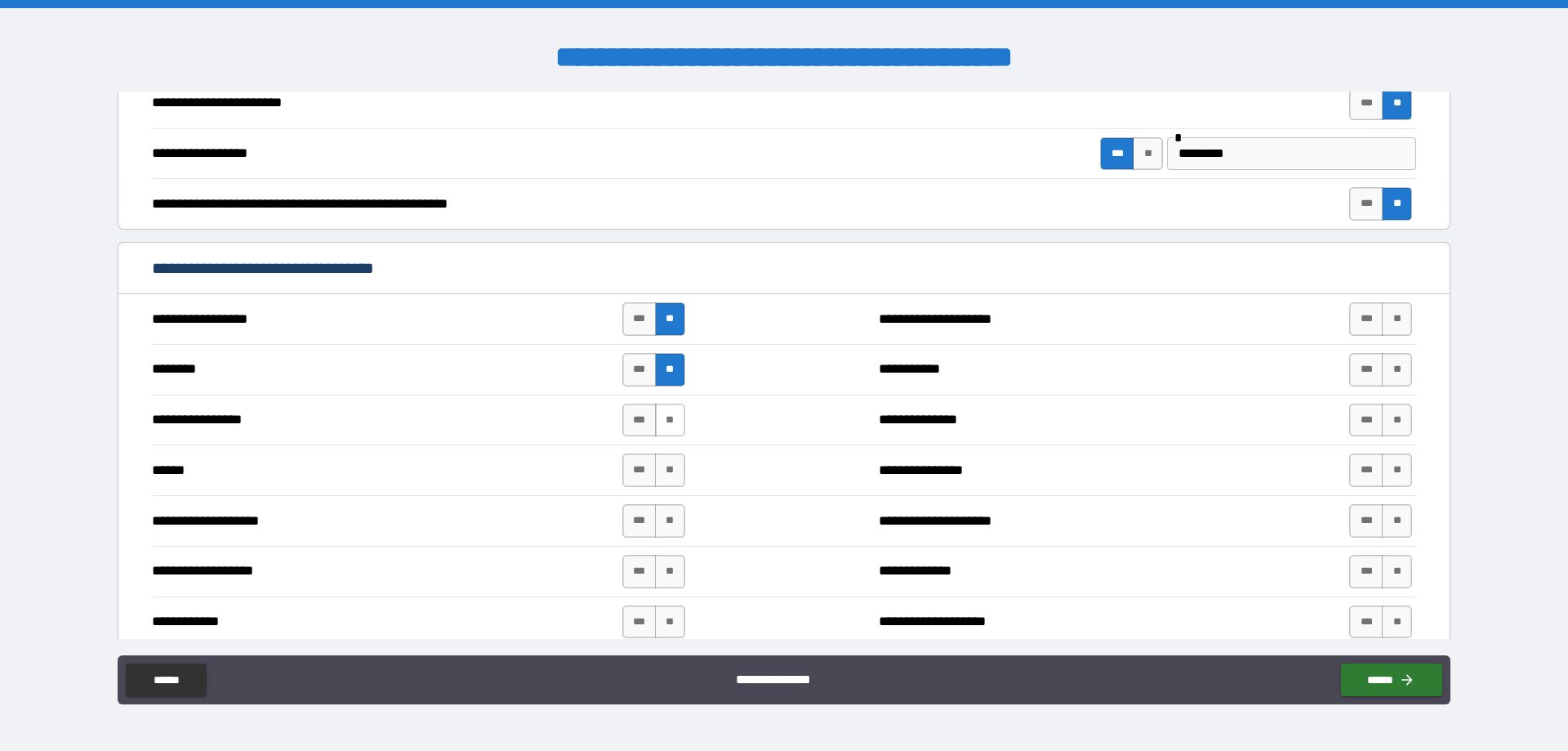 click on "**" at bounding box center [670, 420] 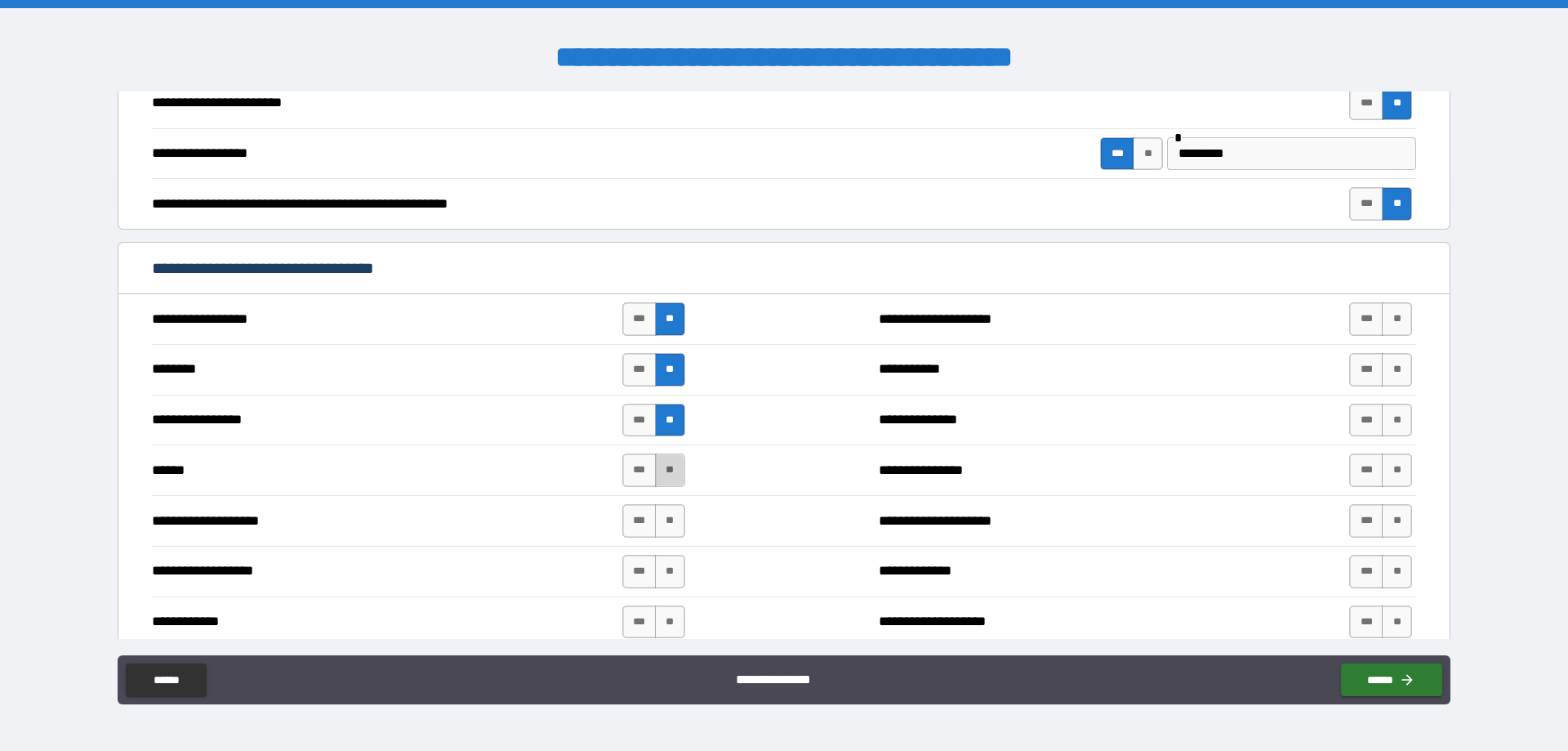 click on "**" at bounding box center (670, 470) 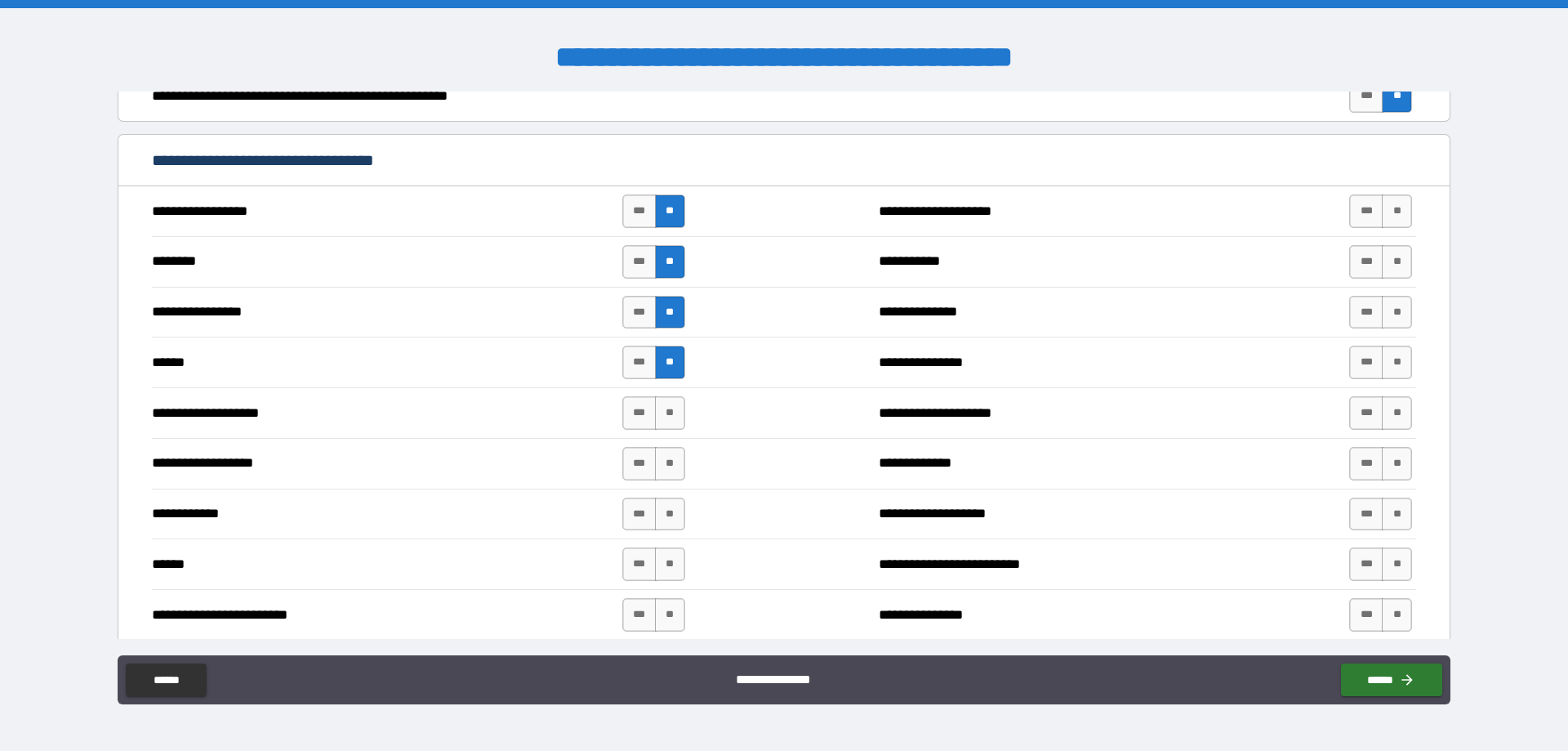 scroll, scrollTop: 1308, scrollLeft: 0, axis: vertical 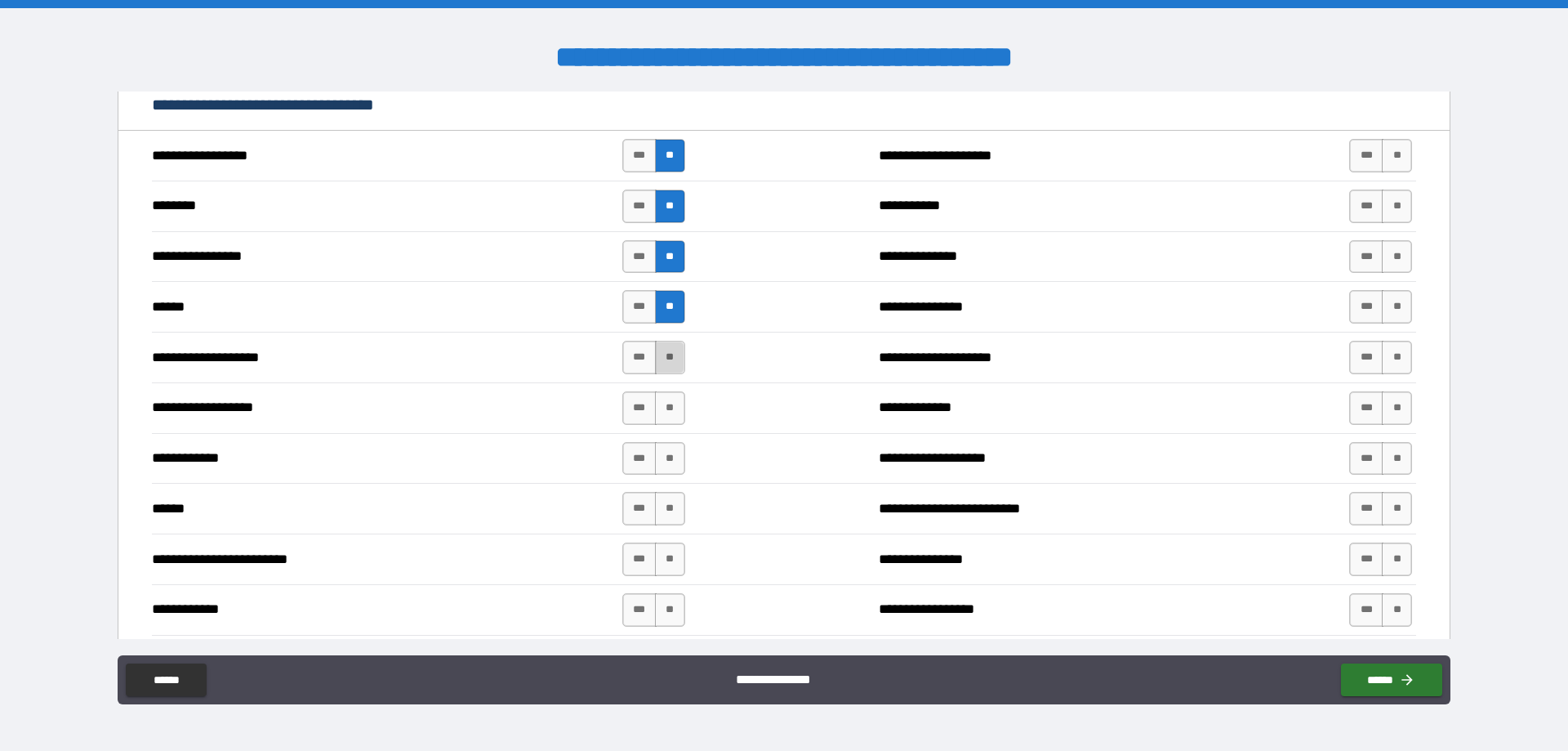 click on "**" at bounding box center (670, 357) 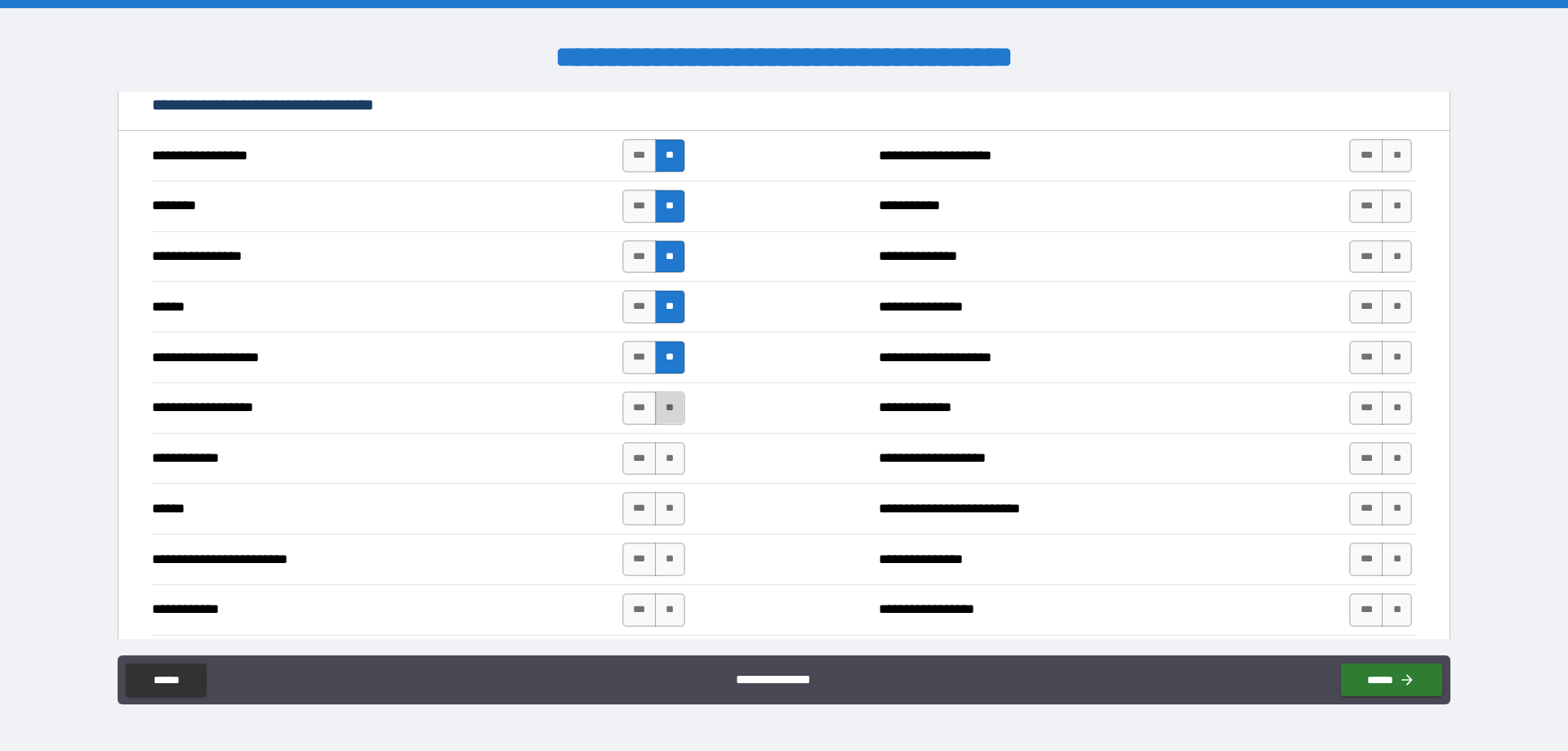 click on "**" at bounding box center [670, 408] 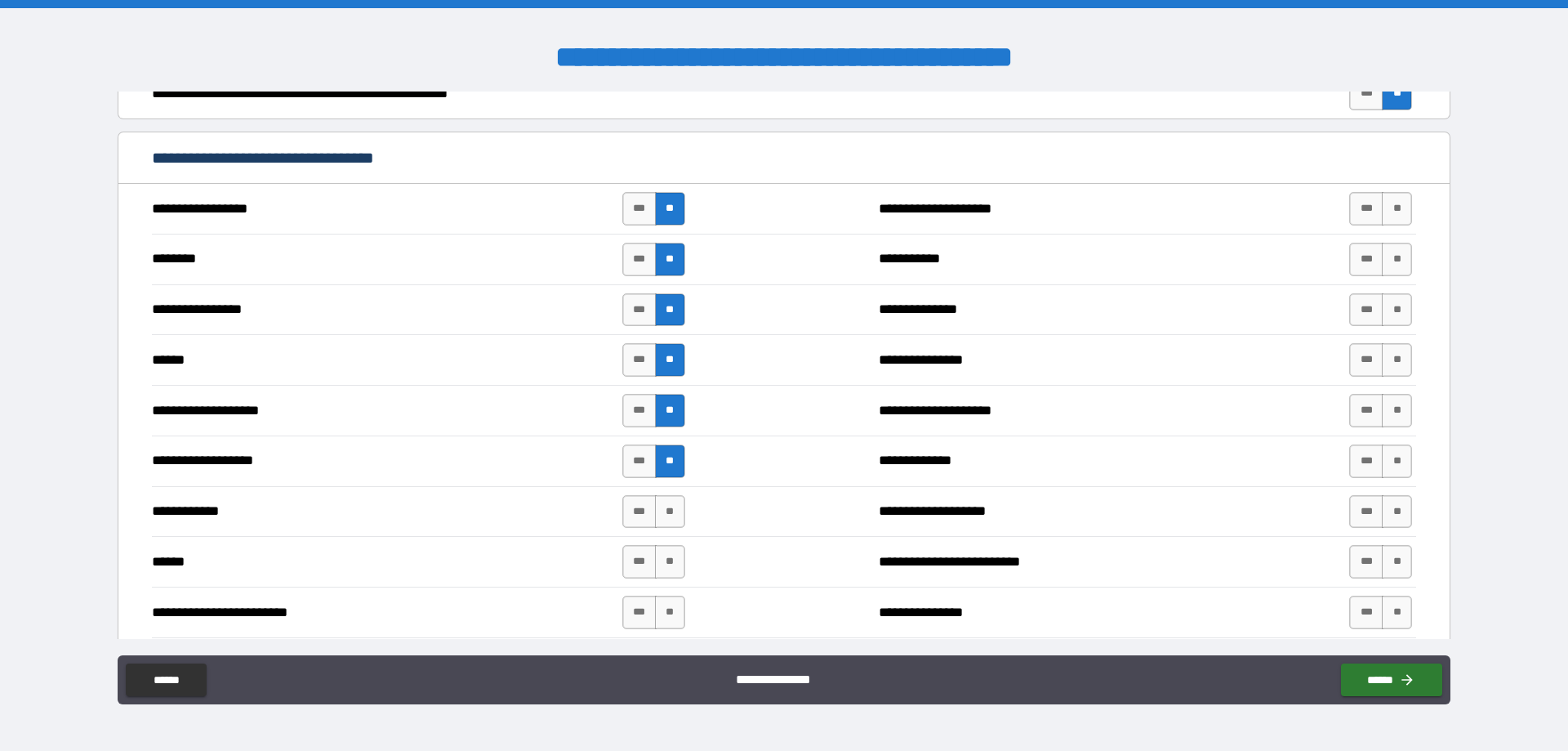 scroll, scrollTop: 1226, scrollLeft: 0, axis: vertical 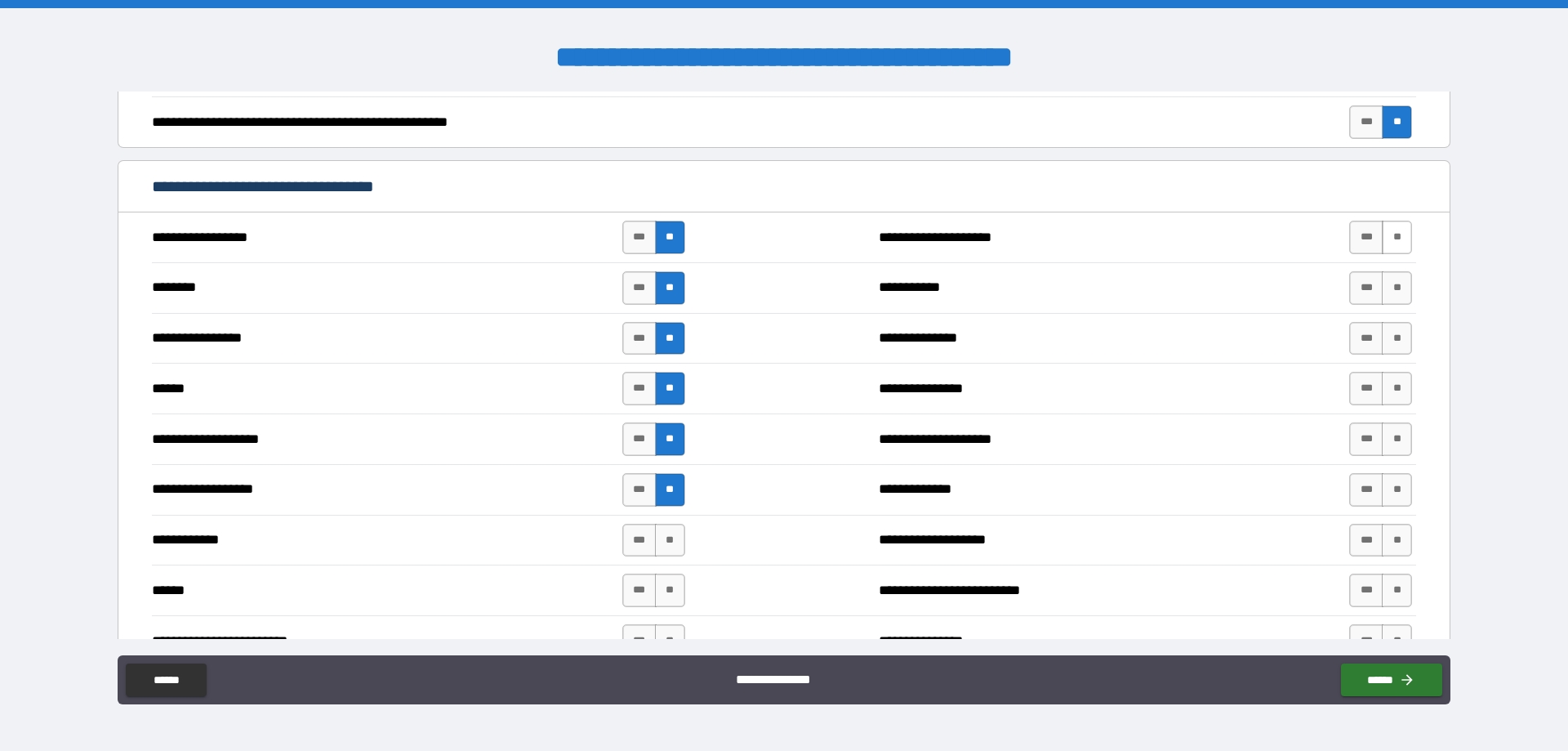 click on "**" at bounding box center [1396, 237] 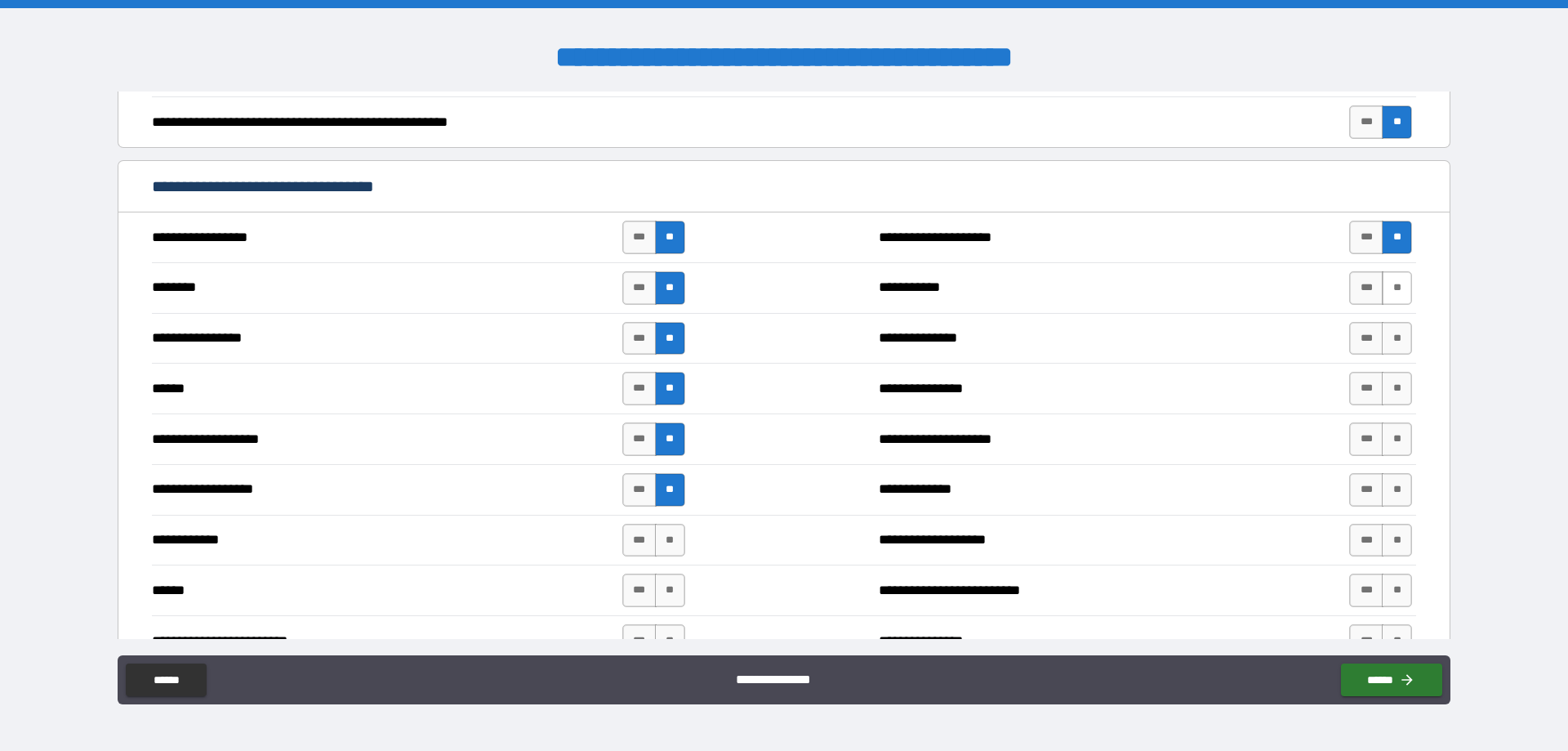 click on "**" at bounding box center (1396, 288) 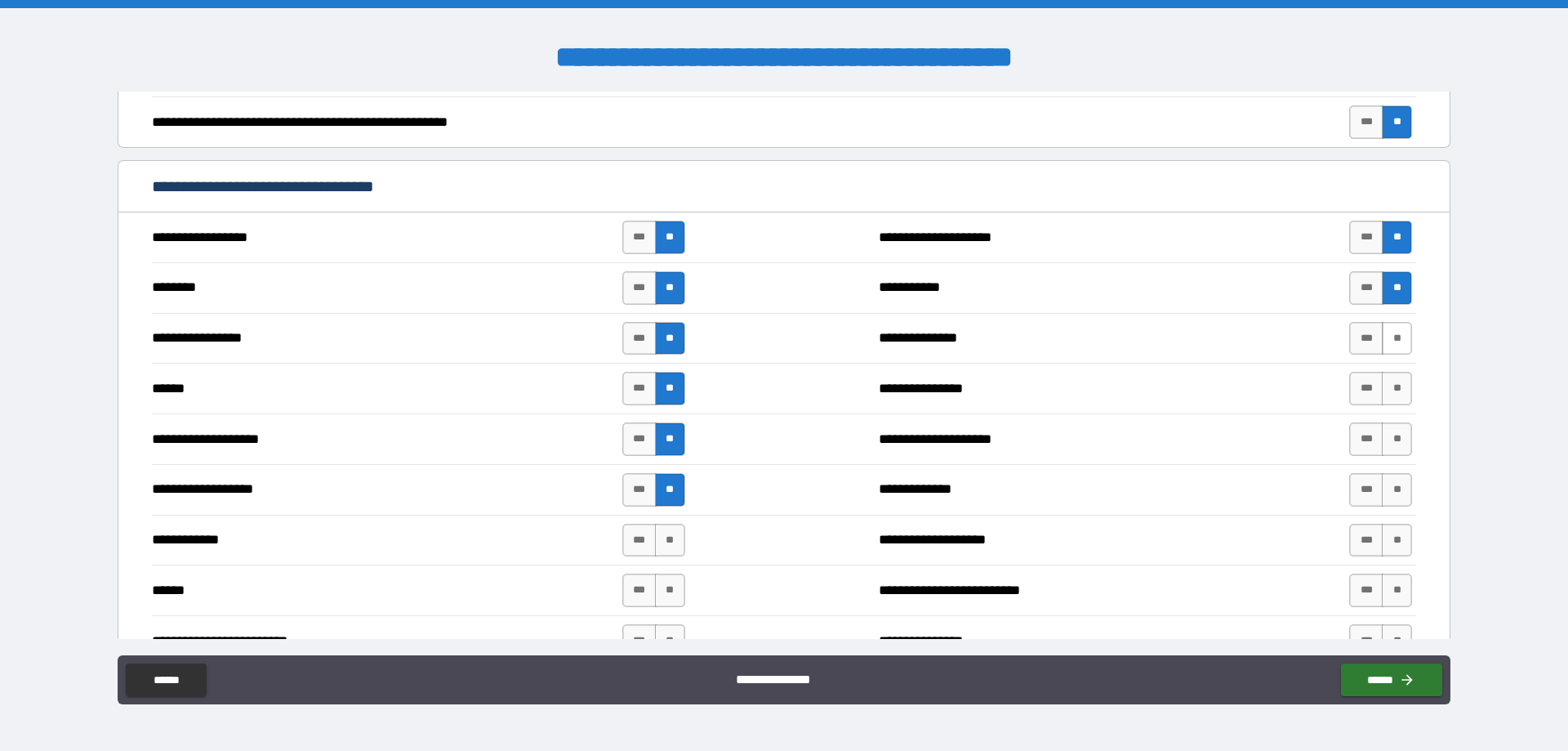 click on "**" at bounding box center (1396, 338) 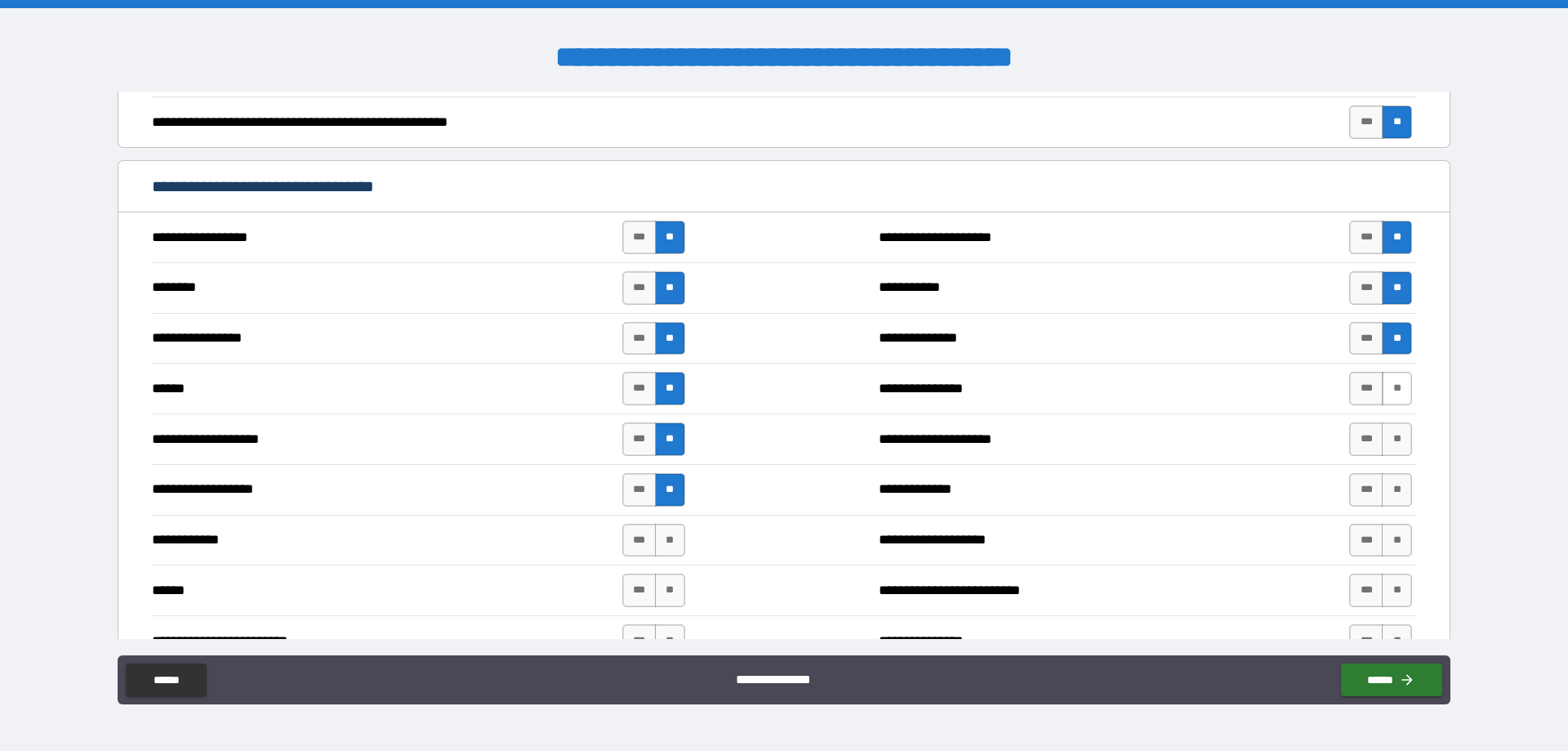 click on "**" at bounding box center [1396, 388] 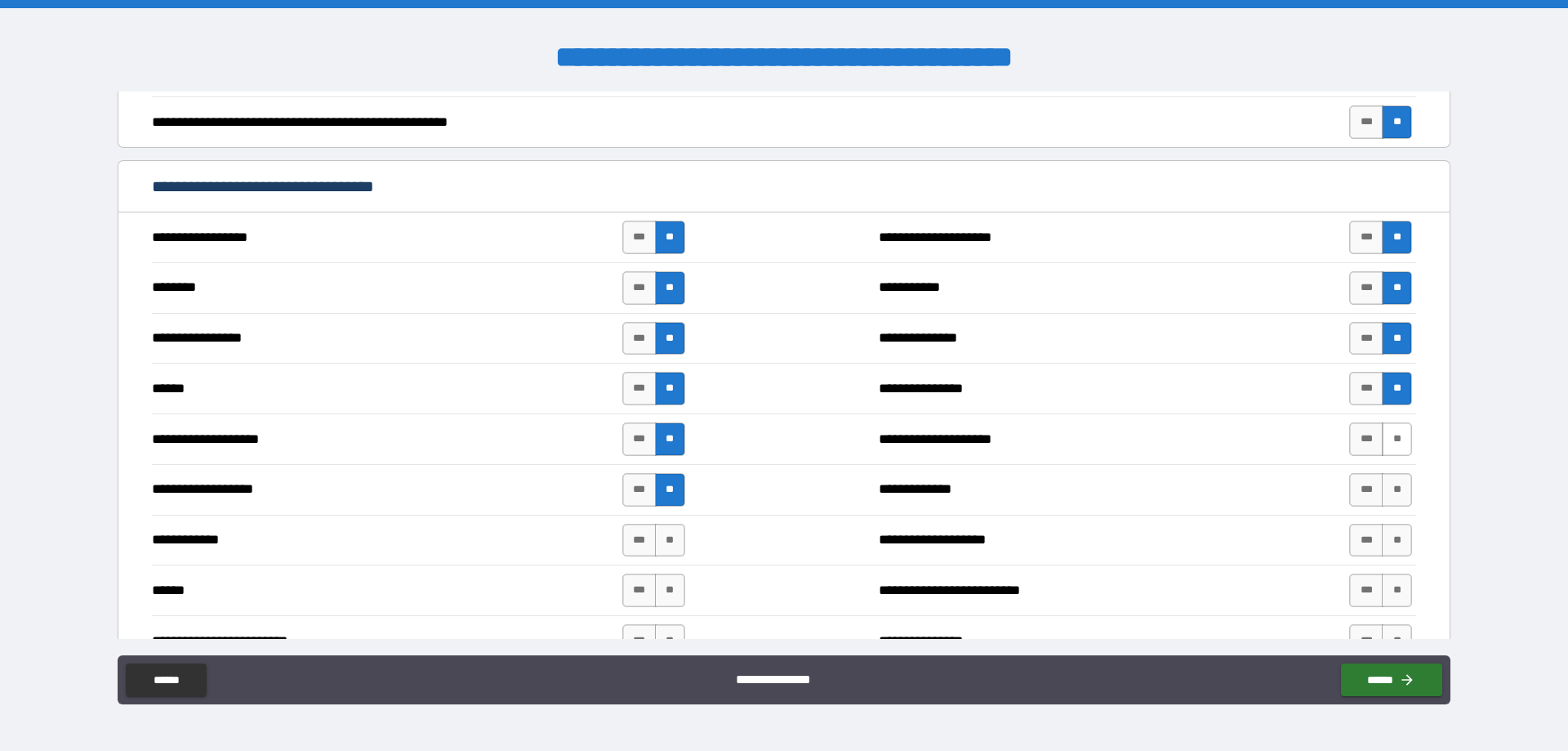 click on "**" at bounding box center (1396, 439) 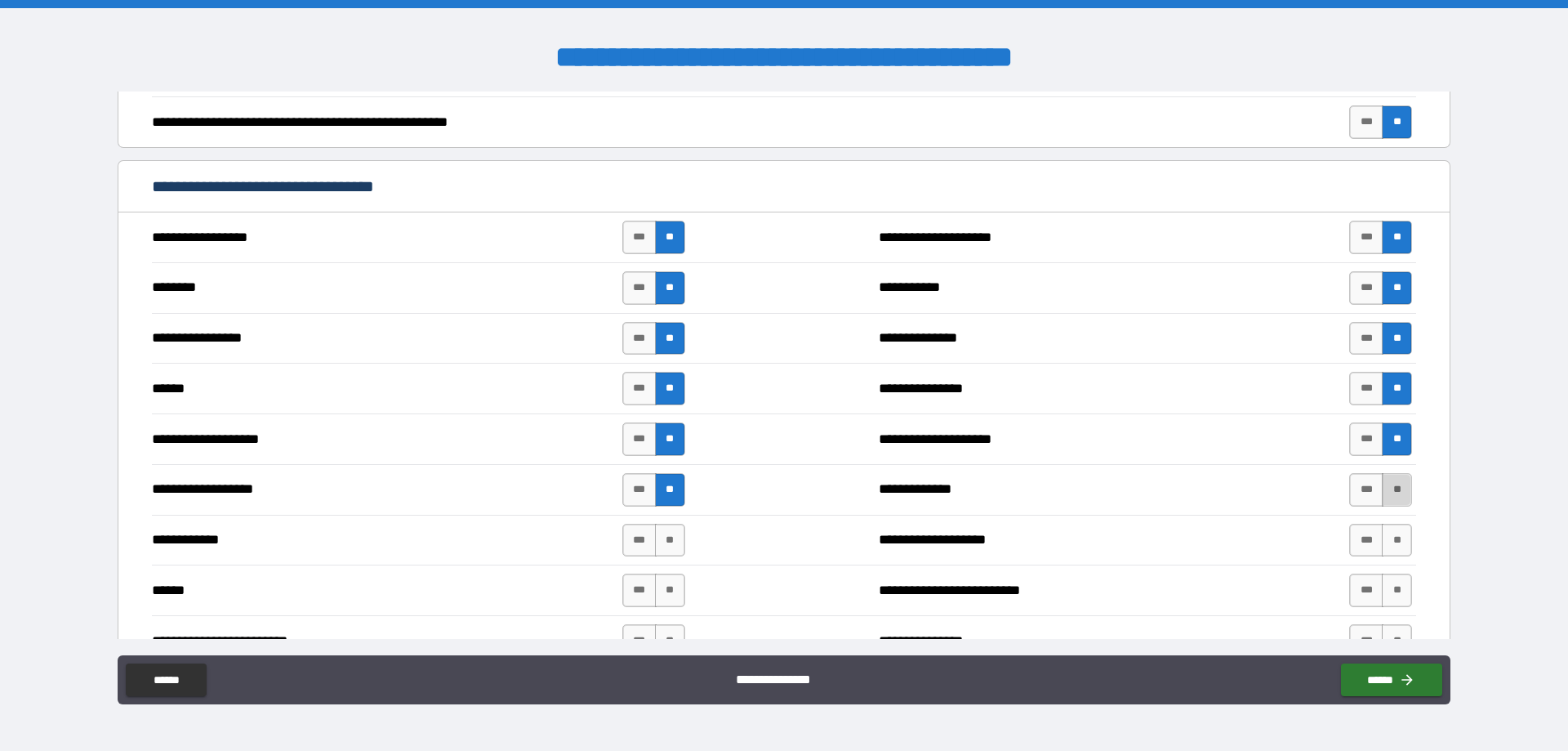 click on "**" at bounding box center [1396, 489] 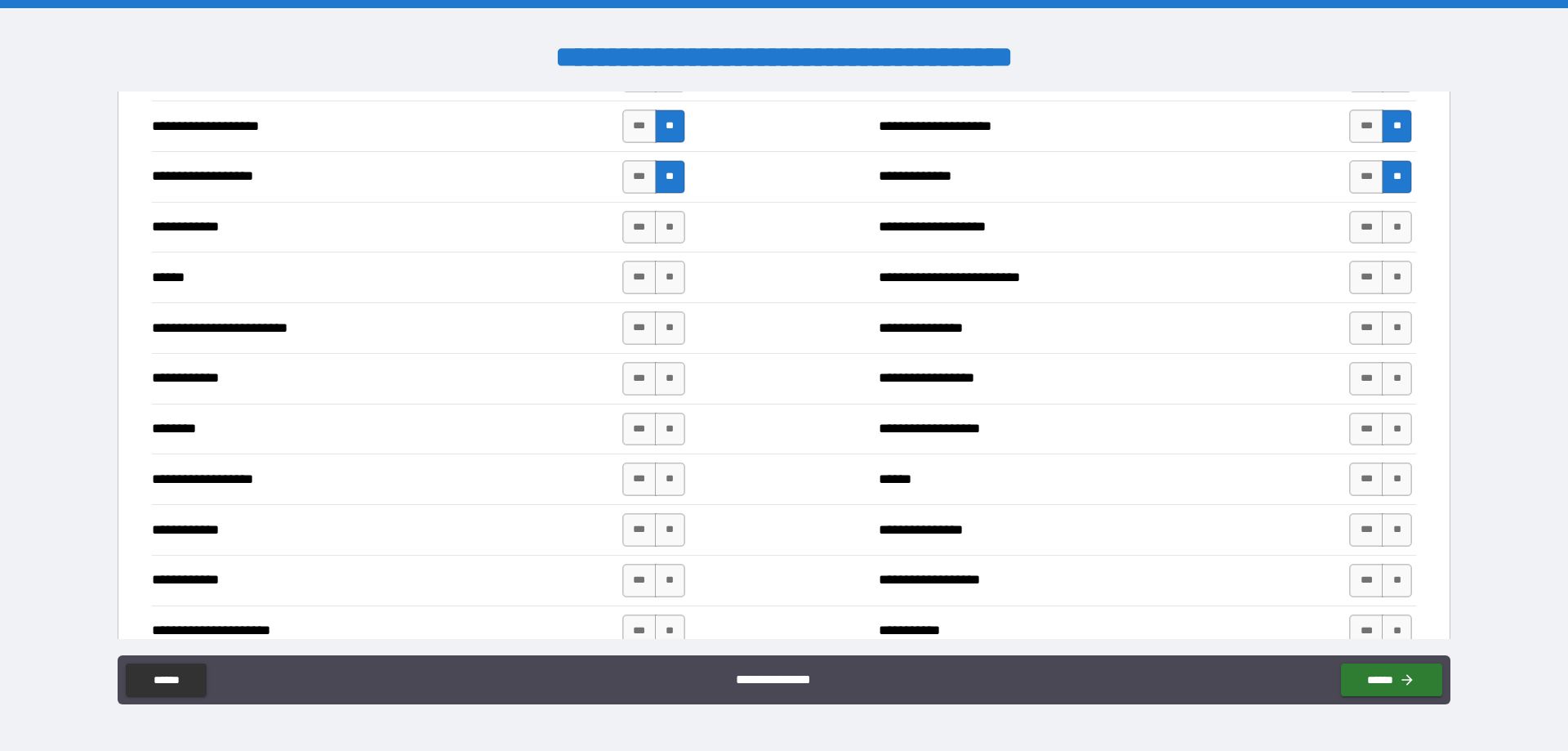 scroll, scrollTop: 1553, scrollLeft: 0, axis: vertical 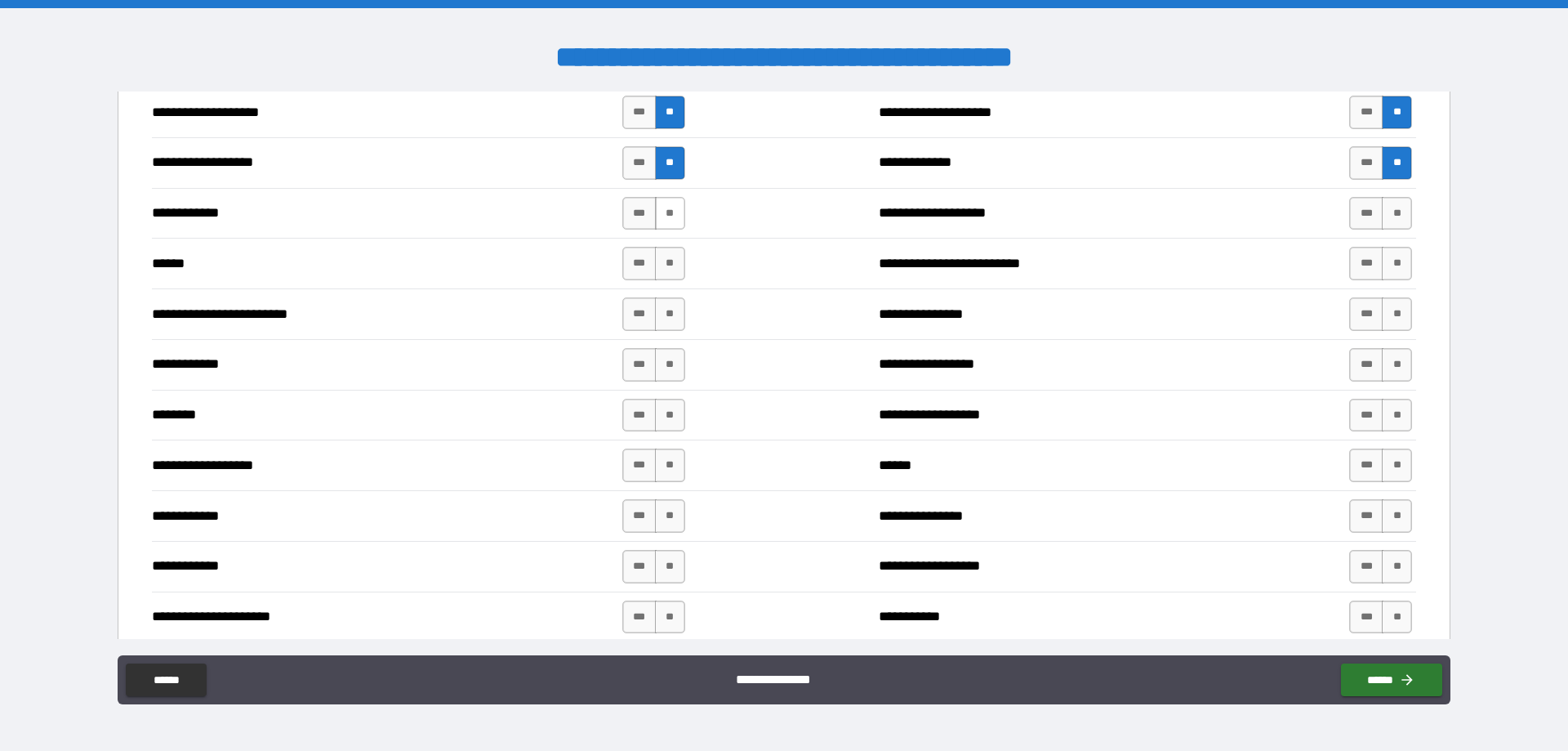 click on "**" at bounding box center [670, 213] 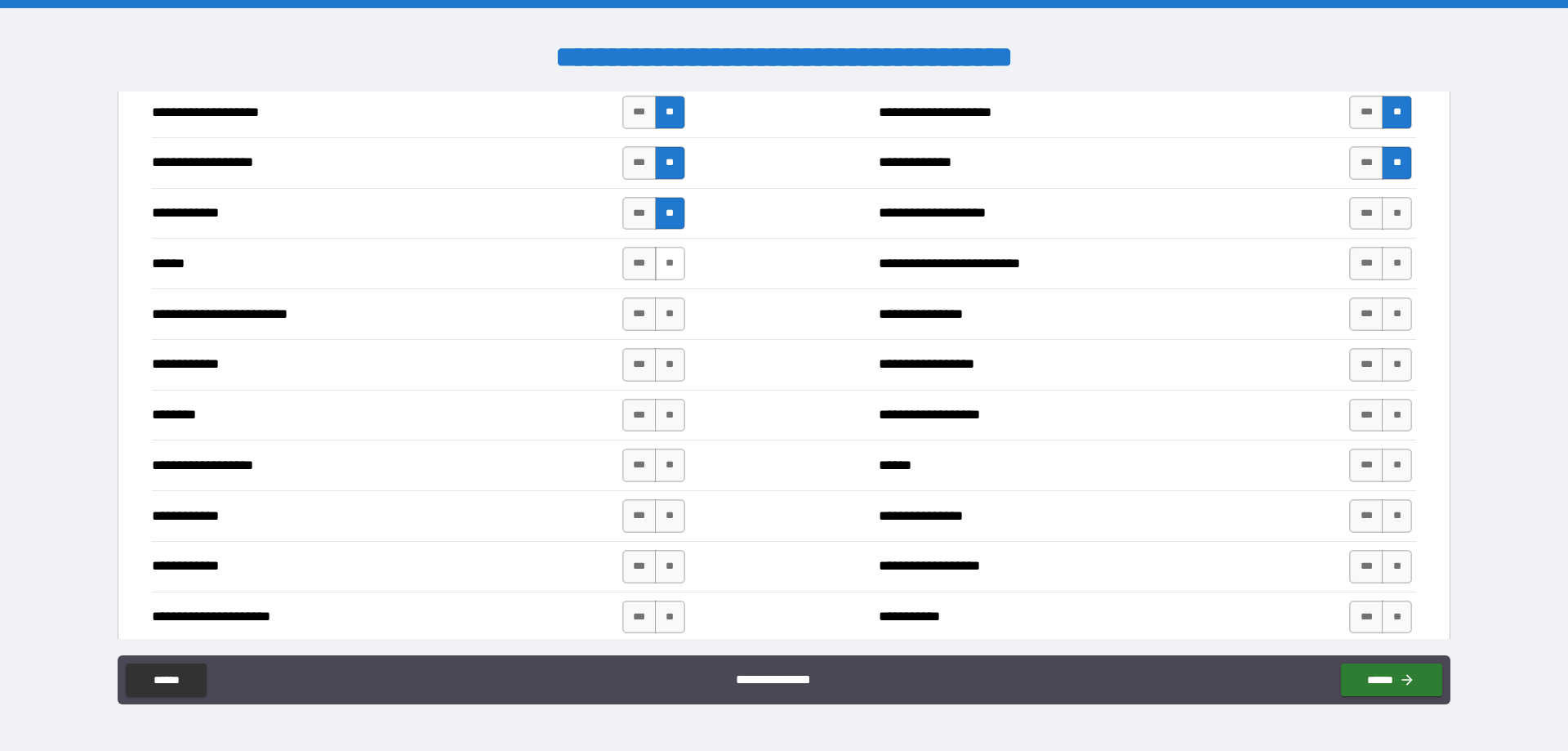 click on "**" at bounding box center (670, 263) 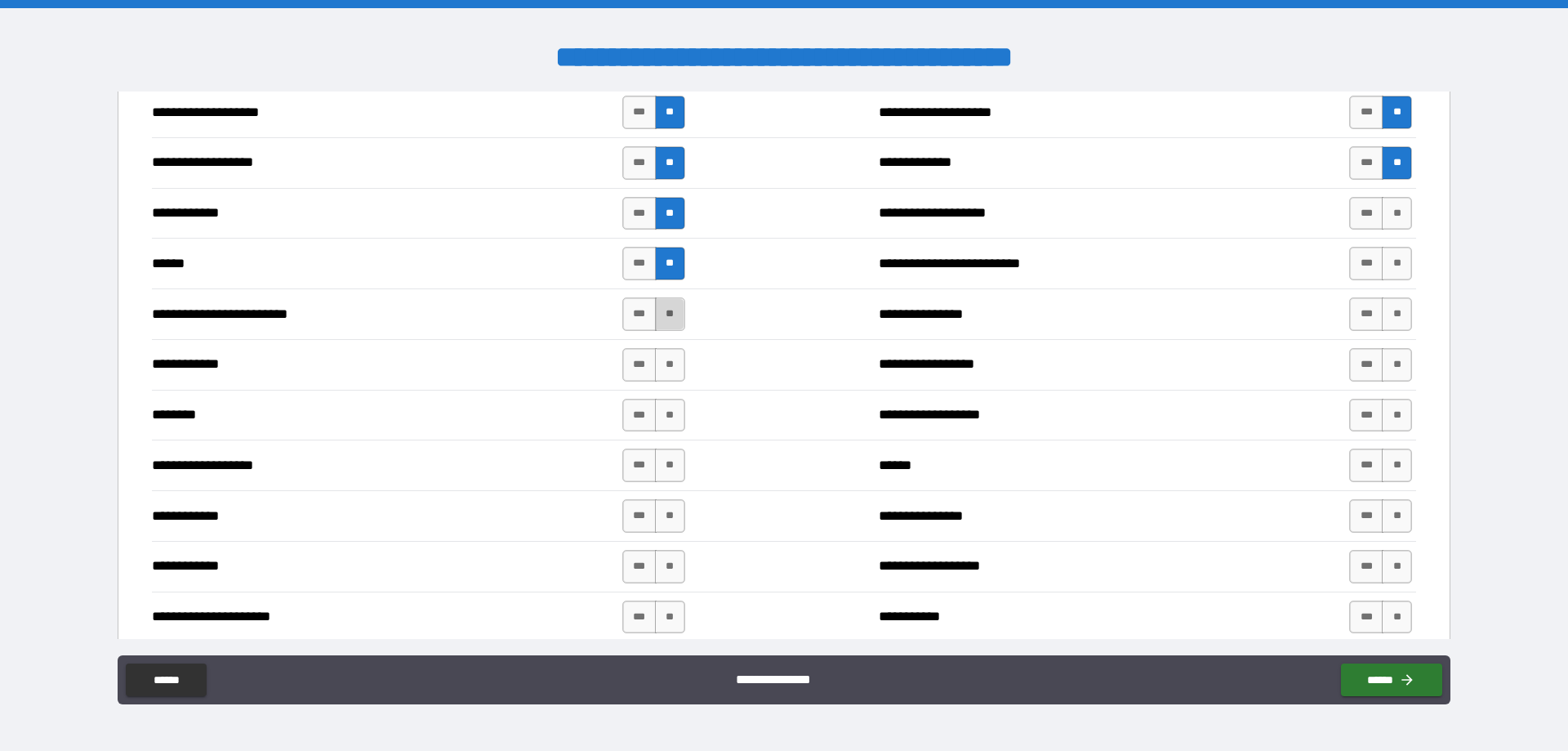 click on "**" at bounding box center [670, 314] 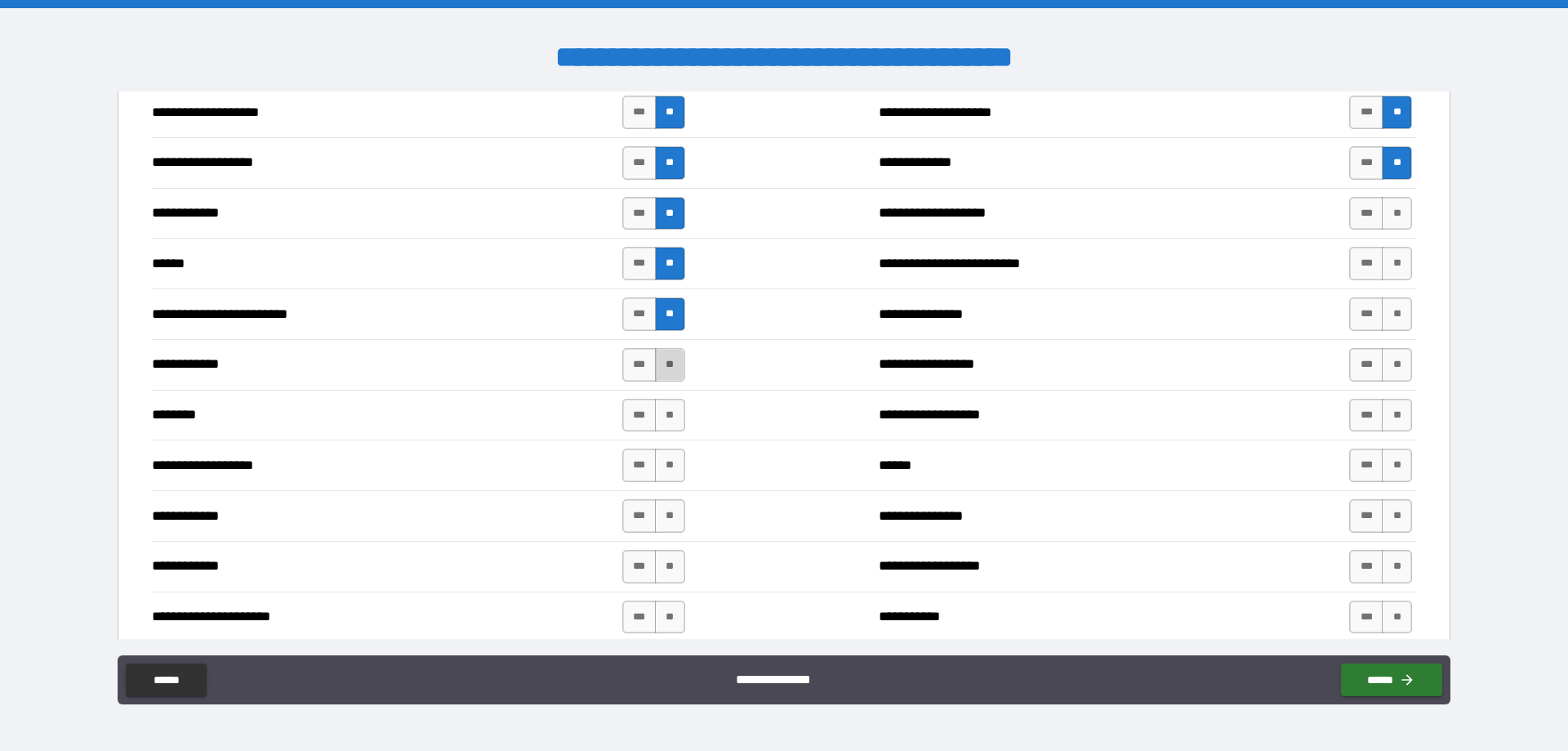 click on "**" at bounding box center (670, 364) 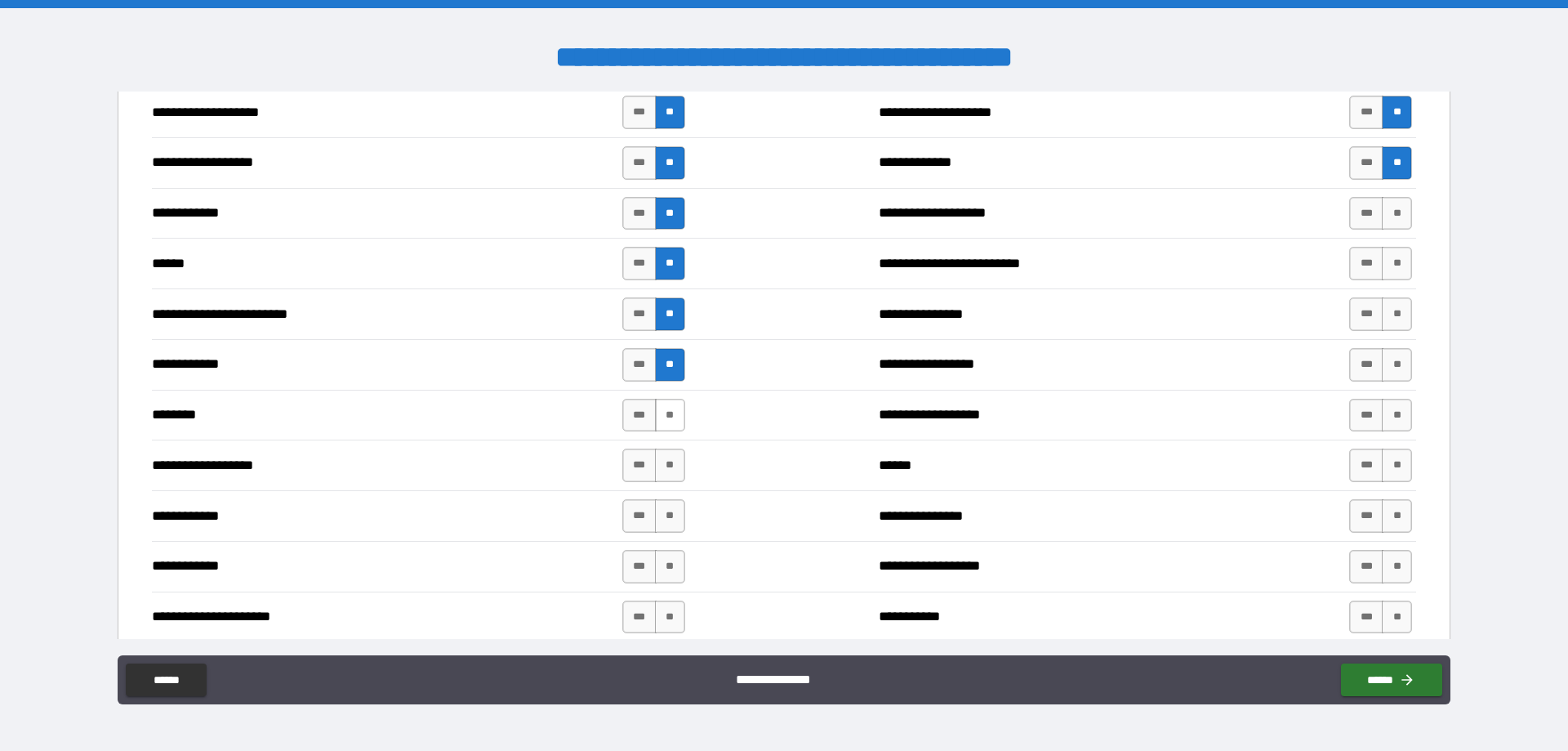 click on "**" at bounding box center [670, 415] 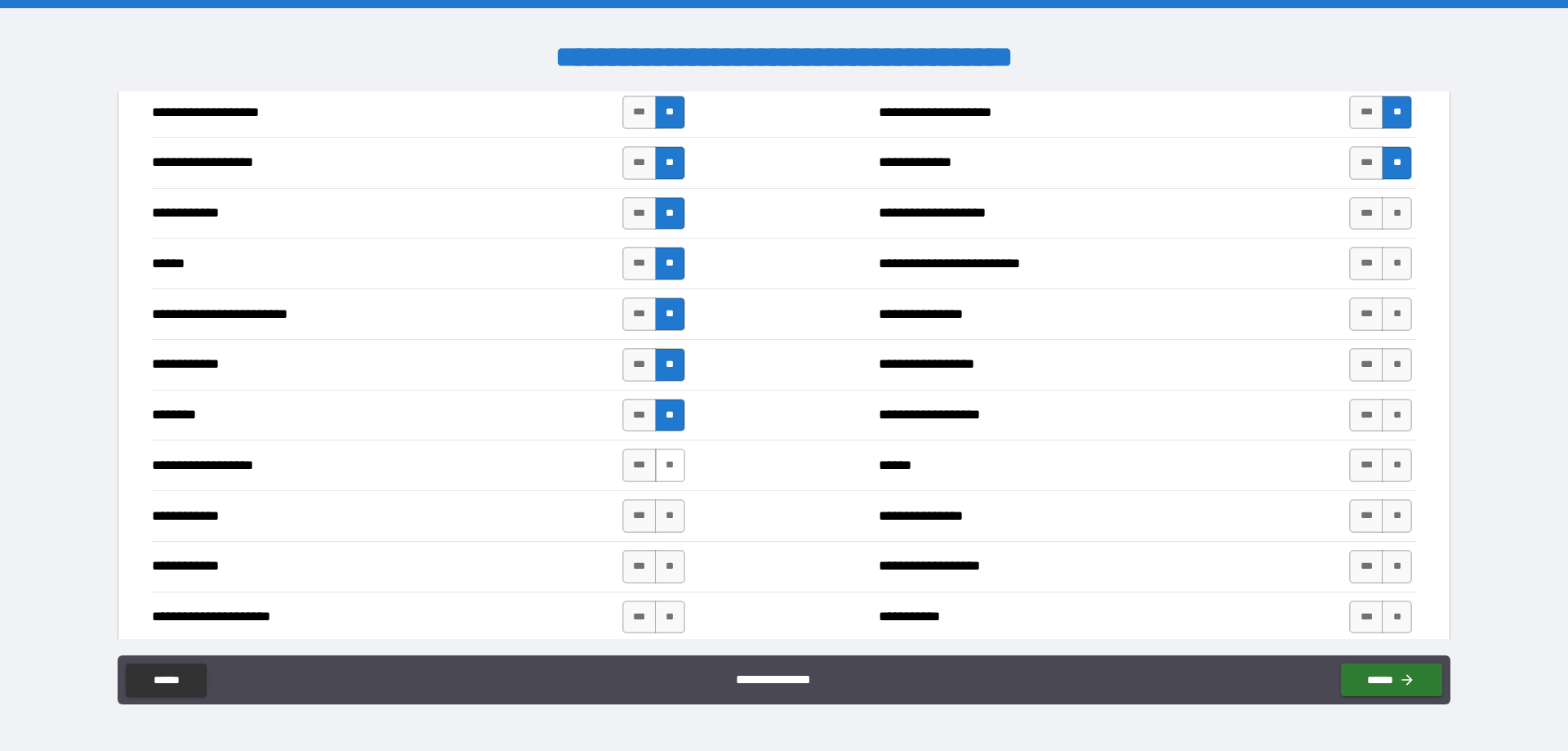 click on "**" at bounding box center [670, 465] 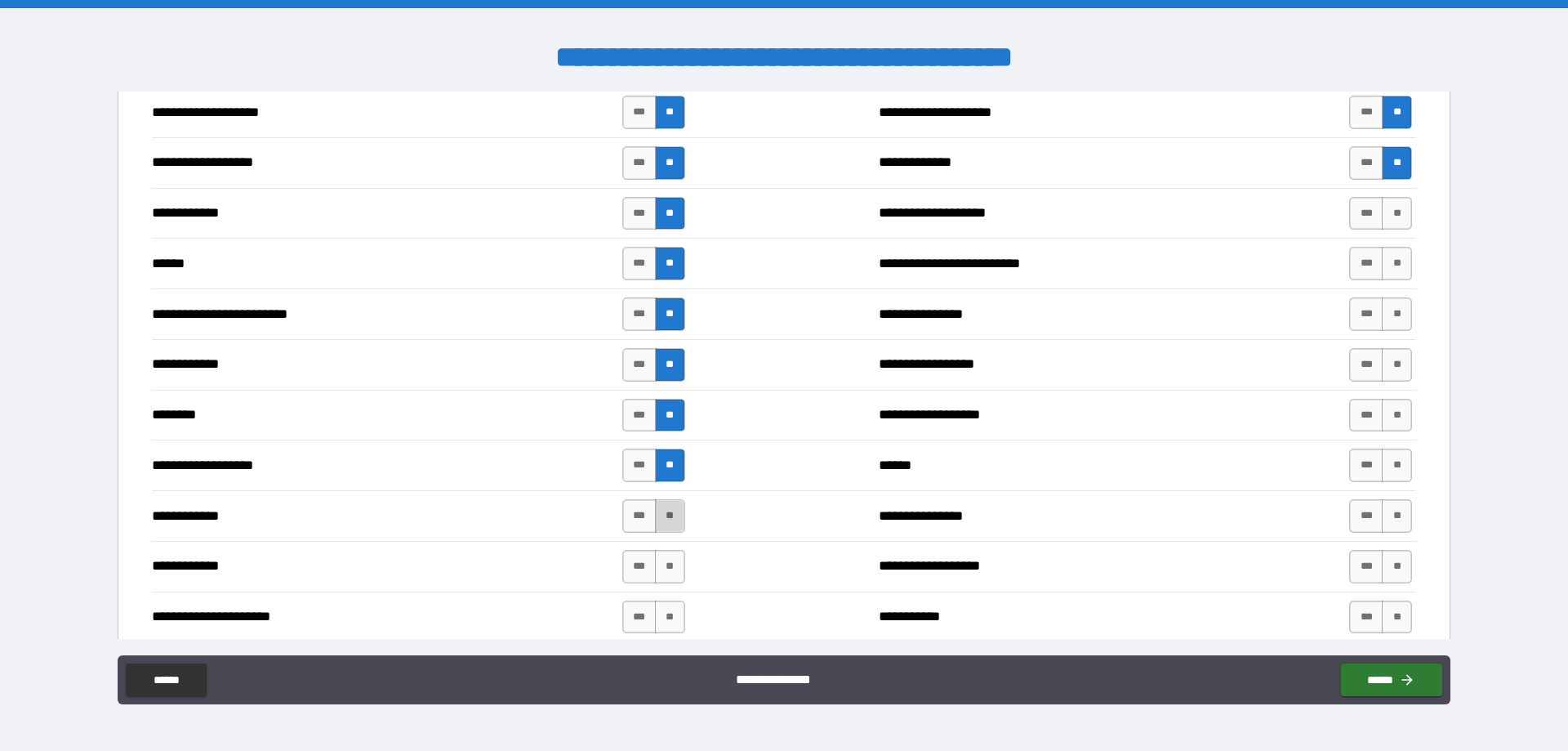 click on "**" at bounding box center (670, 516) 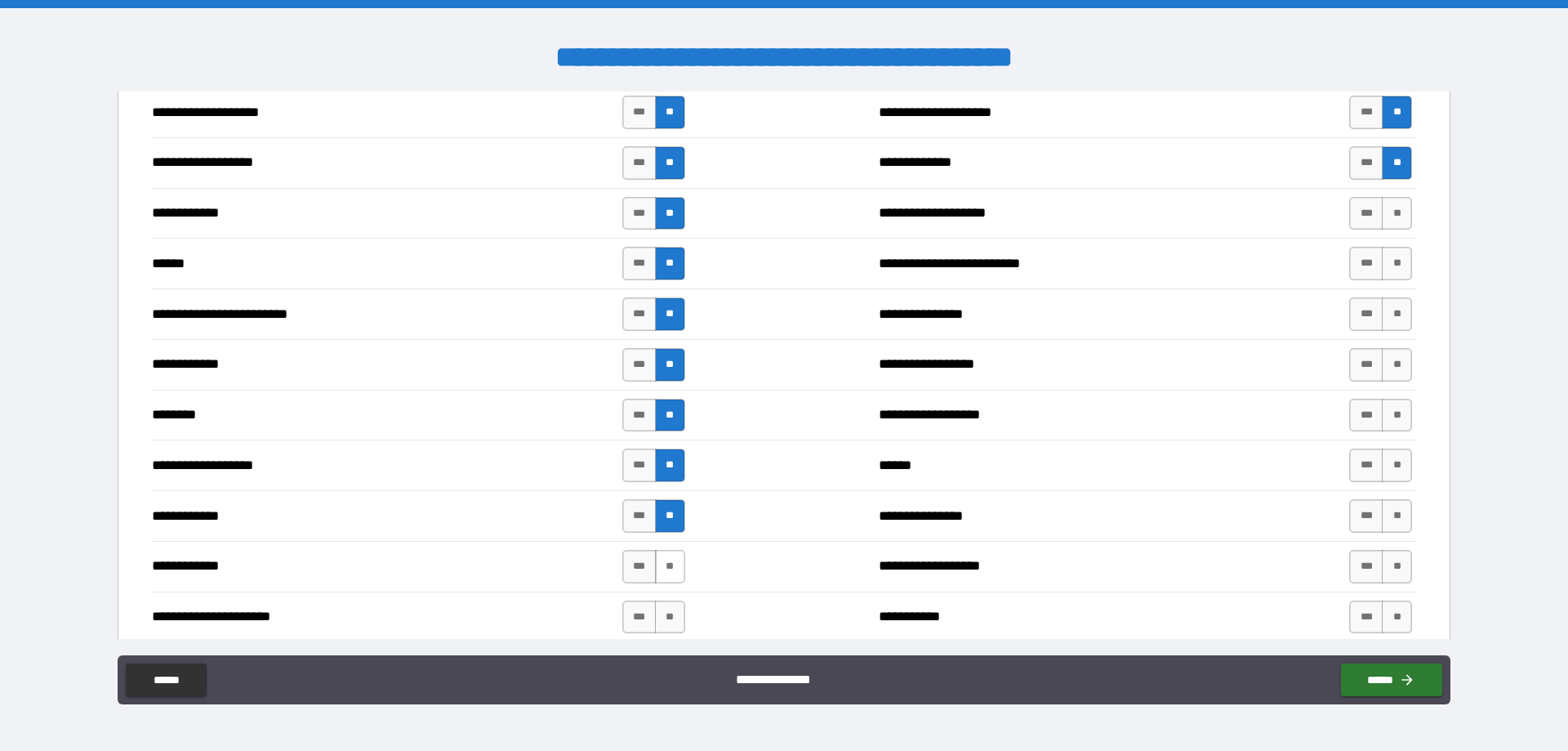 click on "**" at bounding box center (670, 566) 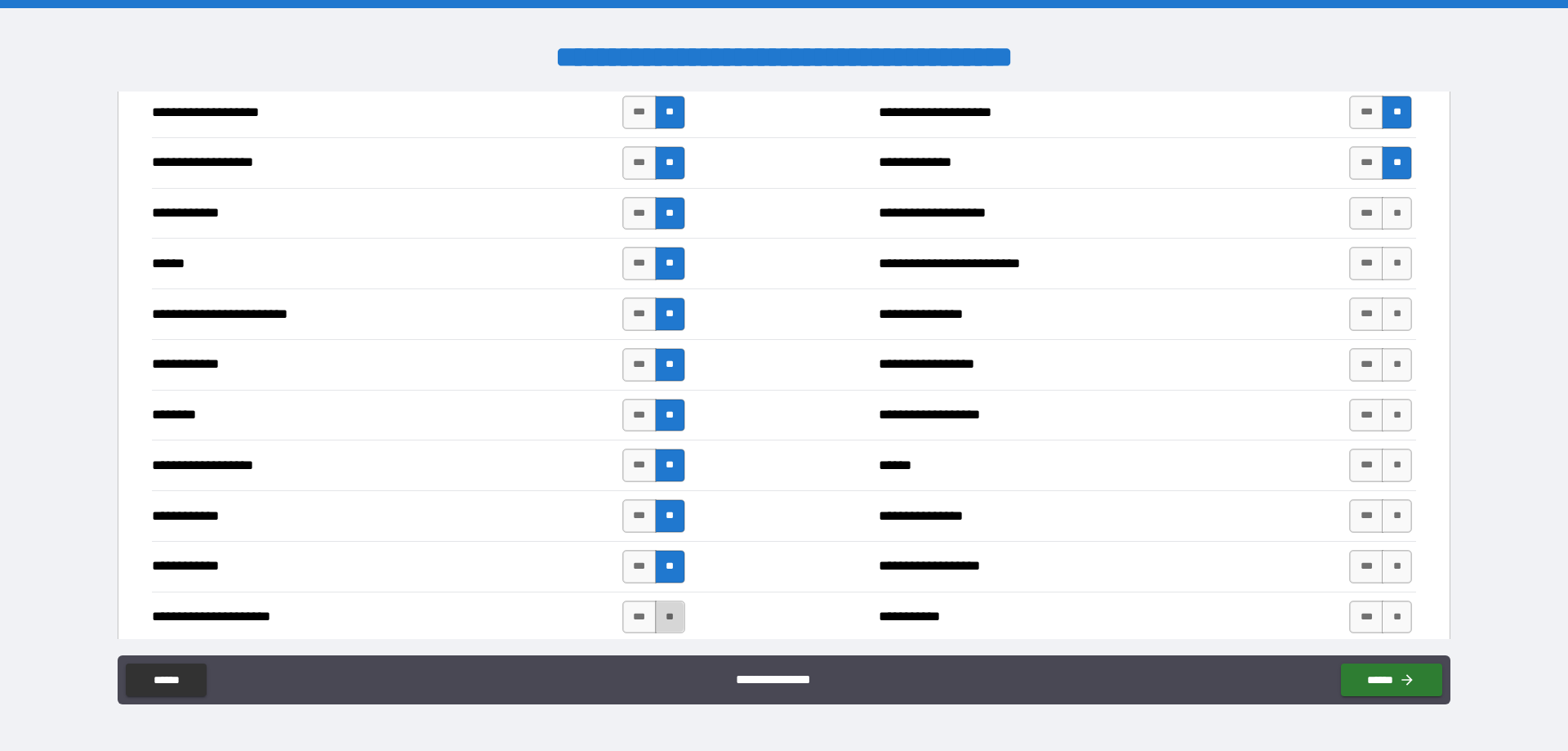 click on "**" at bounding box center [670, 617] 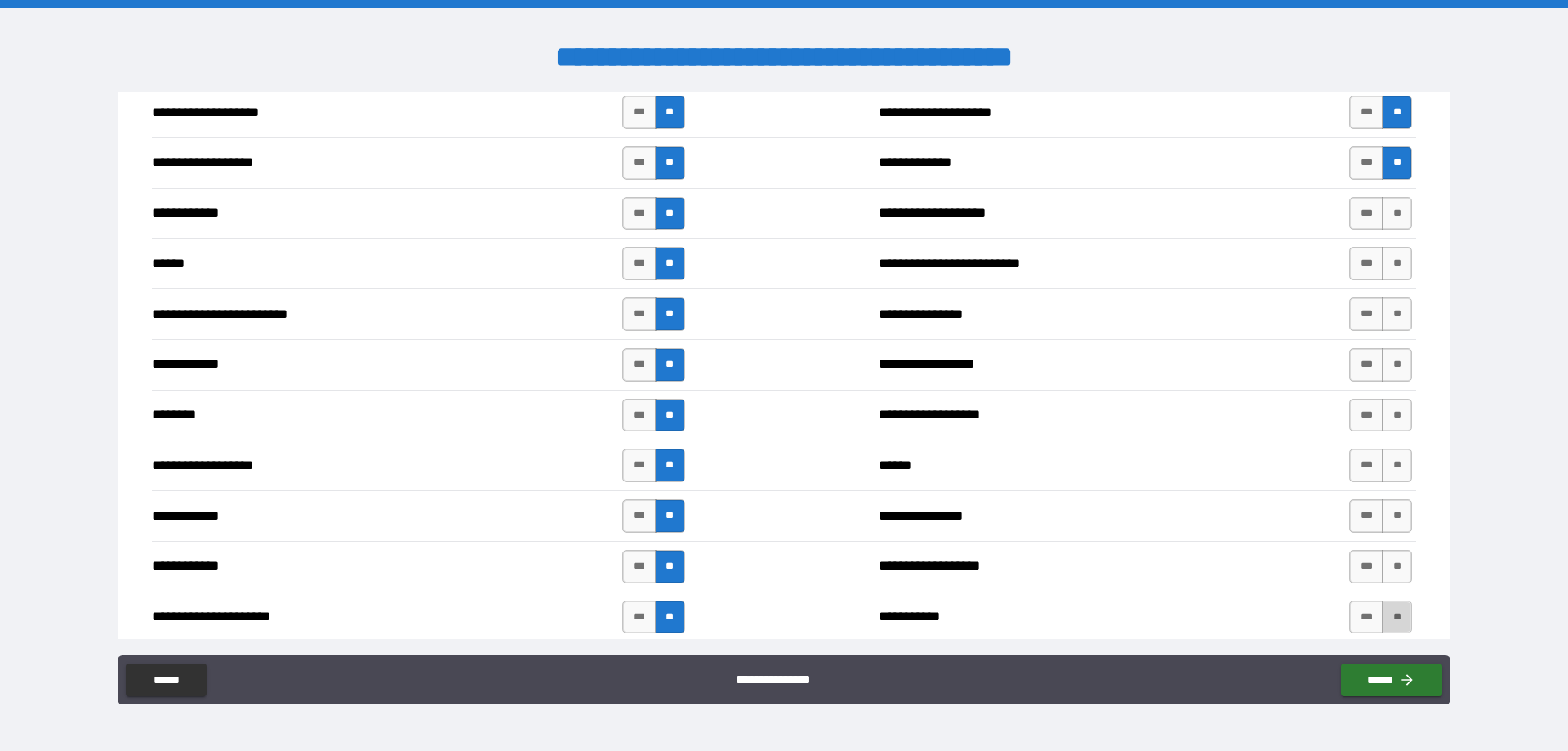 click on "**" at bounding box center [1396, 617] 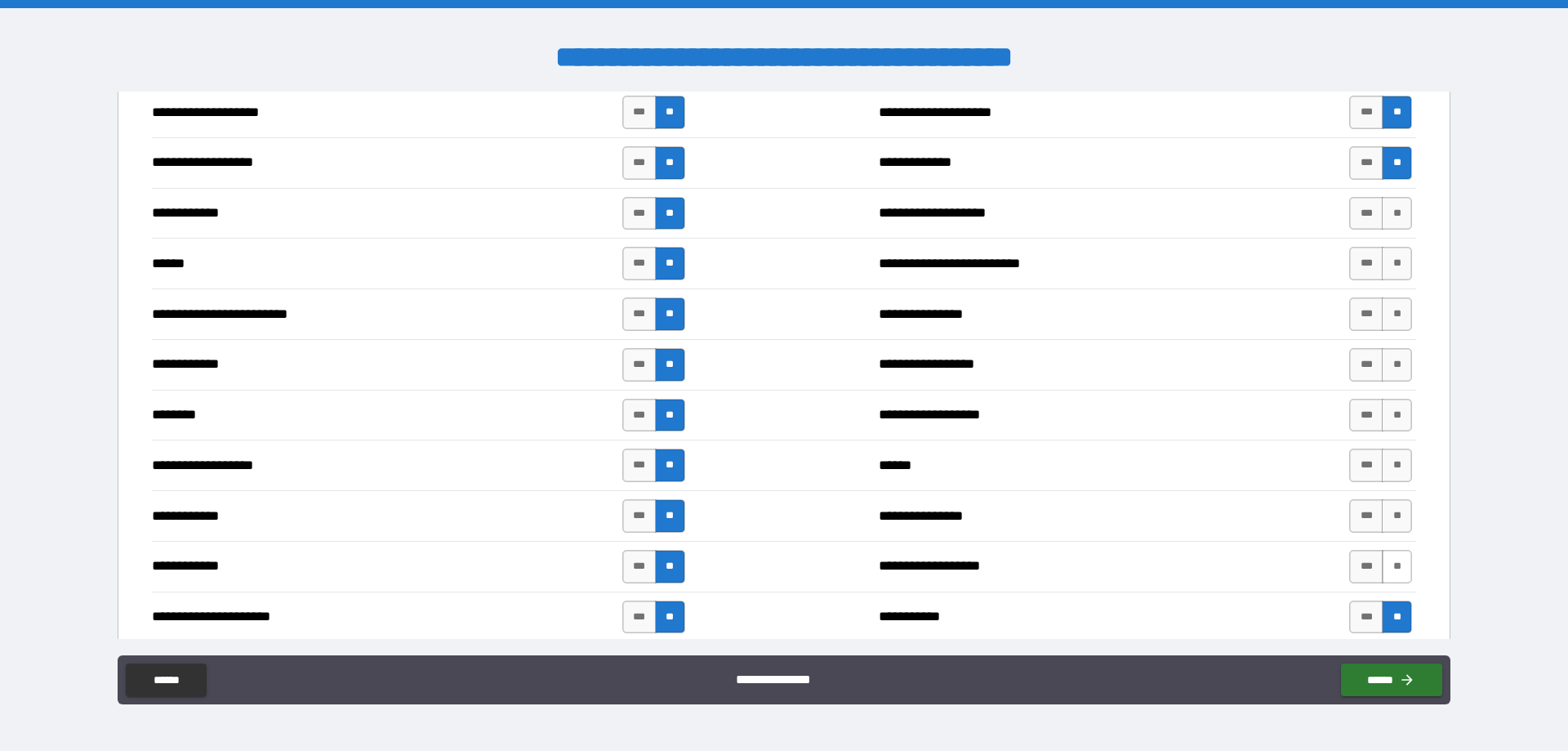 click on "**" at bounding box center (1396, 566) 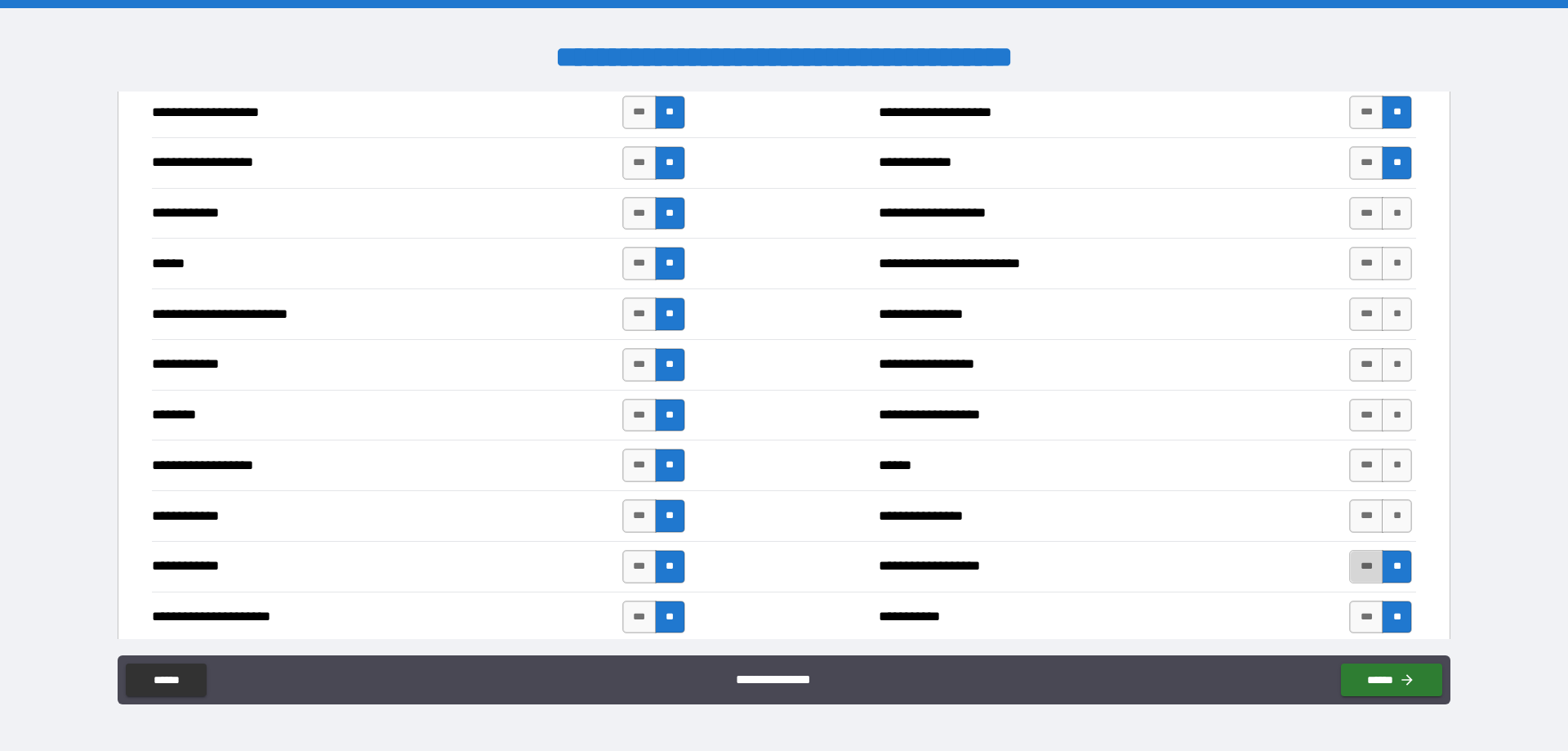 click on "***" at bounding box center [1366, 566] 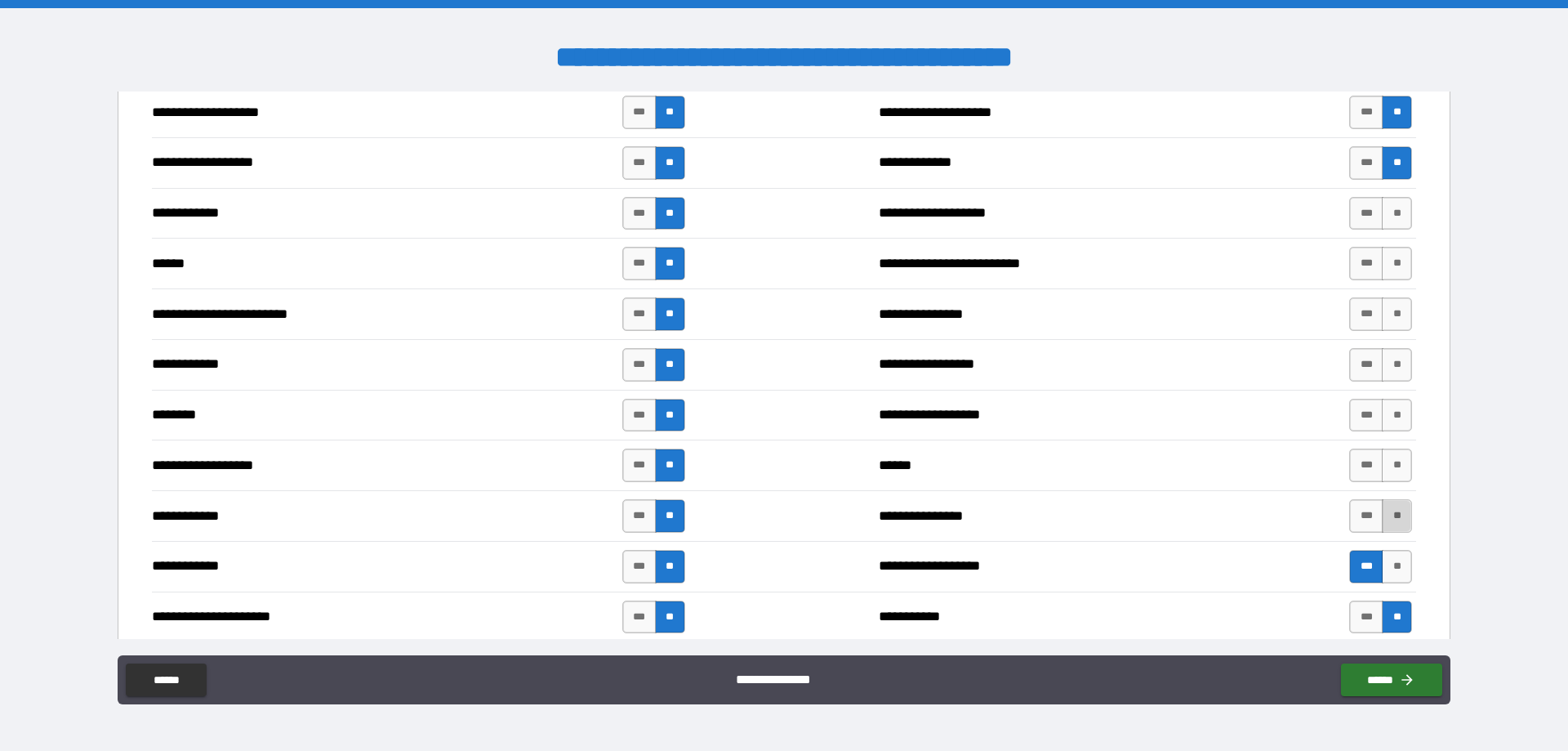 click on "**" at bounding box center (1396, 516) 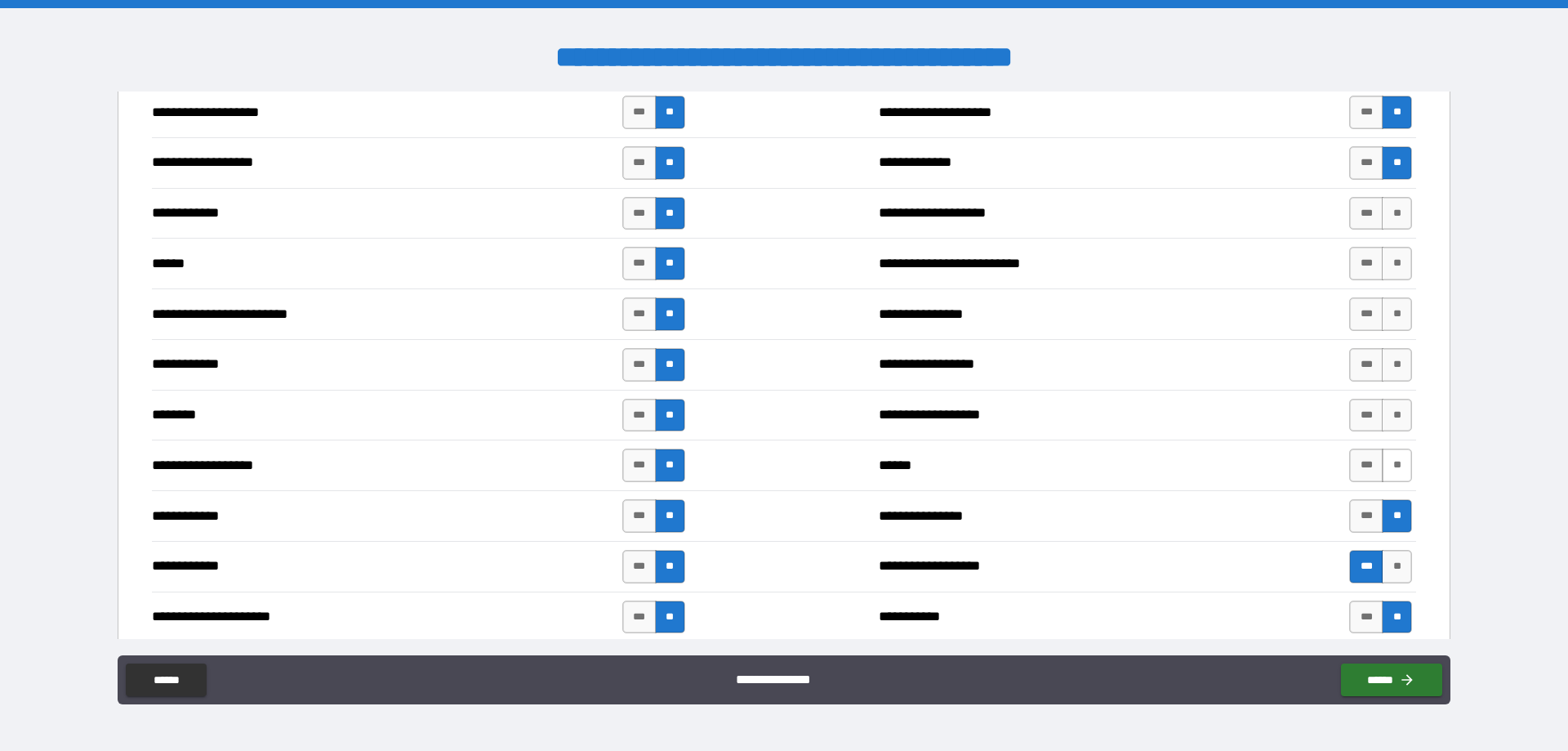 click on "**" at bounding box center [1396, 465] 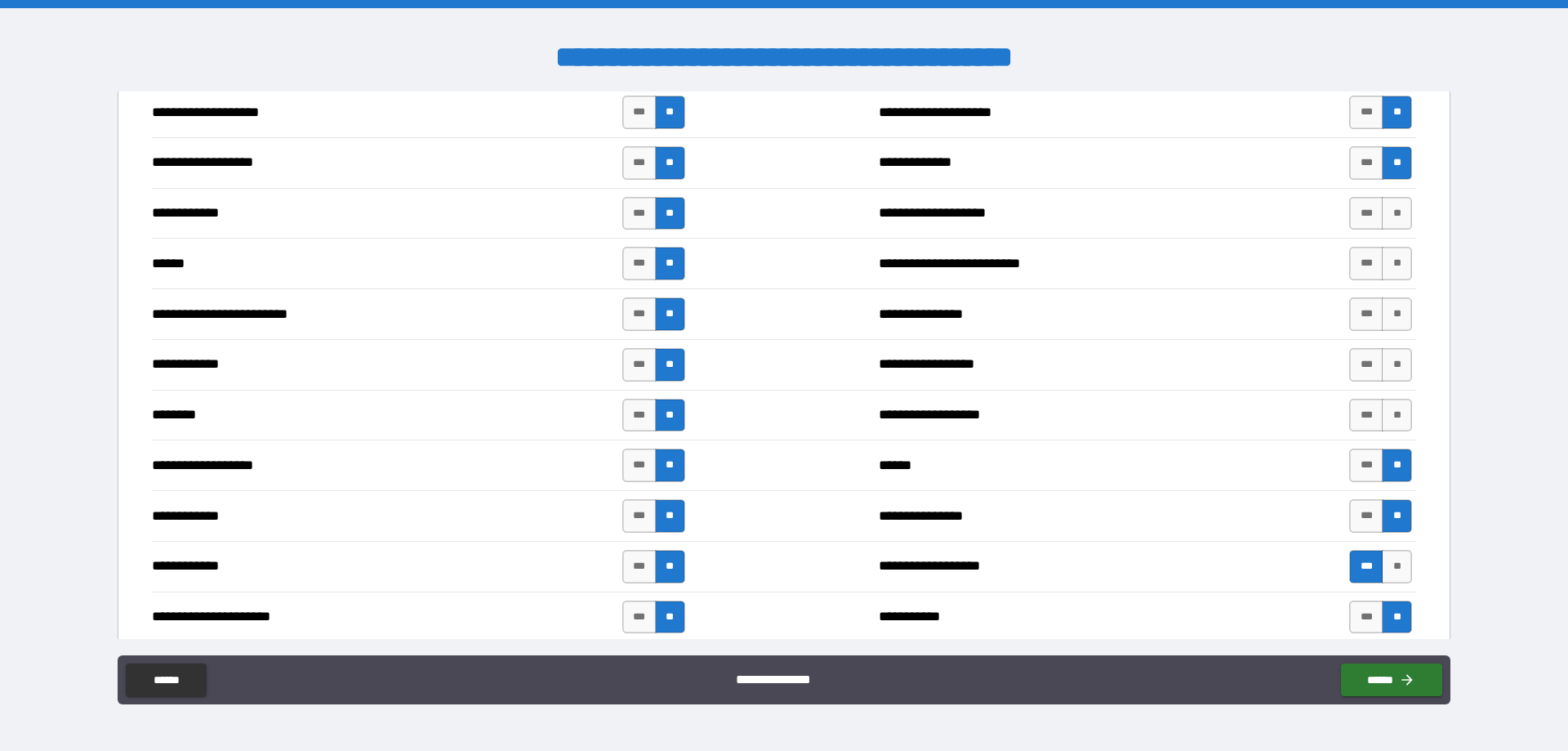 click on "**********" at bounding box center (784, 415) 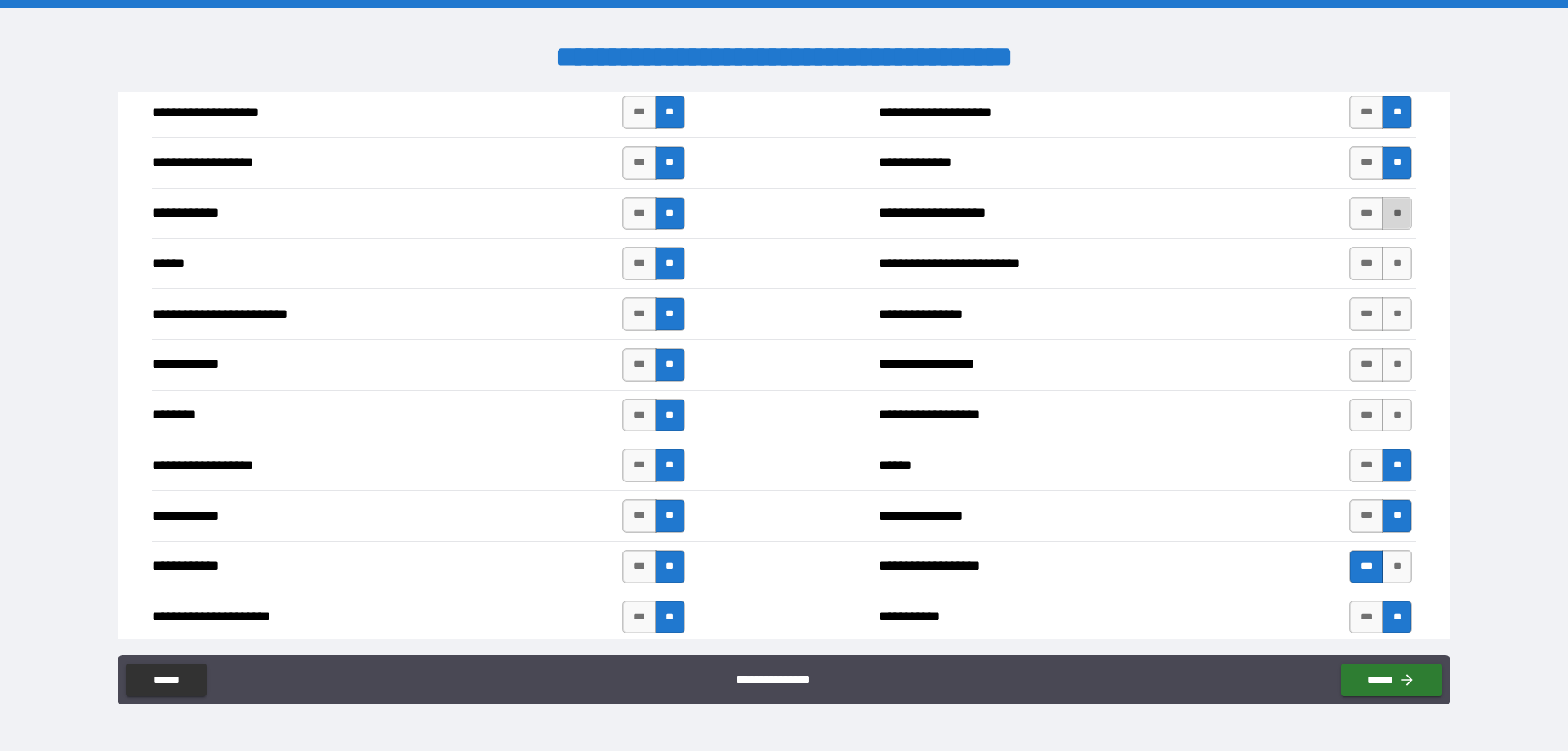 click on "**" at bounding box center [1396, 213] 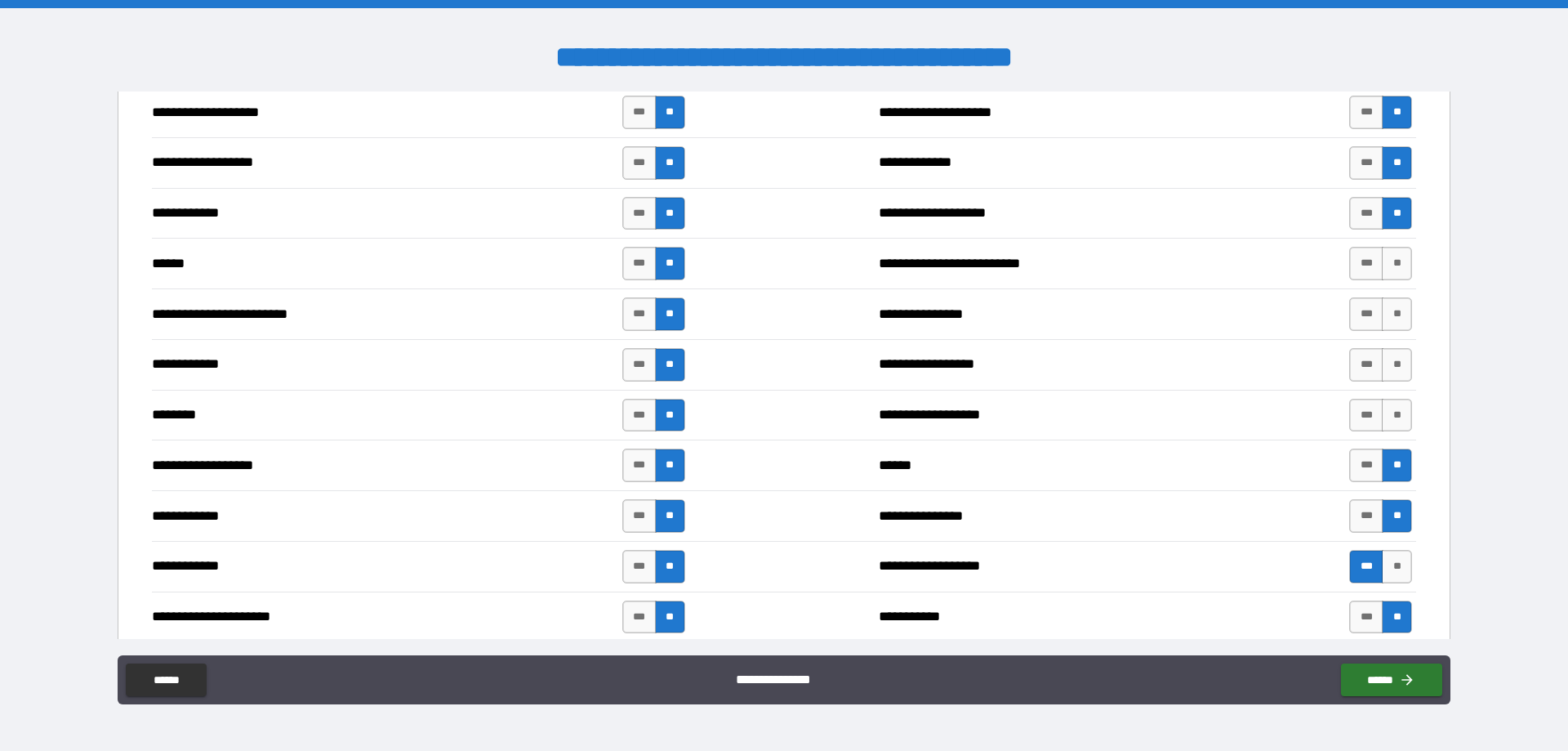 click on "**********" at bounding box center [784, 263] 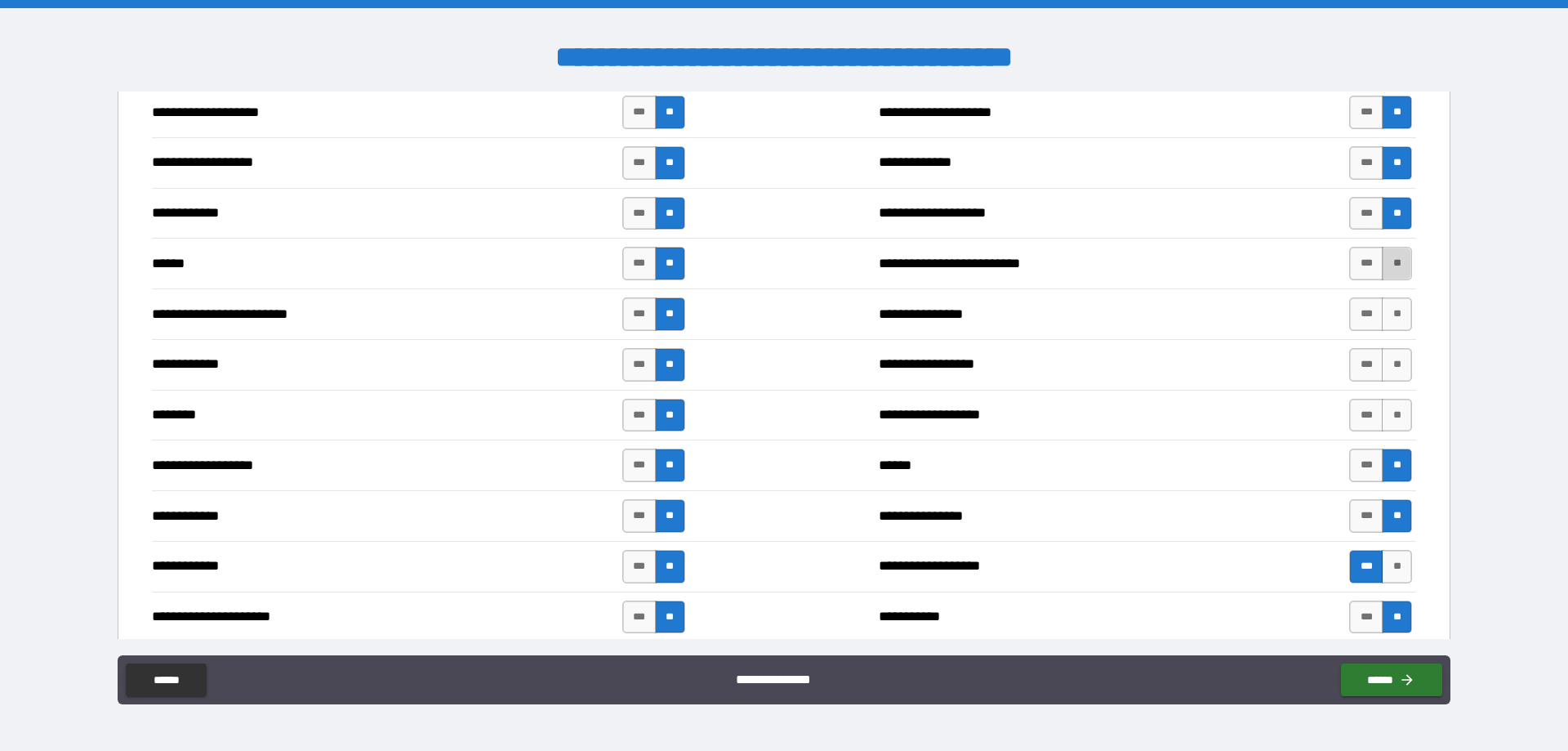 click on "**" at bounding box center (1396, 263) 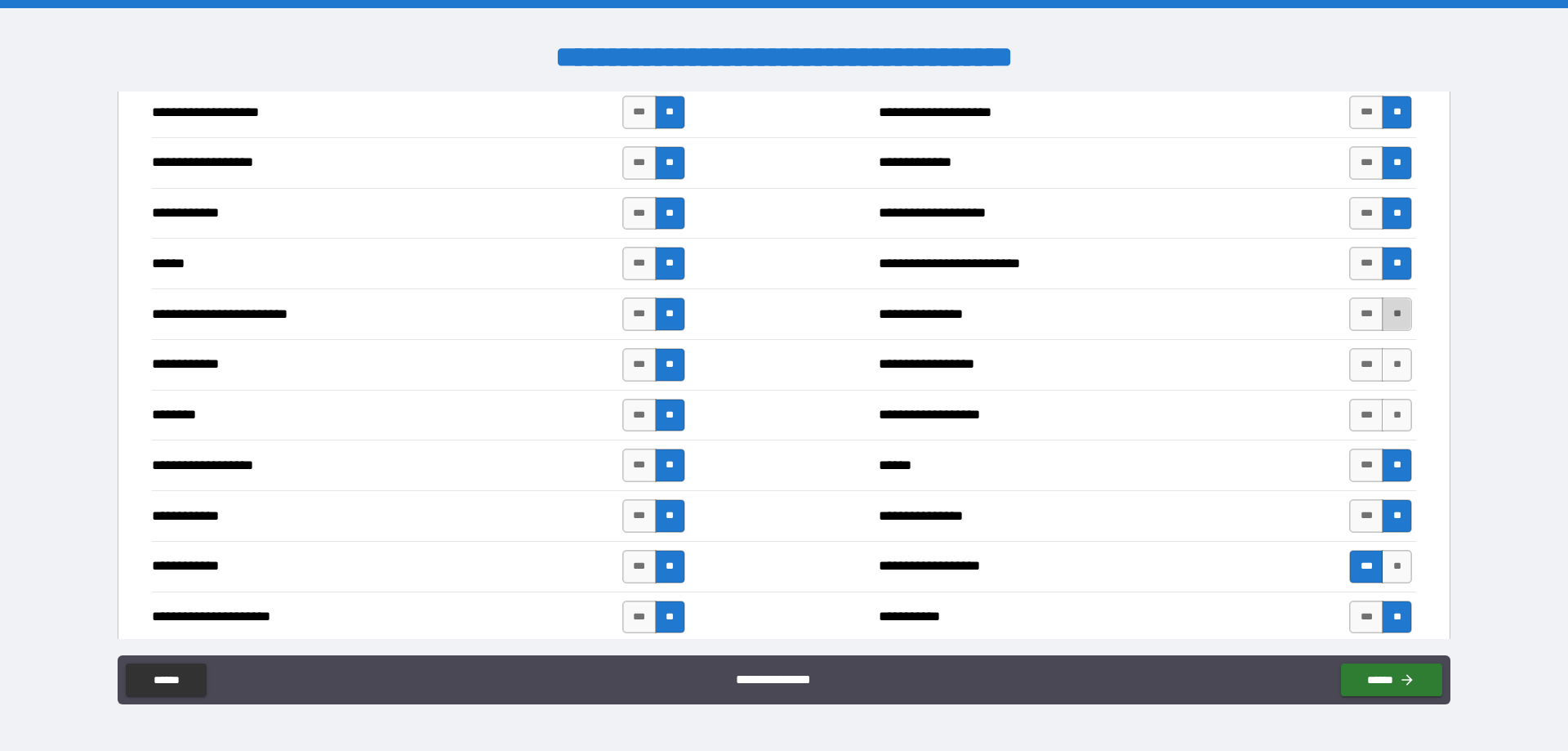 click on "**" at bounding box center (1396, 314) 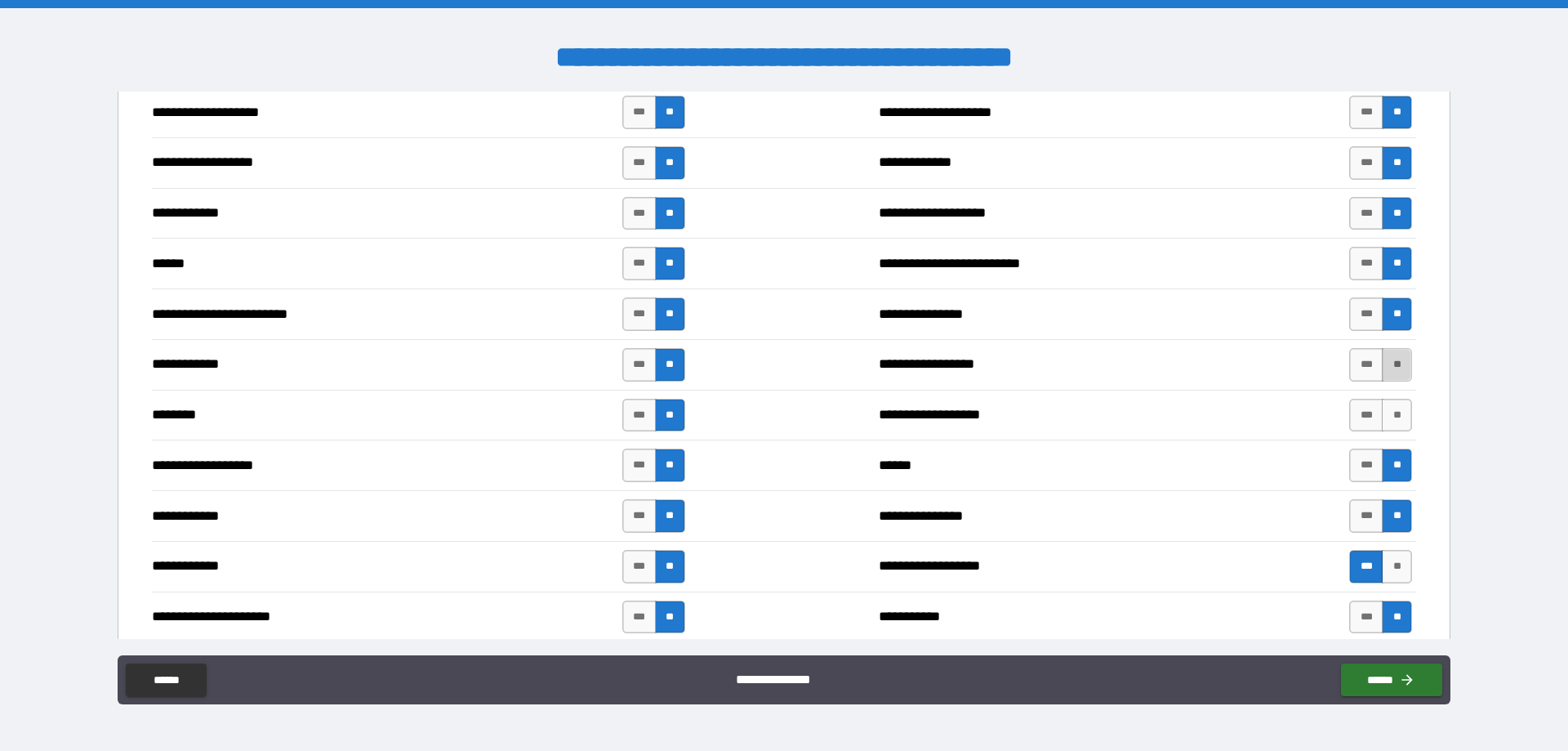 click on "**" at bounding box center (1396, 364) 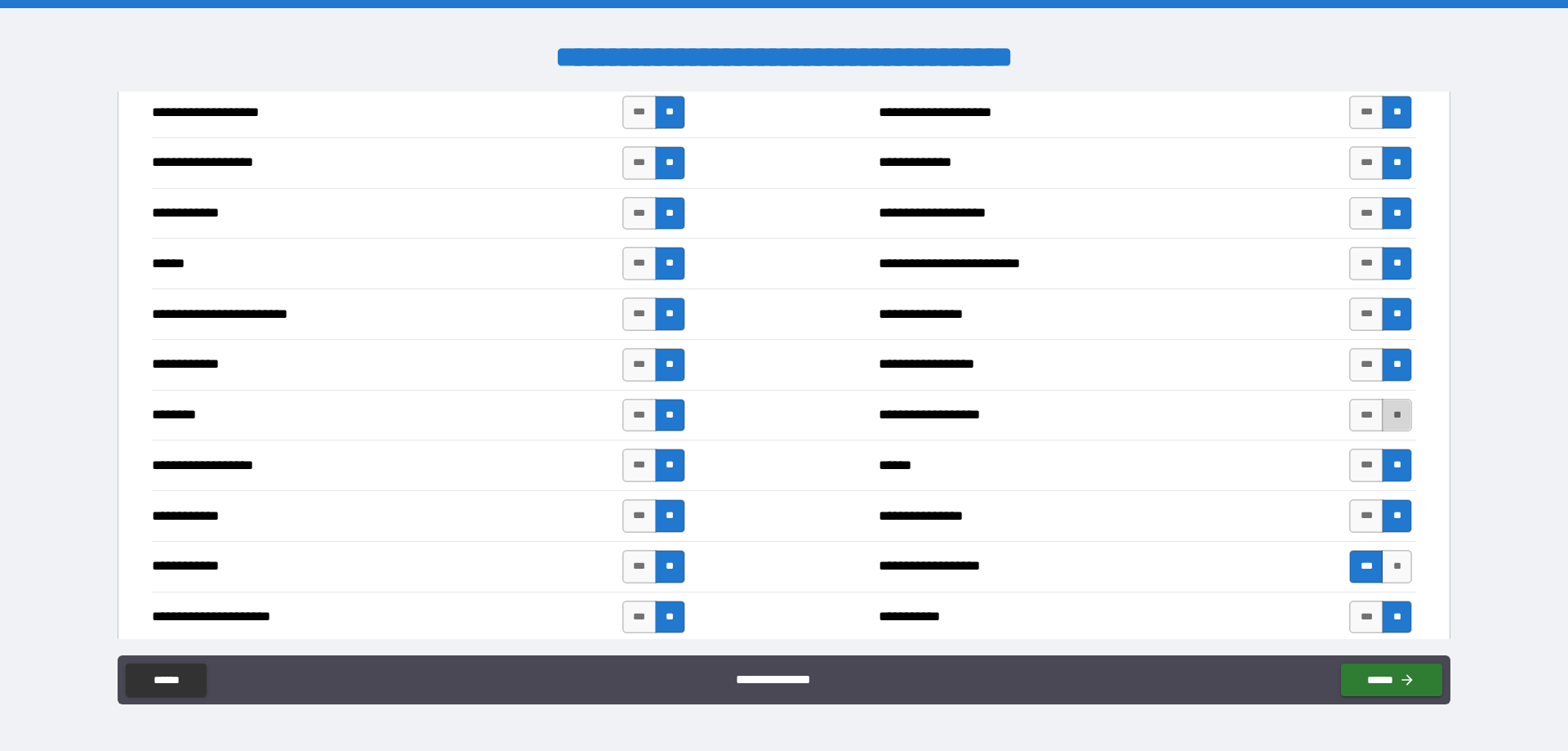 click on "**" at bounding box center [1396, 415] 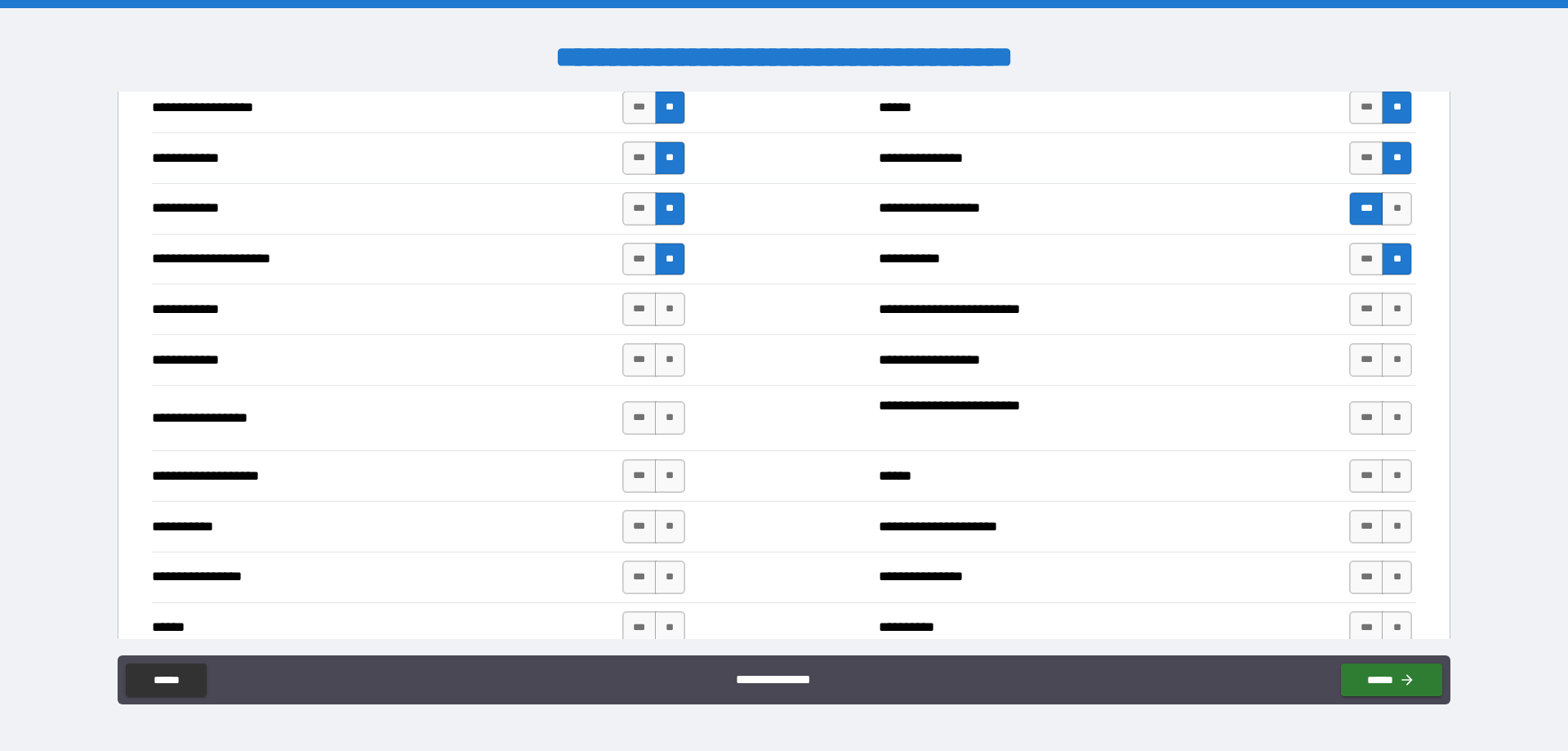 scroll, scrollTop: 1961, scrollLeft: 0, axis: vertical 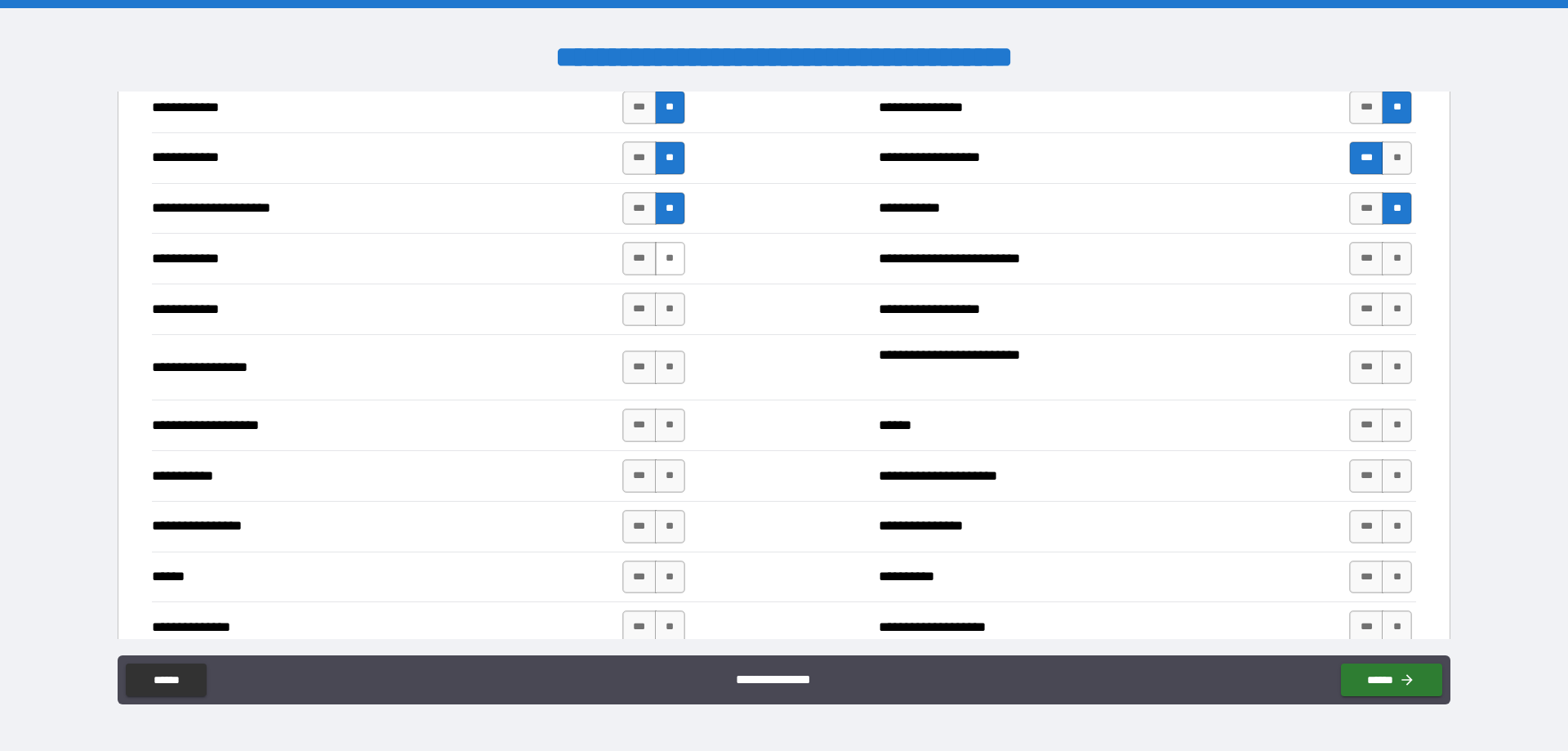 drag, startPoint x: 666, startPoint y: 252, endPoint x: 671, endPoint y: 259, distance: 8.602325 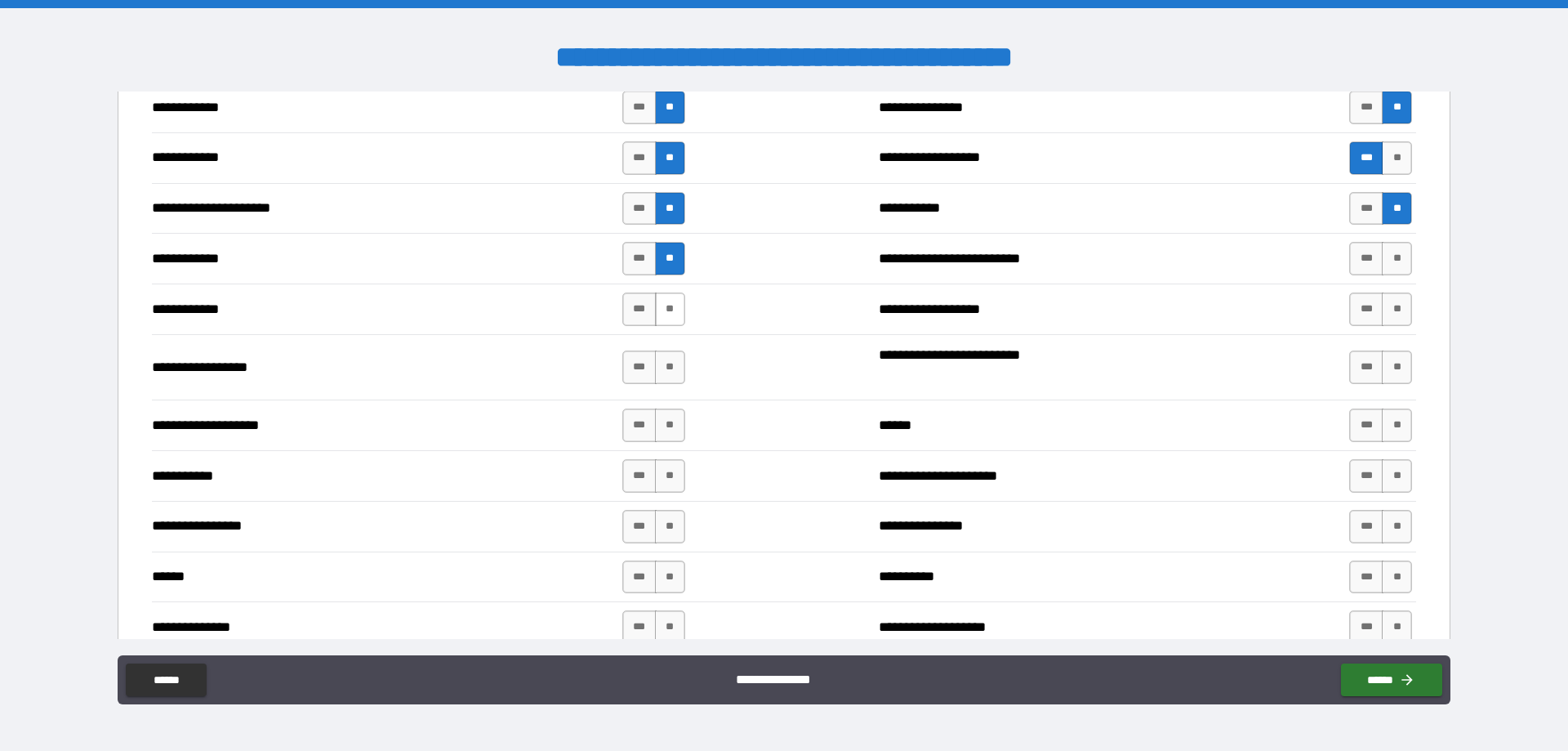 click on "**" at bounding box center [670, 309] 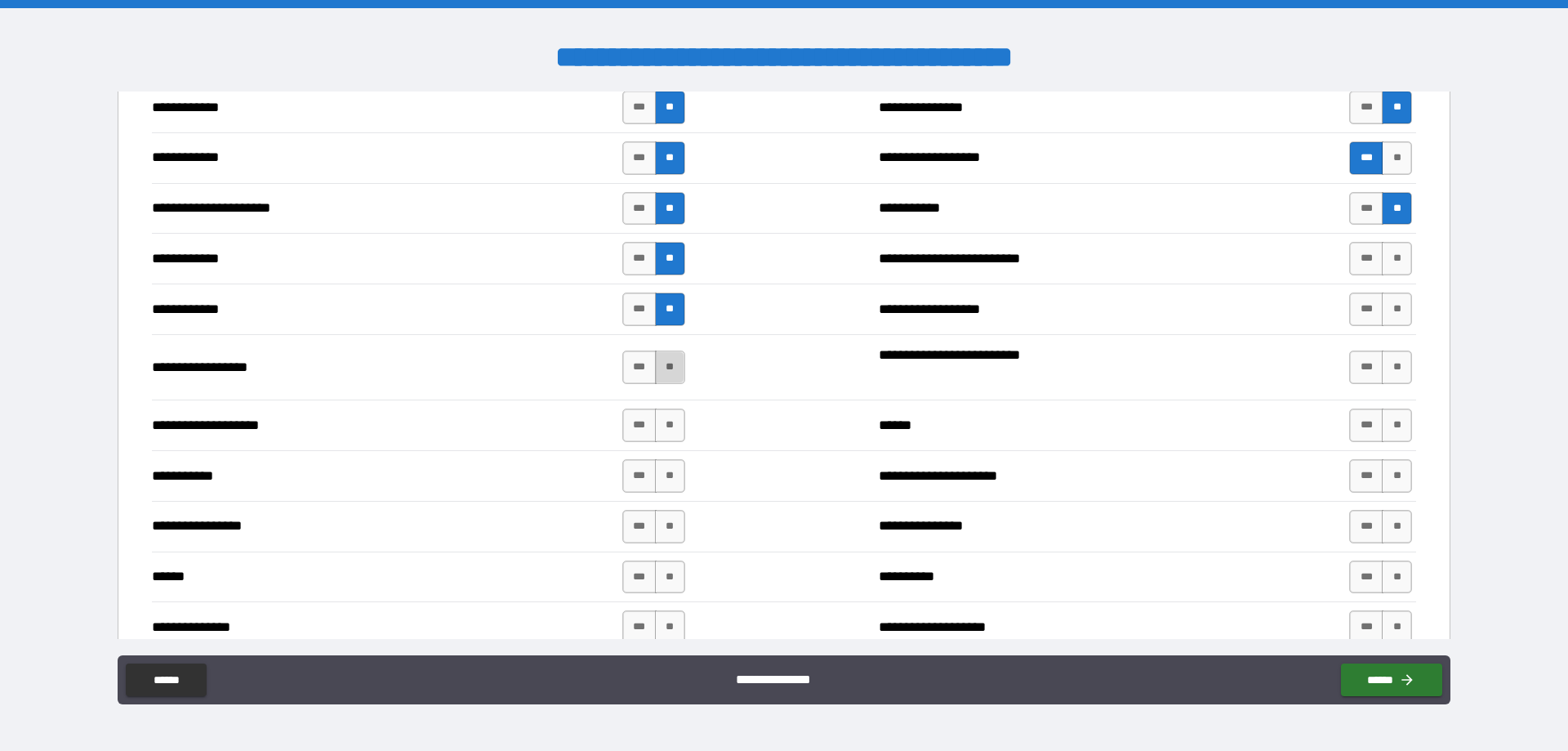 click on "**" at bounding box center (670, 367) 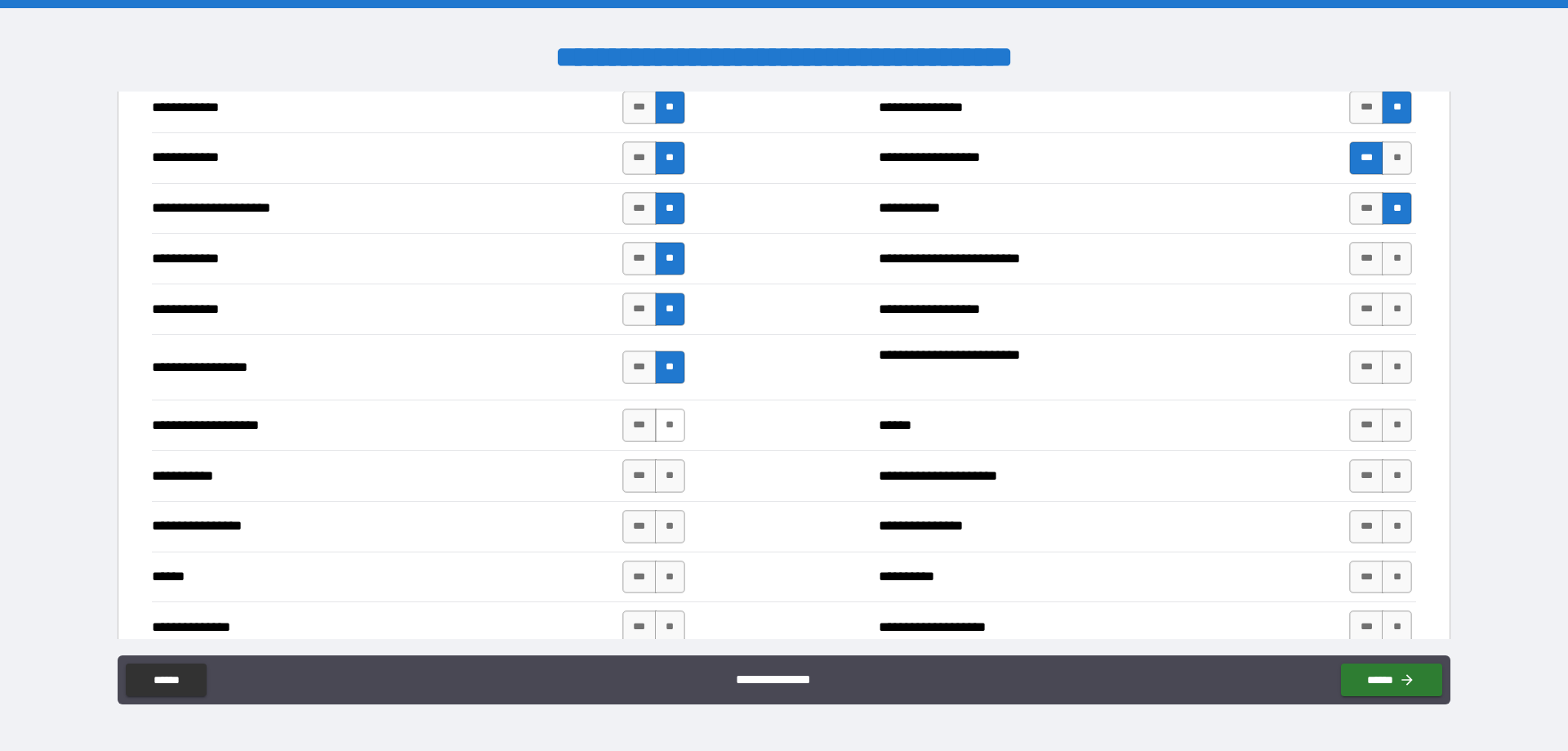 click on "**" at bounding box center [670, 425] 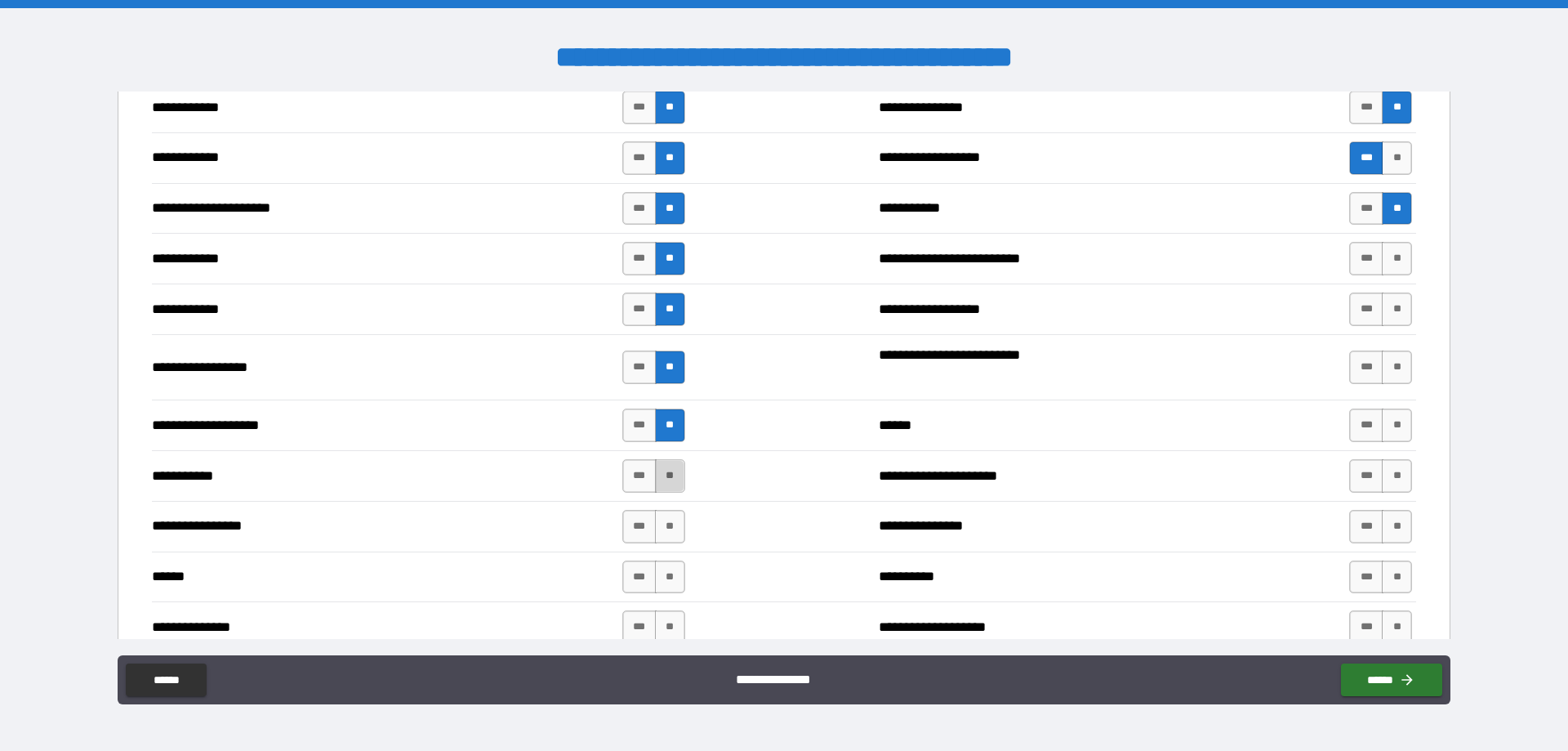 click on "**" at bounding box center (670, 476) 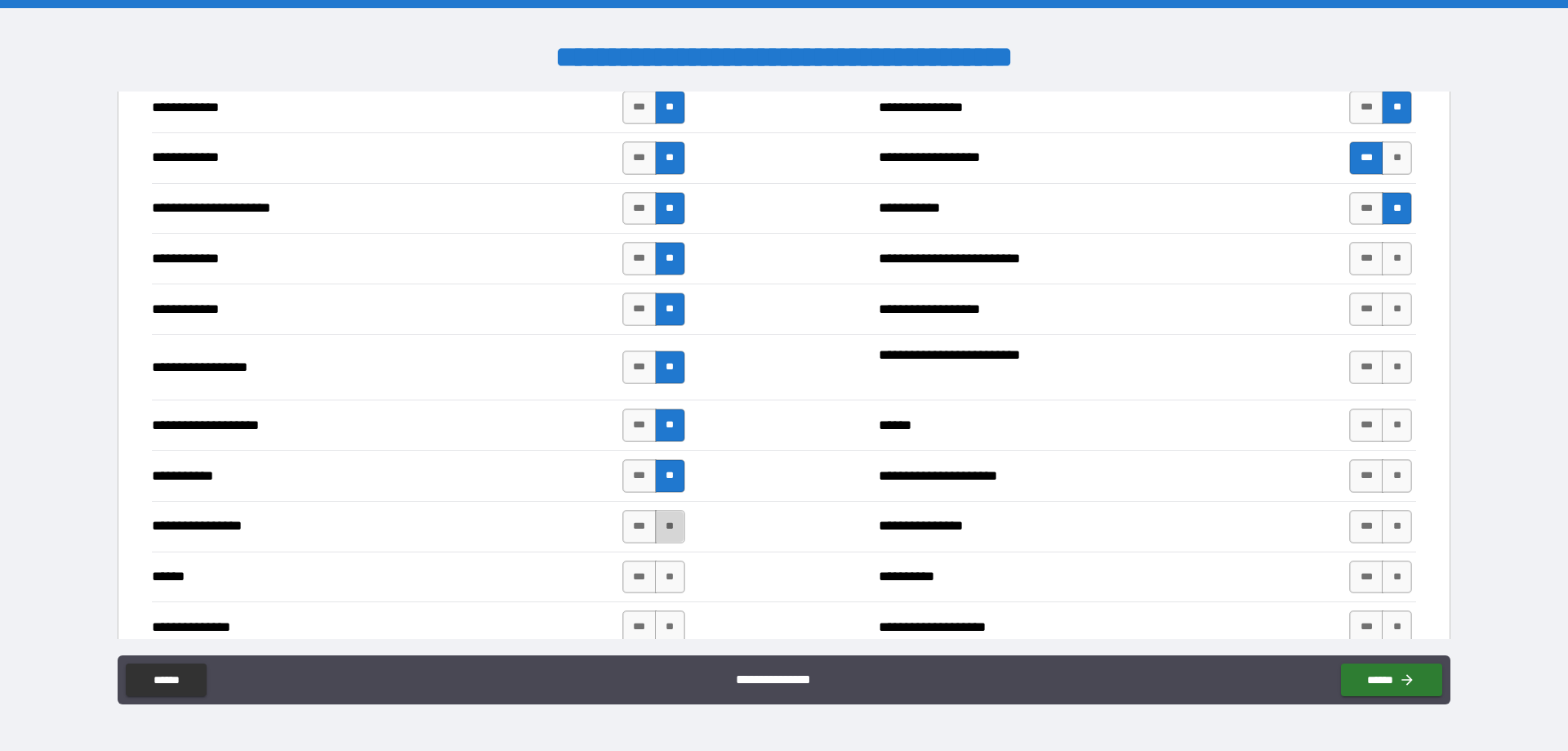 click on "**" at bounding box center [670, 526] 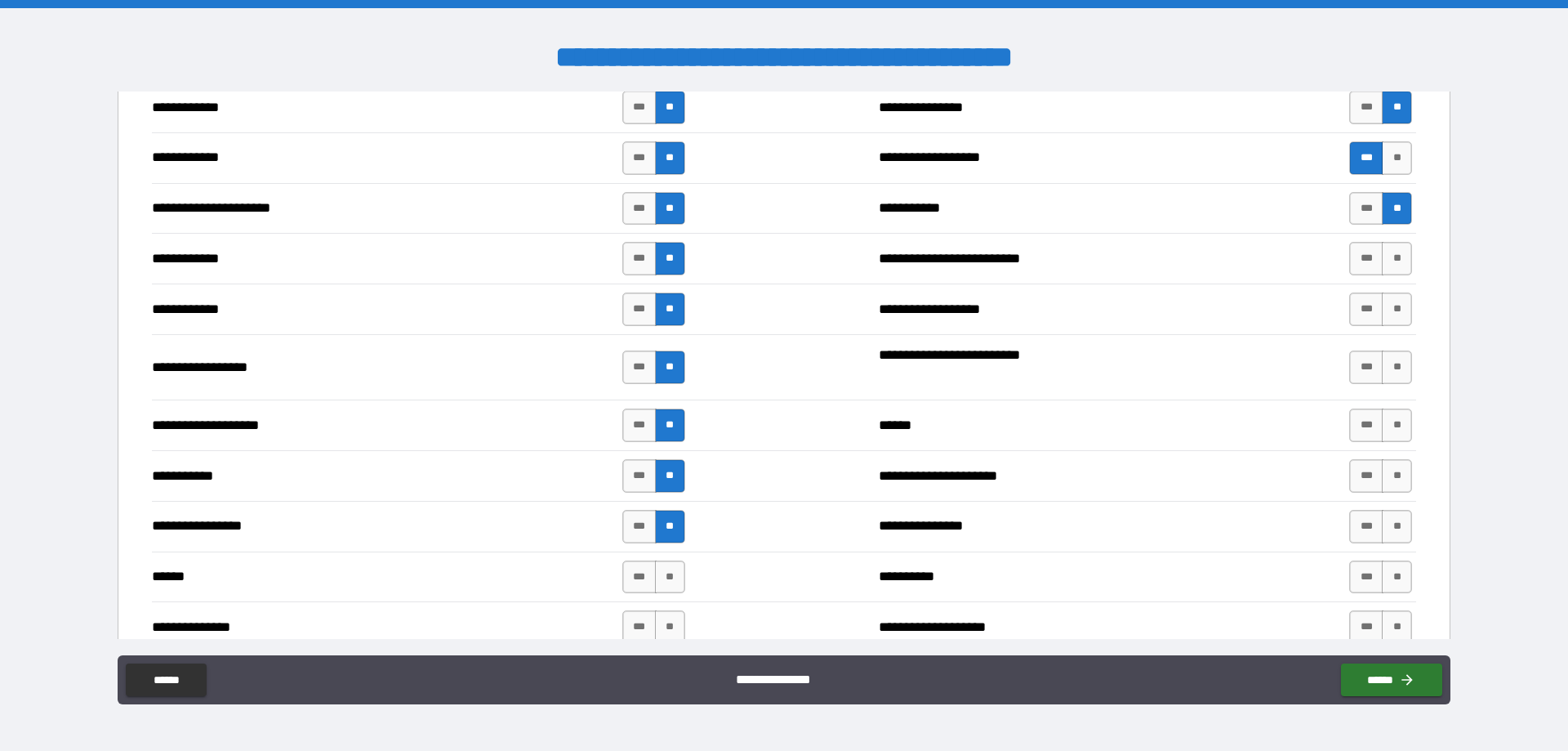 scroll, scrollTop: 2043, scrollLeft: 0, axis: vertical 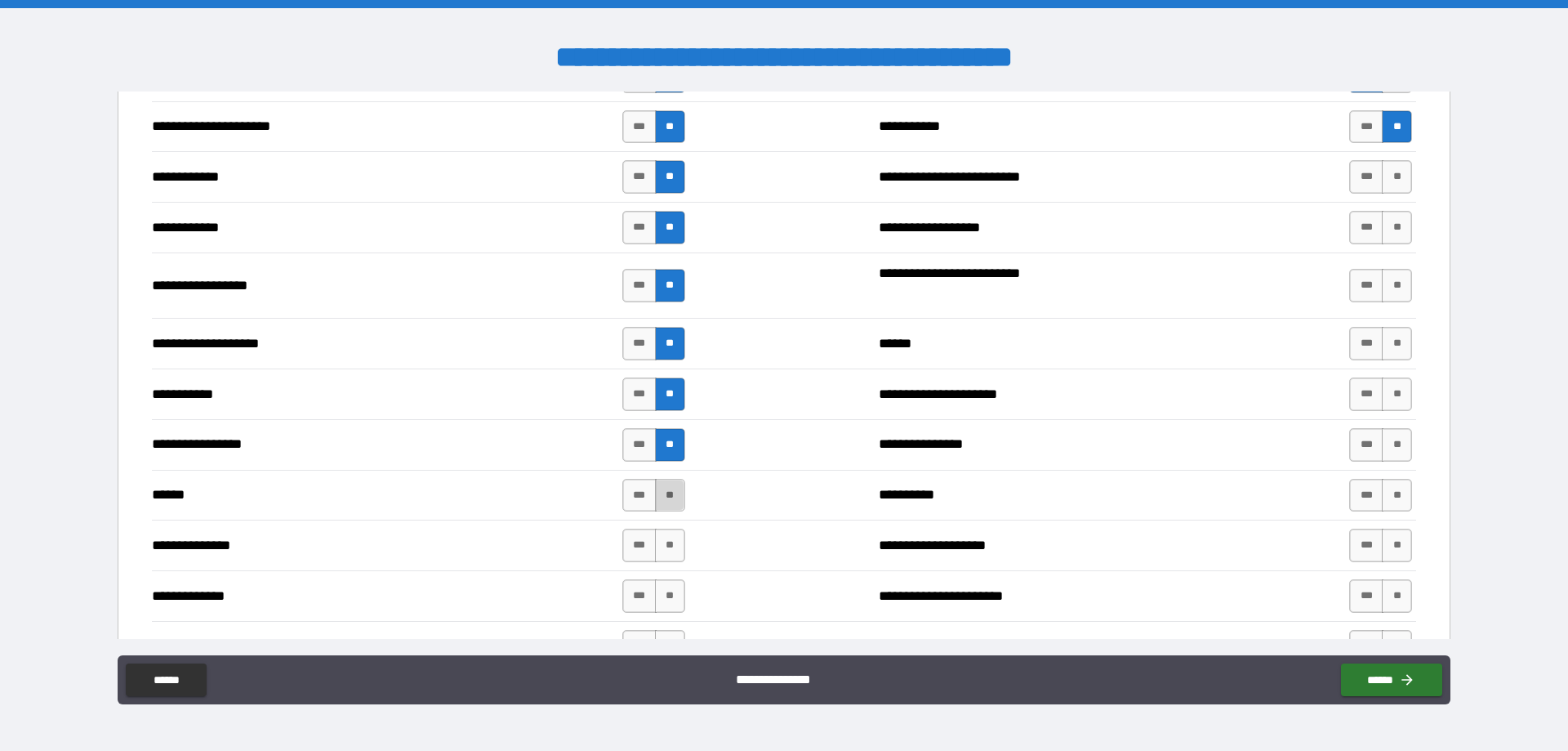 click on "**" at bounding box center (670, 495) 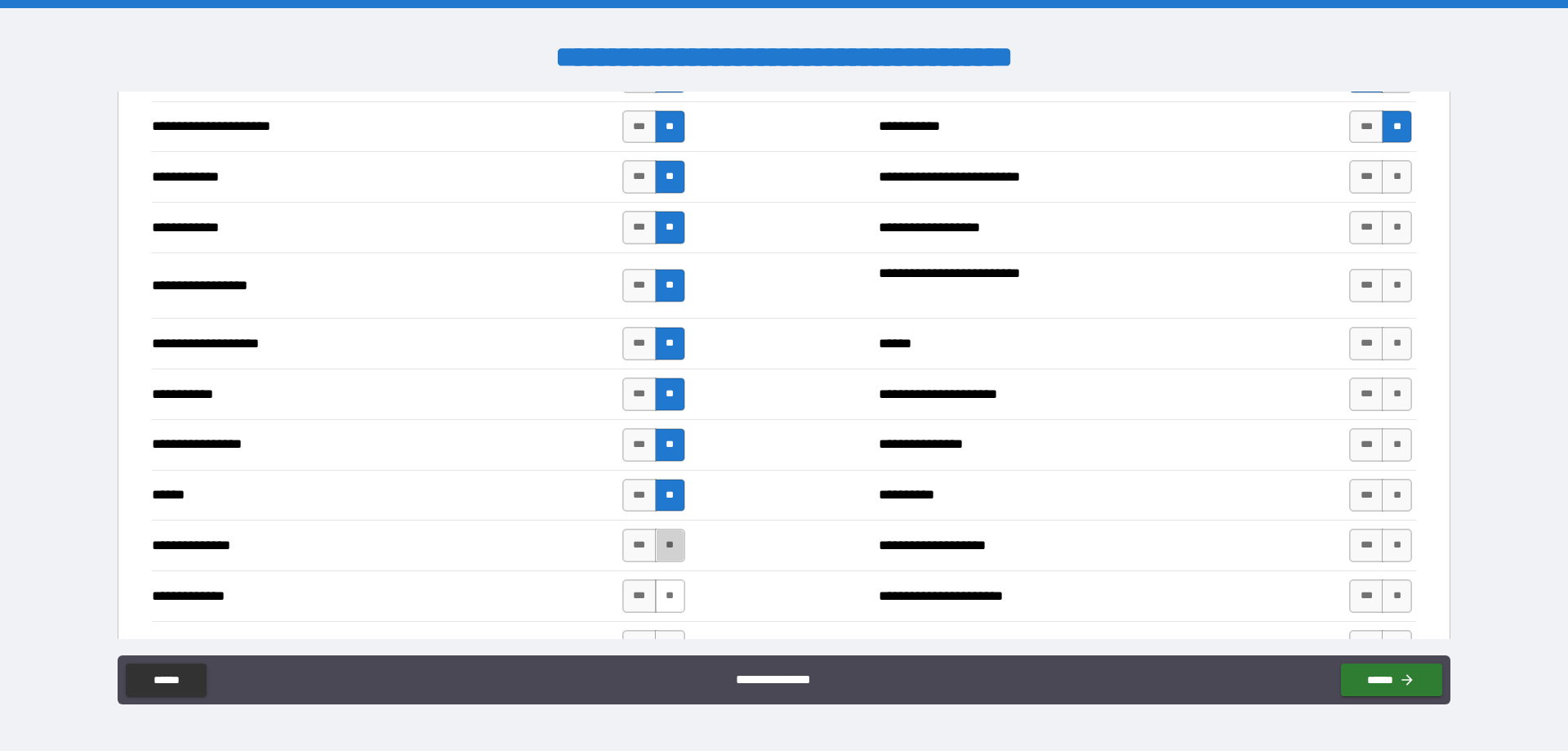 drag, startPoint x: 661, startPoint y: 539, endPoint x: 673, endPoint y: 582, distance: 44.643029 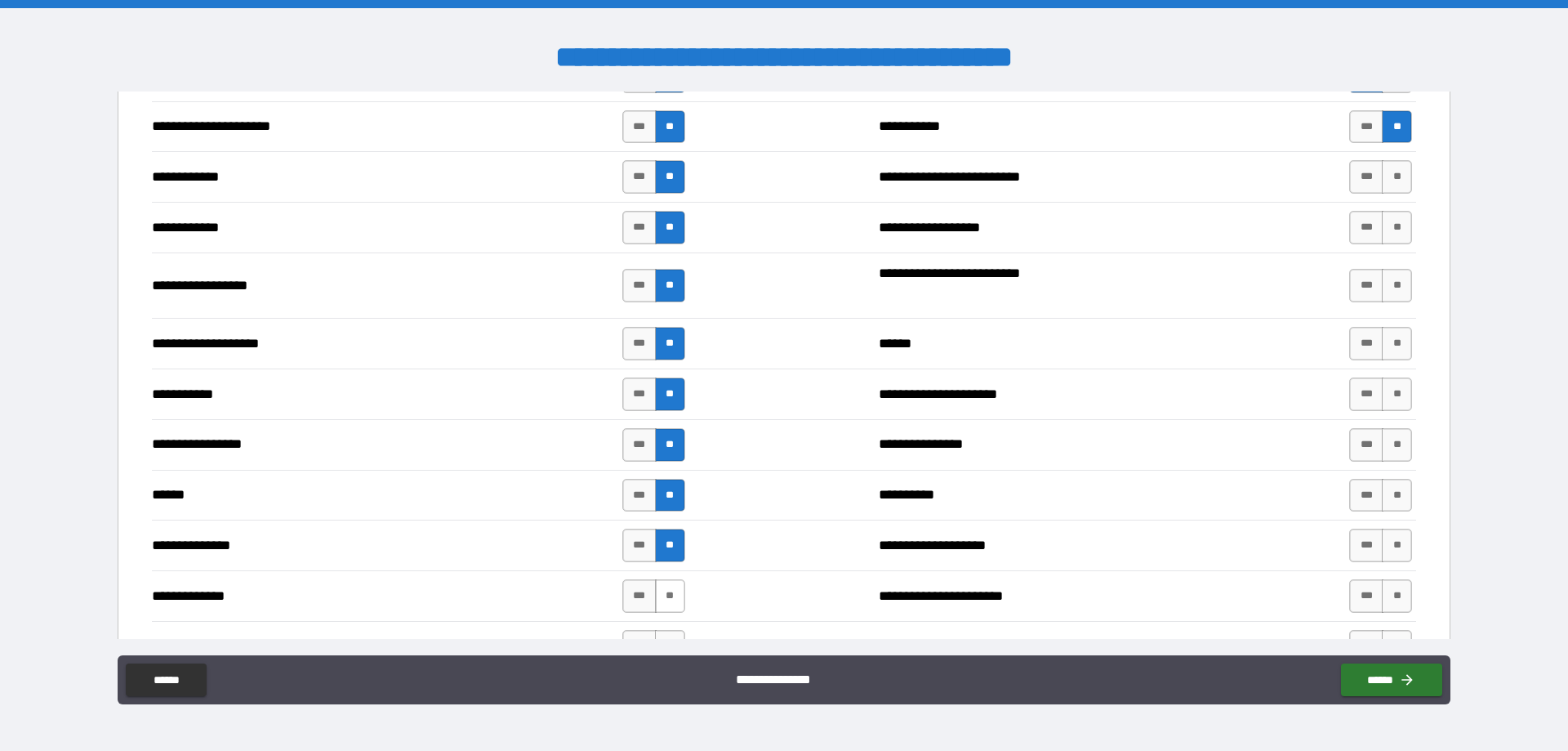 click on "**" at bounding box center [670, 596] 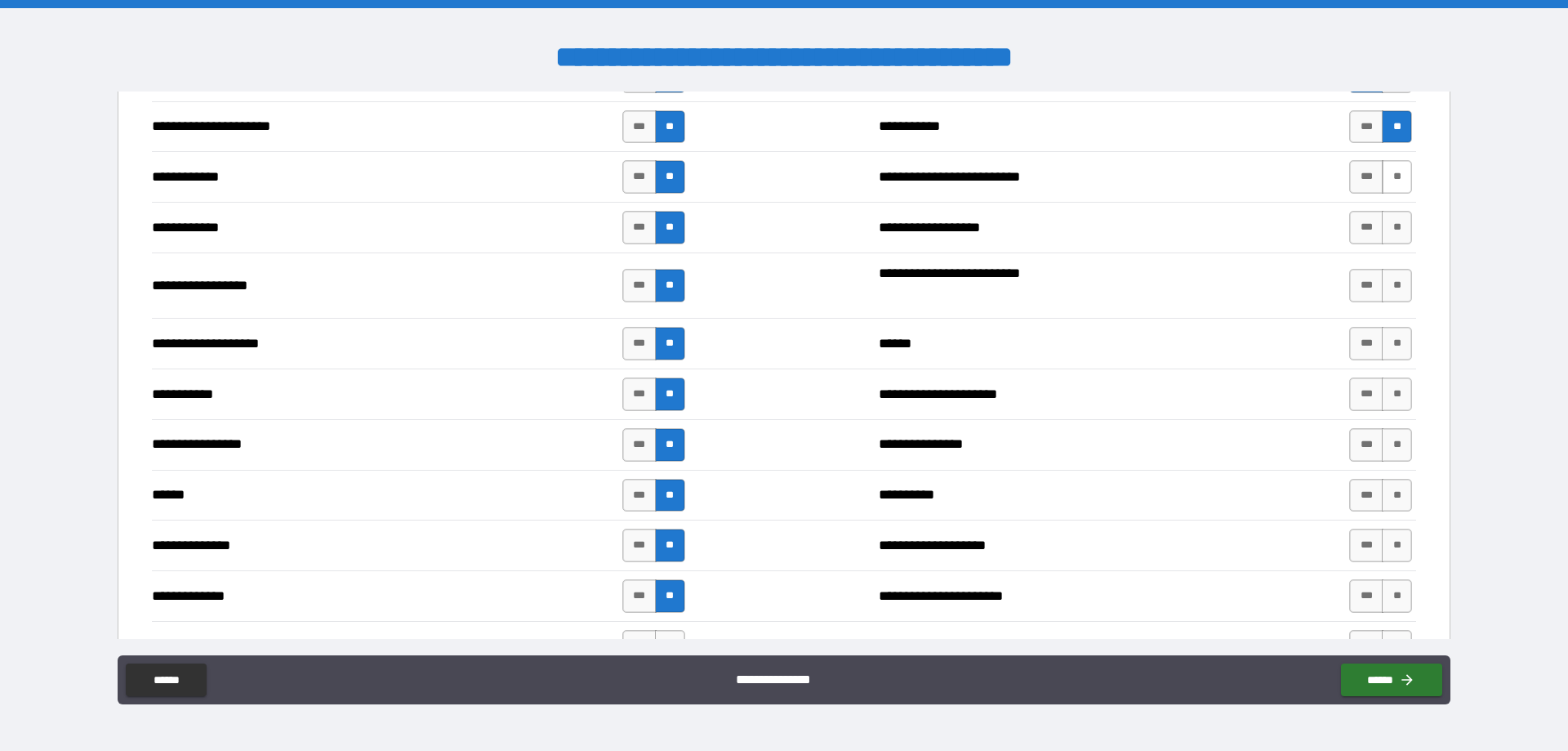click on "**" at bounding box center [1396, 177] 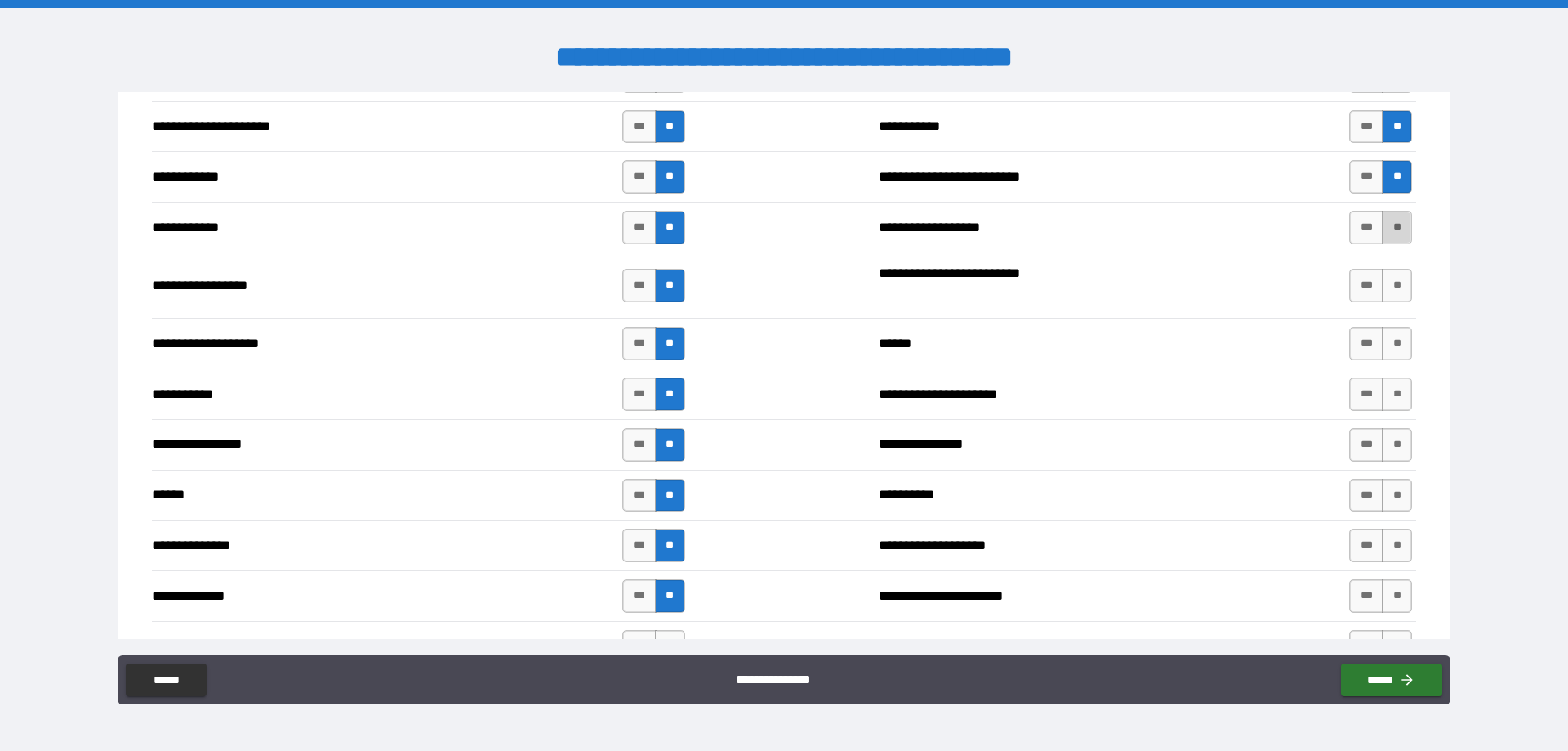 click on "**" at bounding box center [1396, 227] 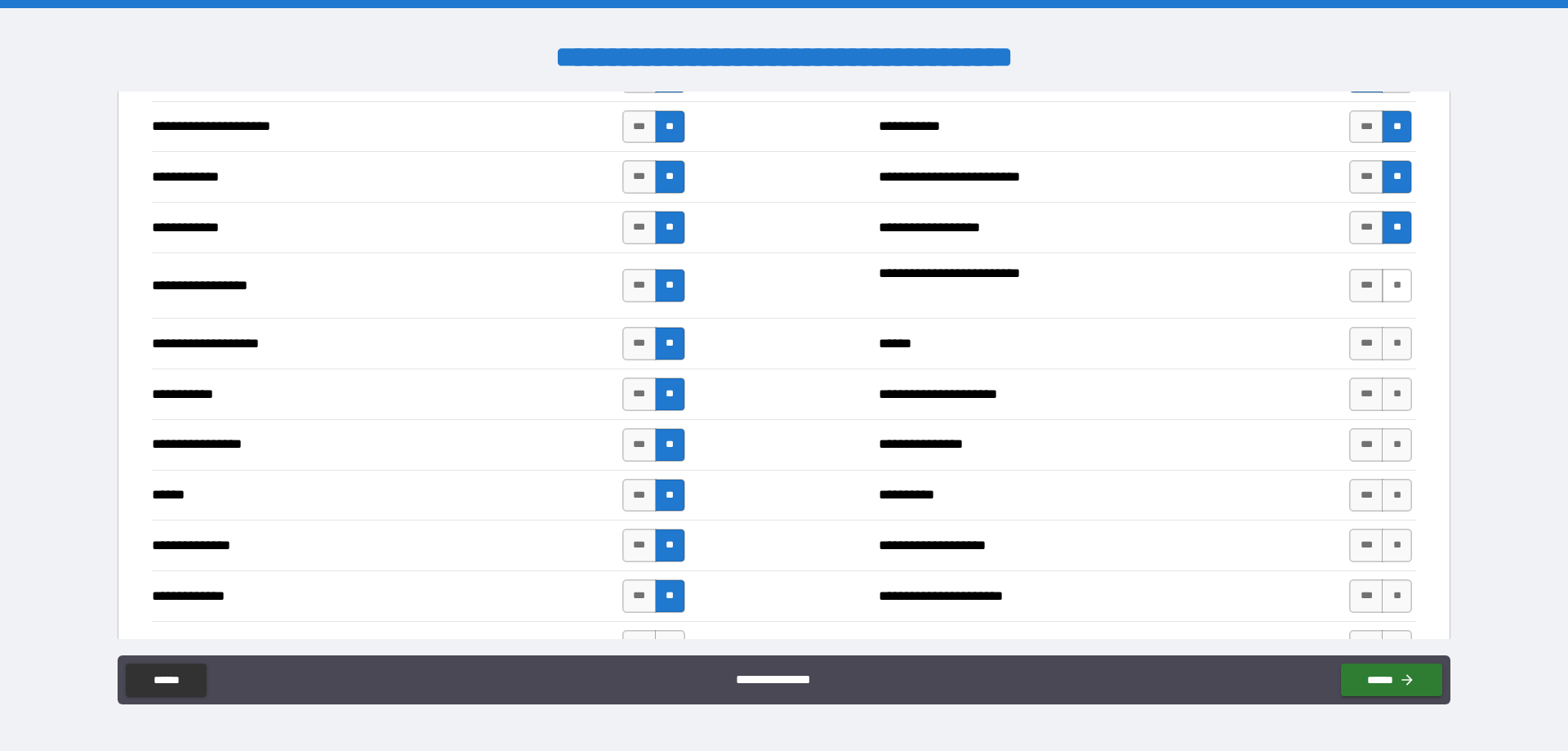 click on "**" at bounding box center (1396, 285) 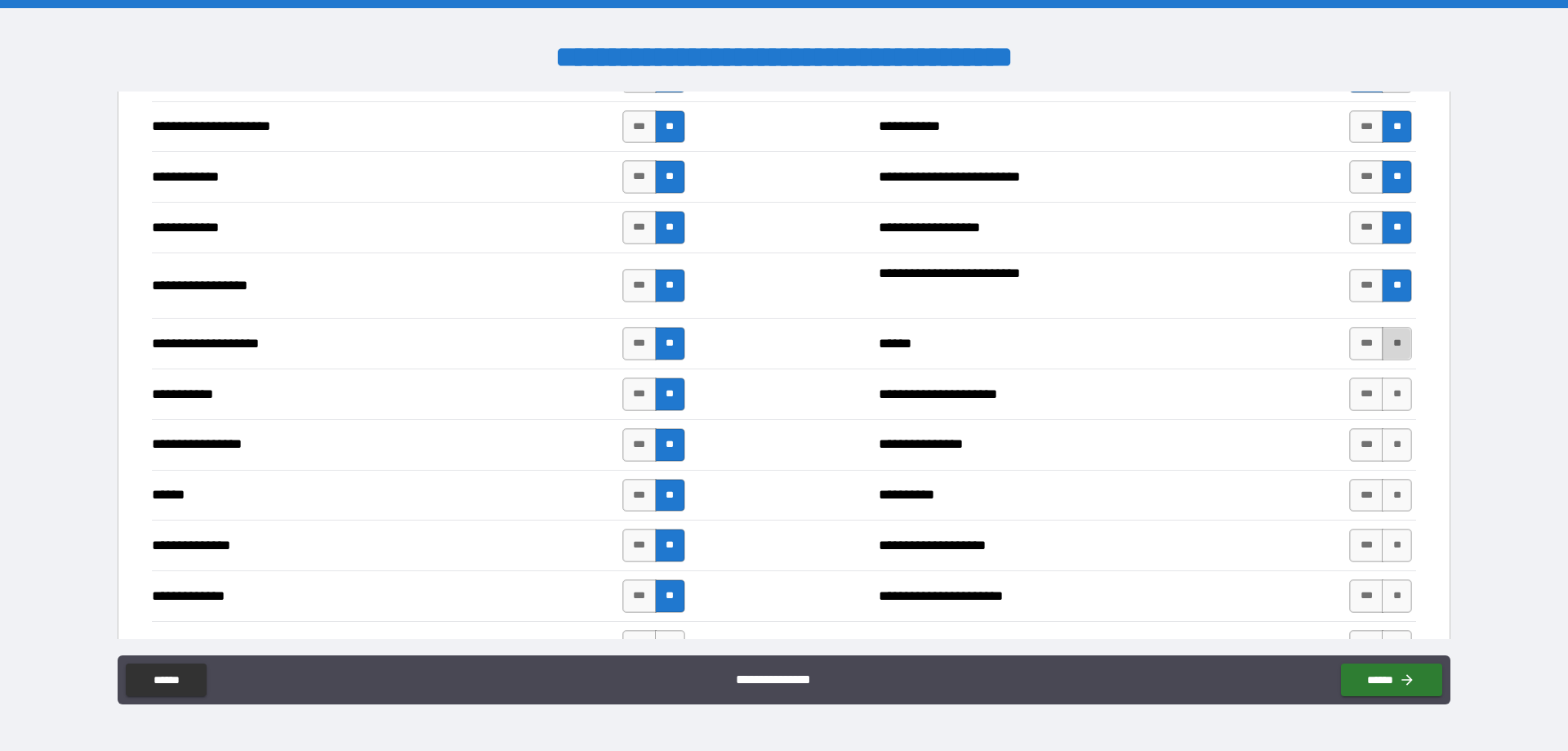 click on "**" at bounding box center (1396, 343) 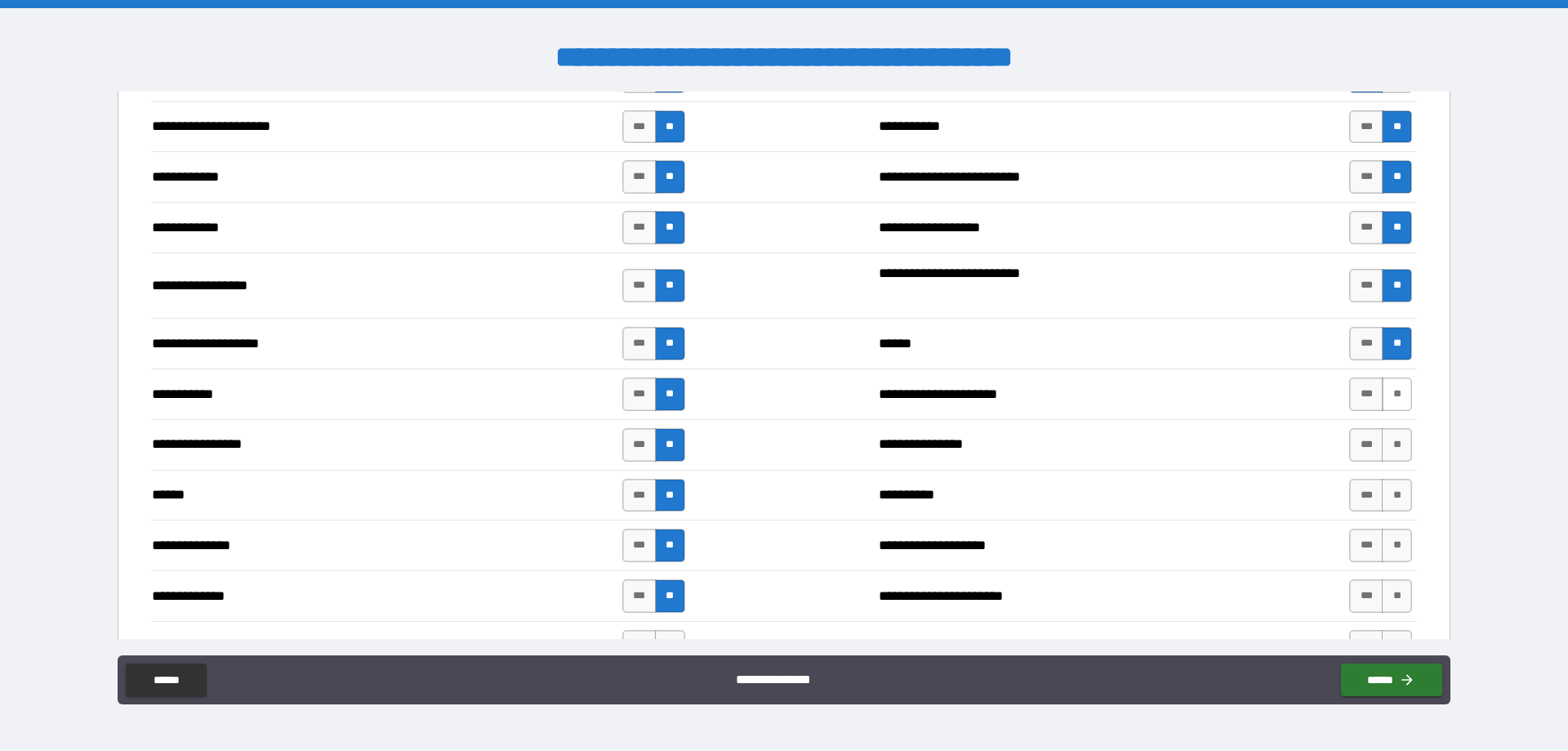 click on "**" at bounding box center [1396, 394] 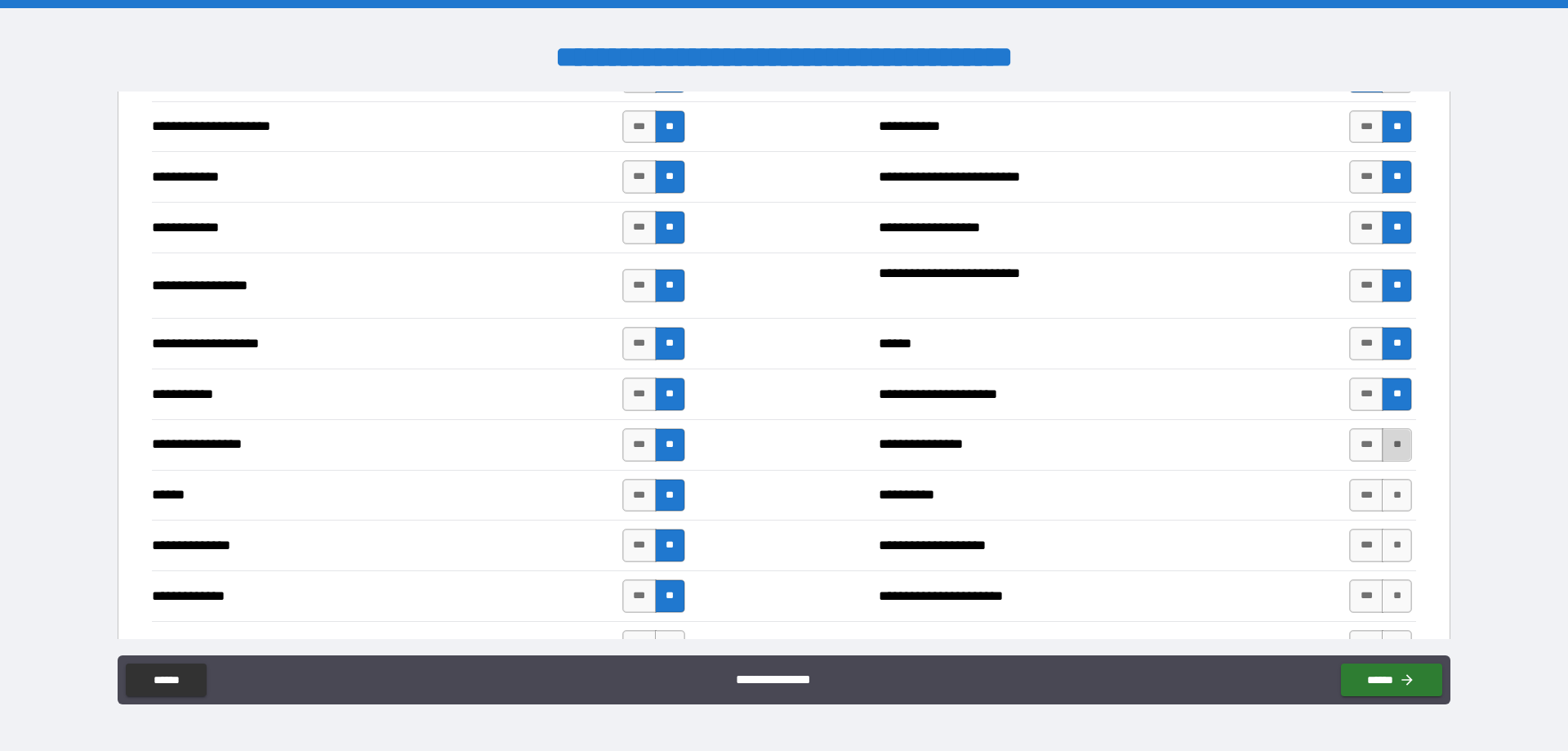 click on "**" at bounding box center [1396, 445] 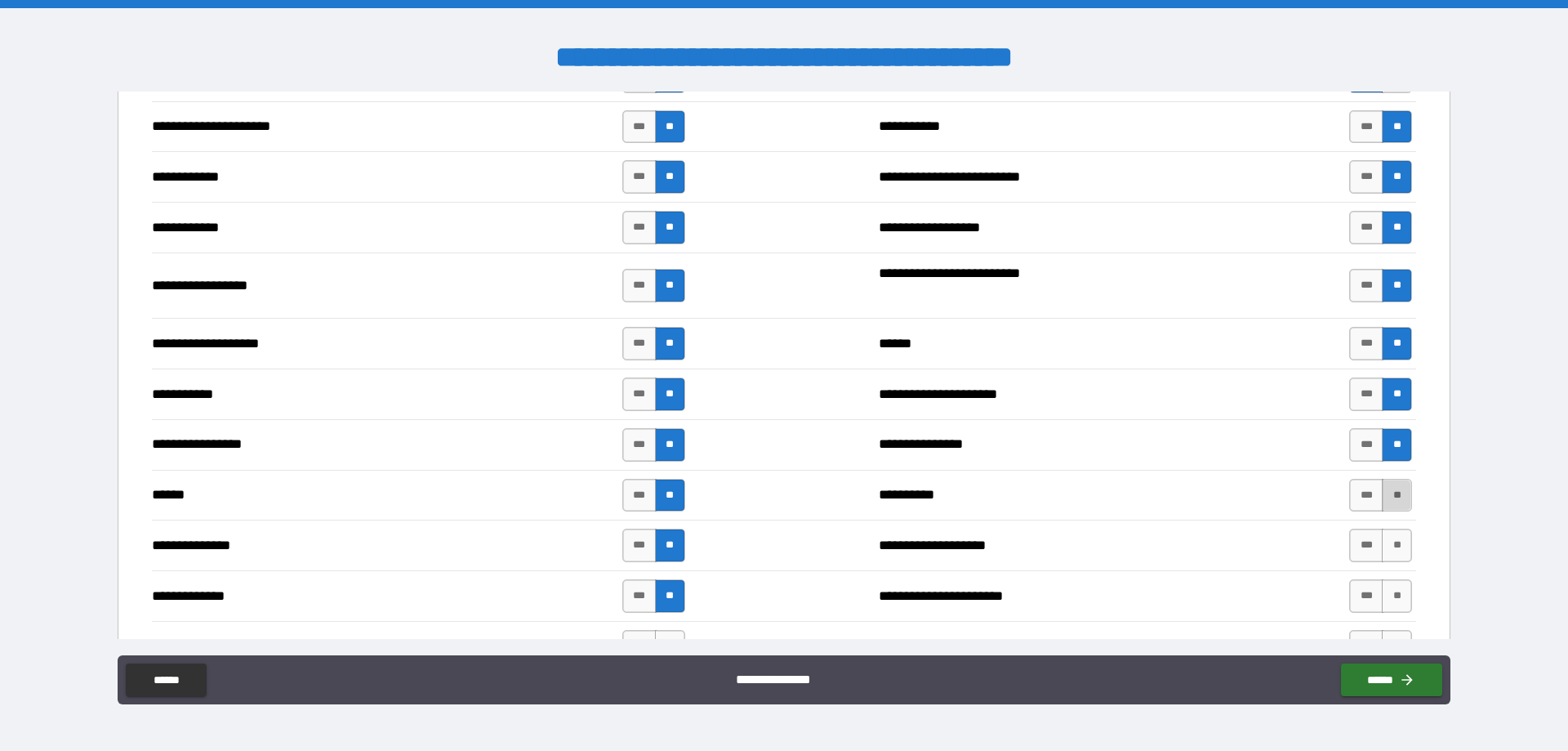 click on "**" at bounding box center [1396, 495] 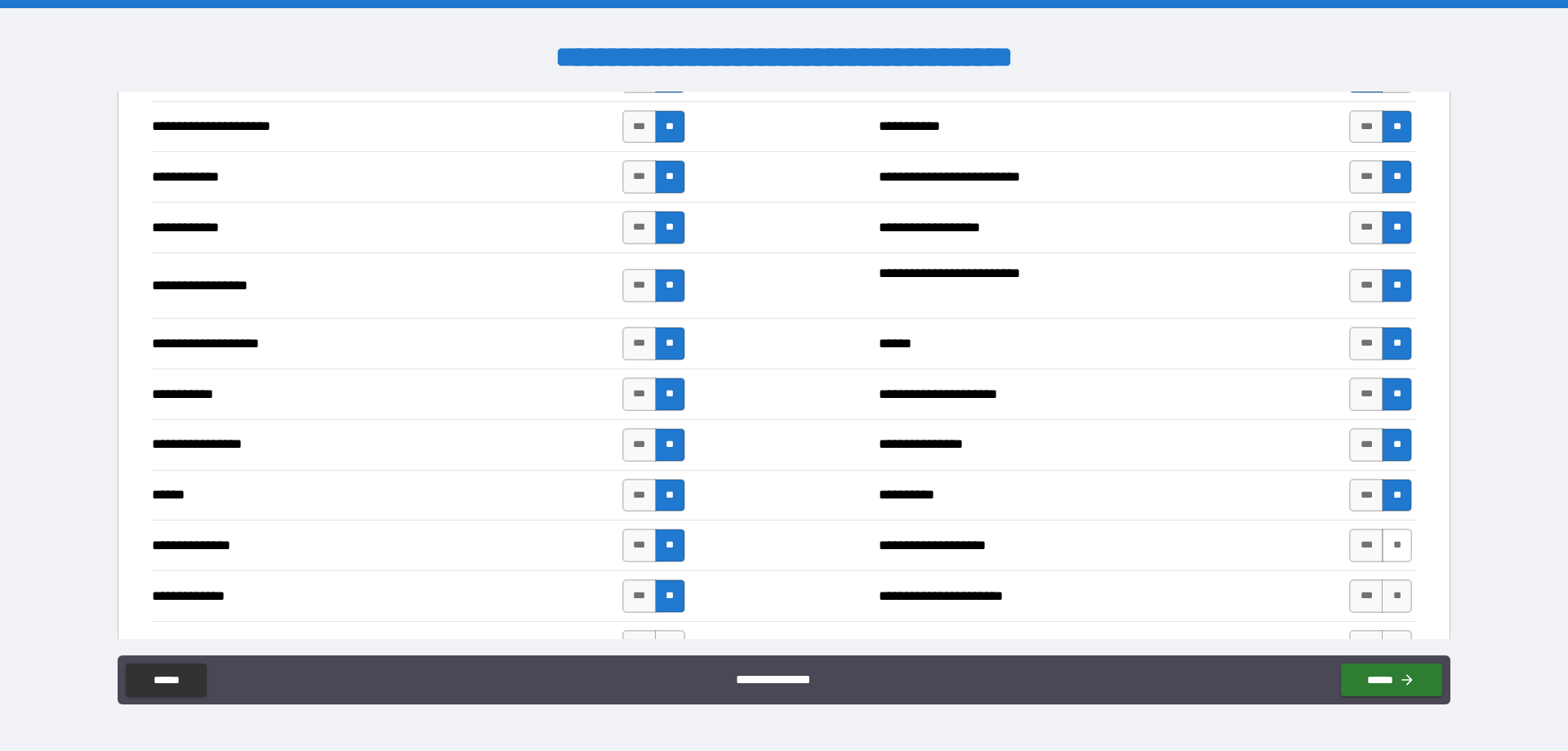 click on "**" at bounding box center (1396, 545) 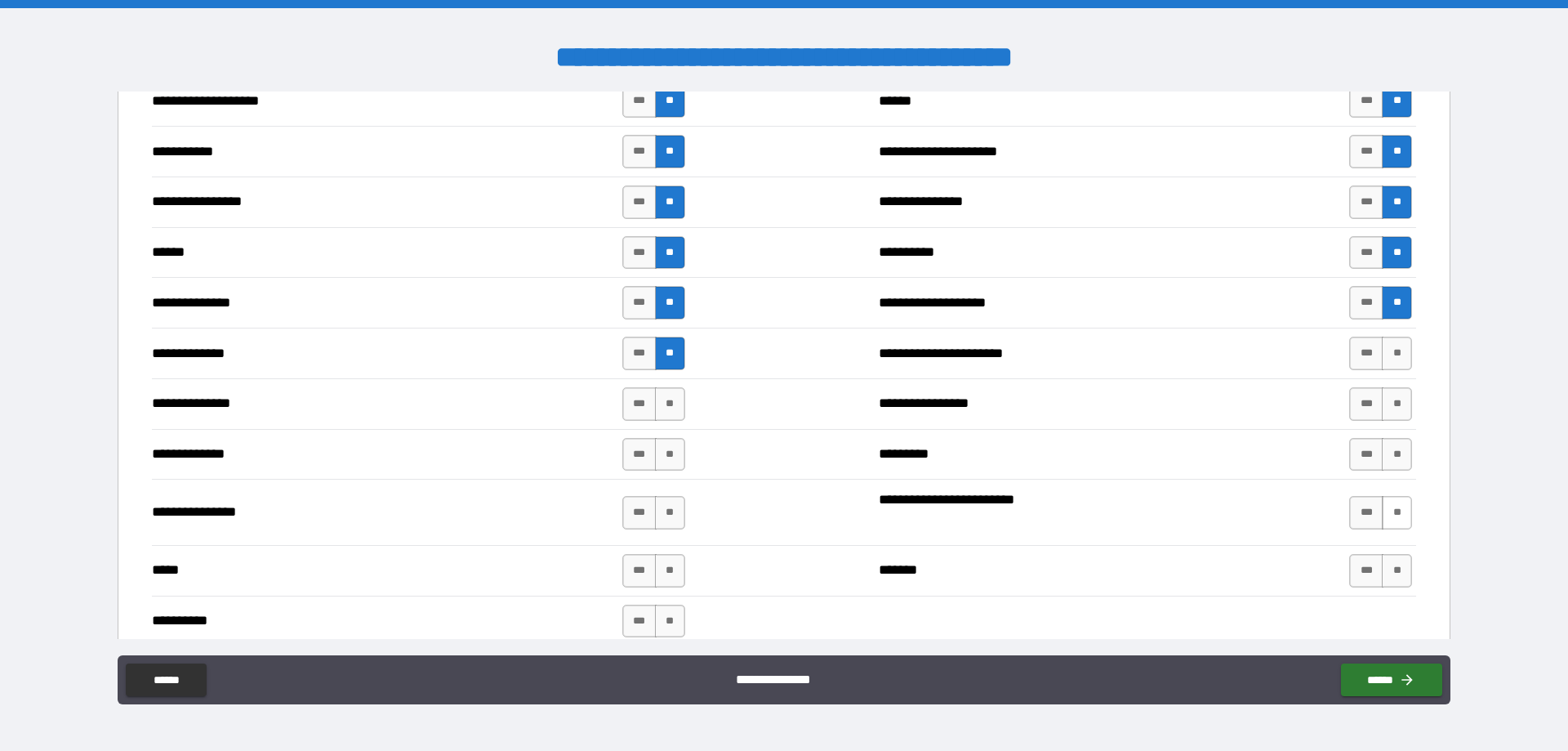 scroll, scrollTop: 2288, scrollLeft: 0, axis: vertical 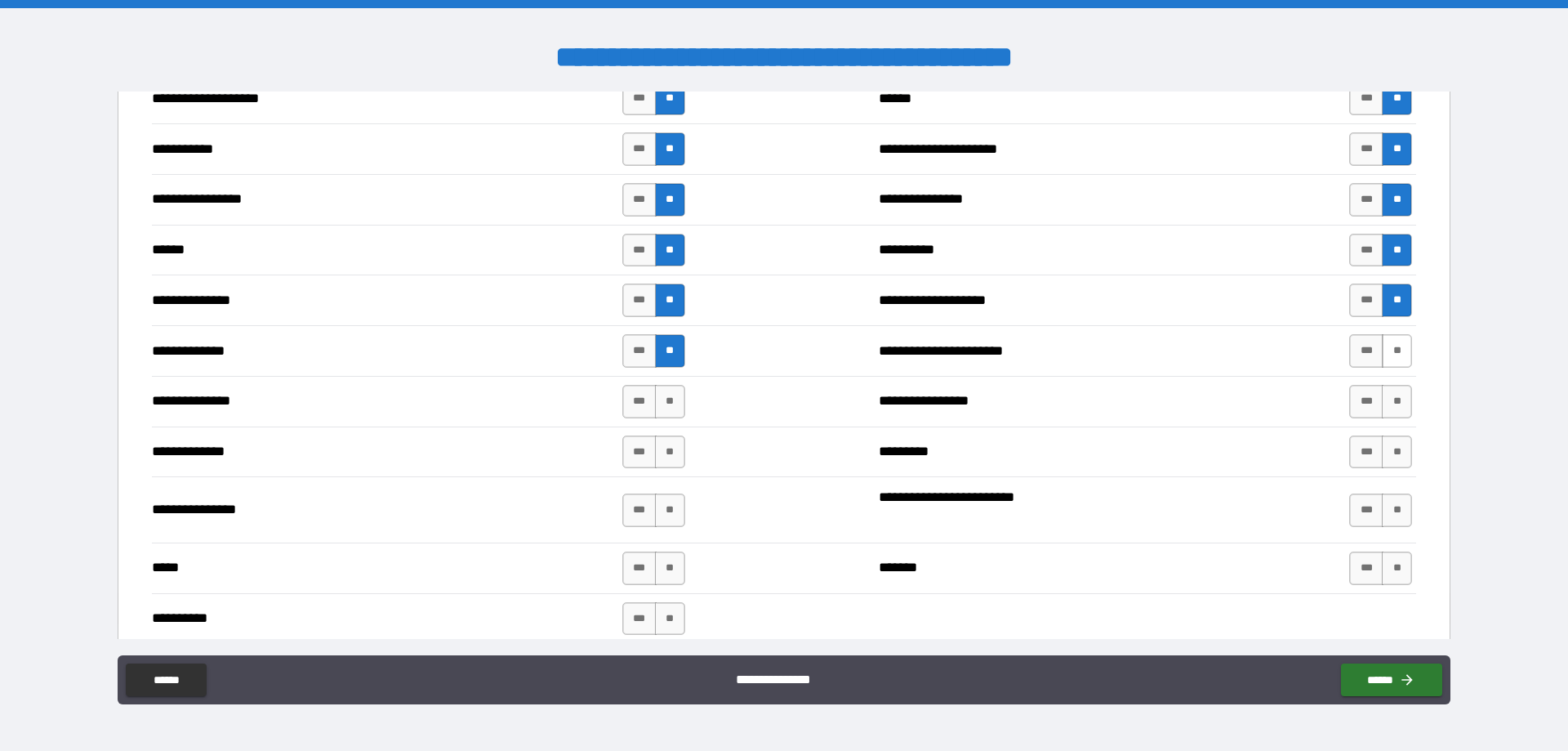 click on "**" at bounding box center (1396, 351) 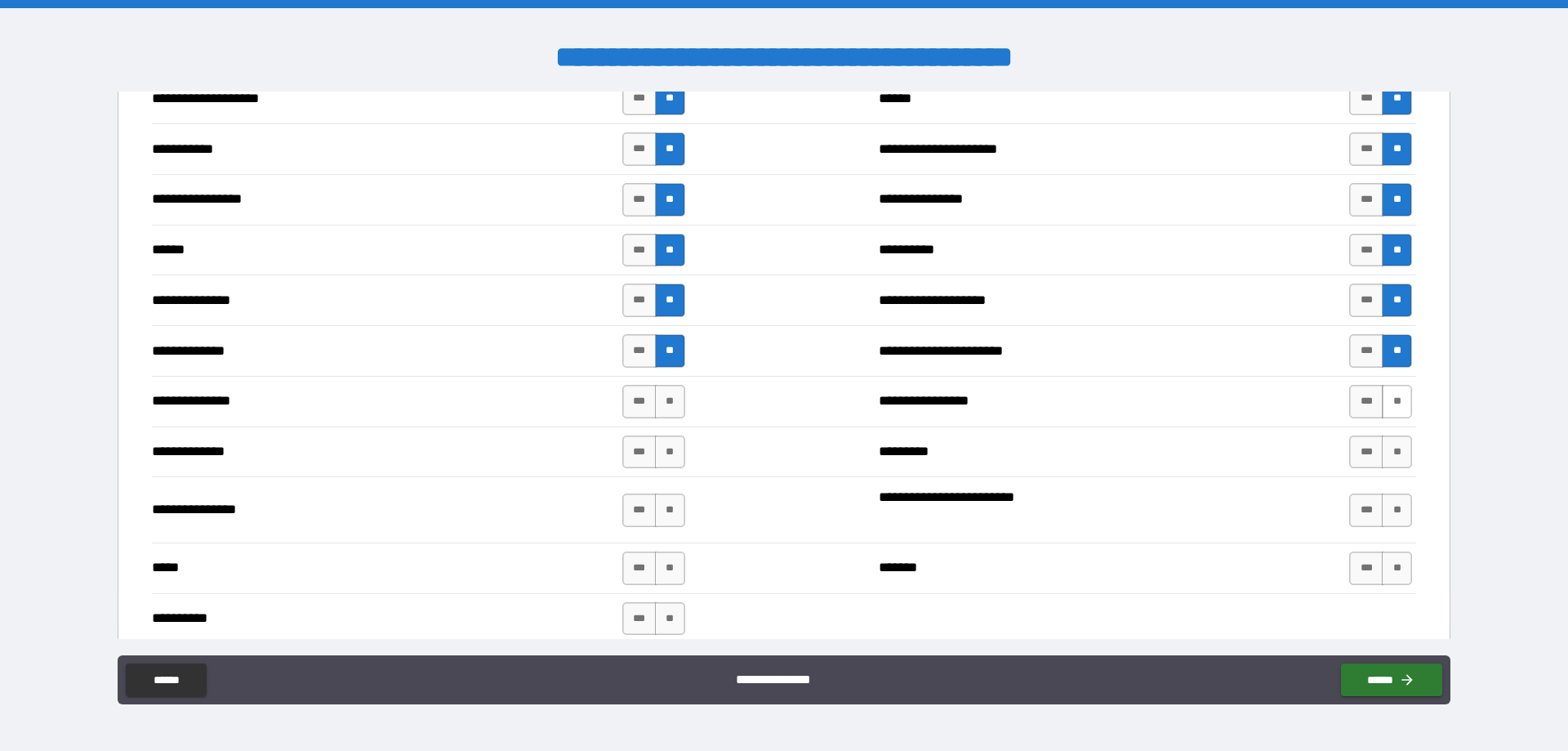 click on "**" at bounding box center (1396, 401) 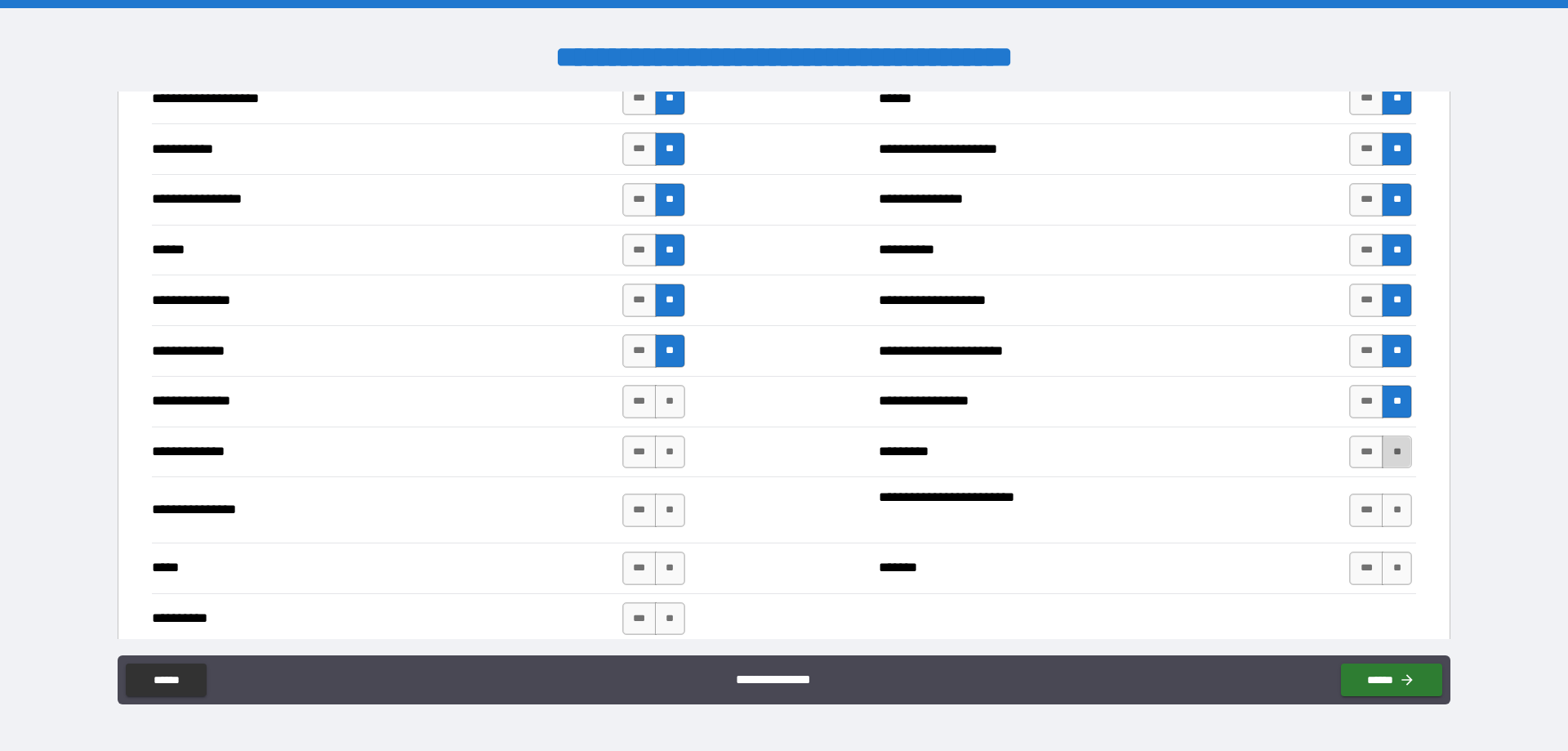 click on "**" at bounding box center (1396, 452) 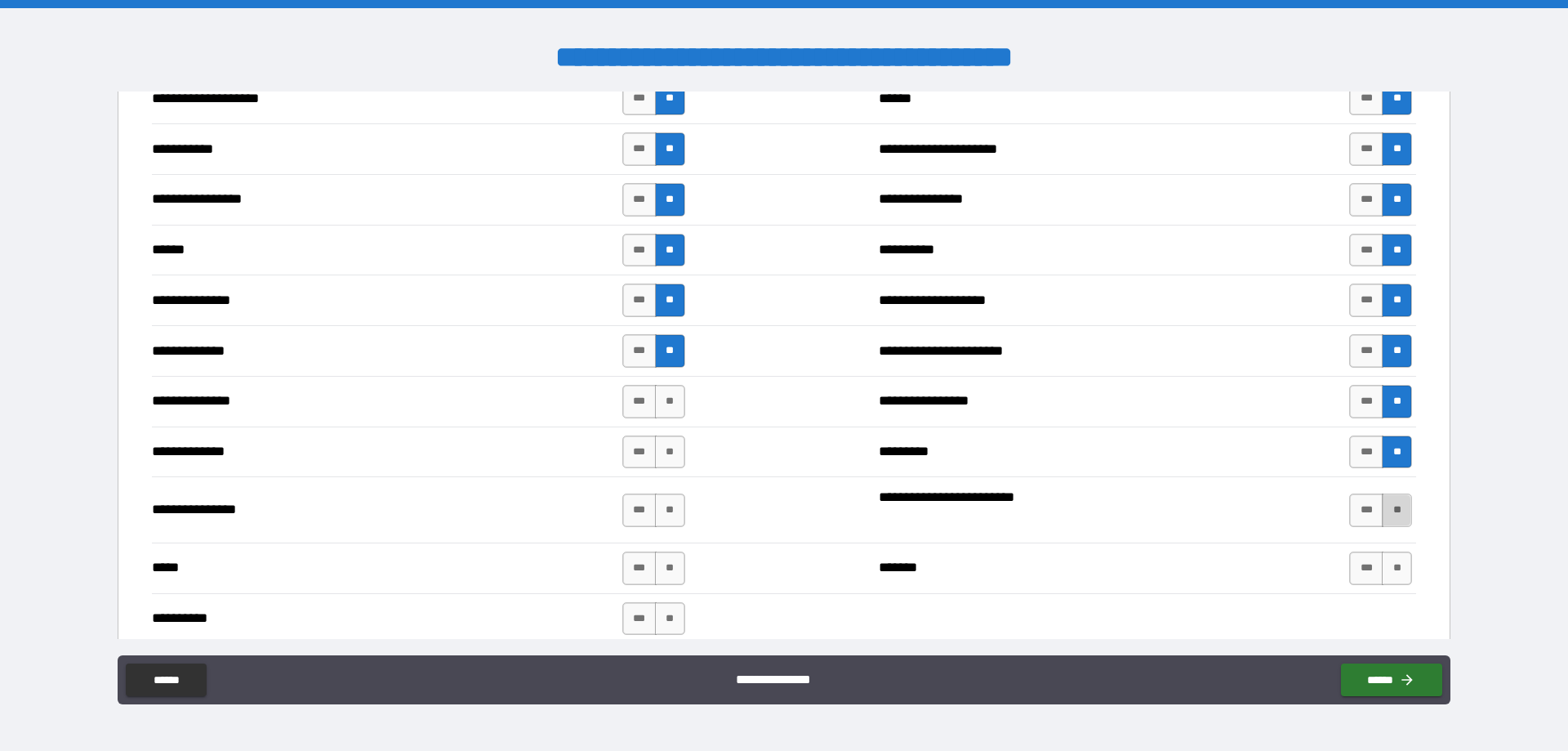 click on "**" at bounding box center [1396, 510] 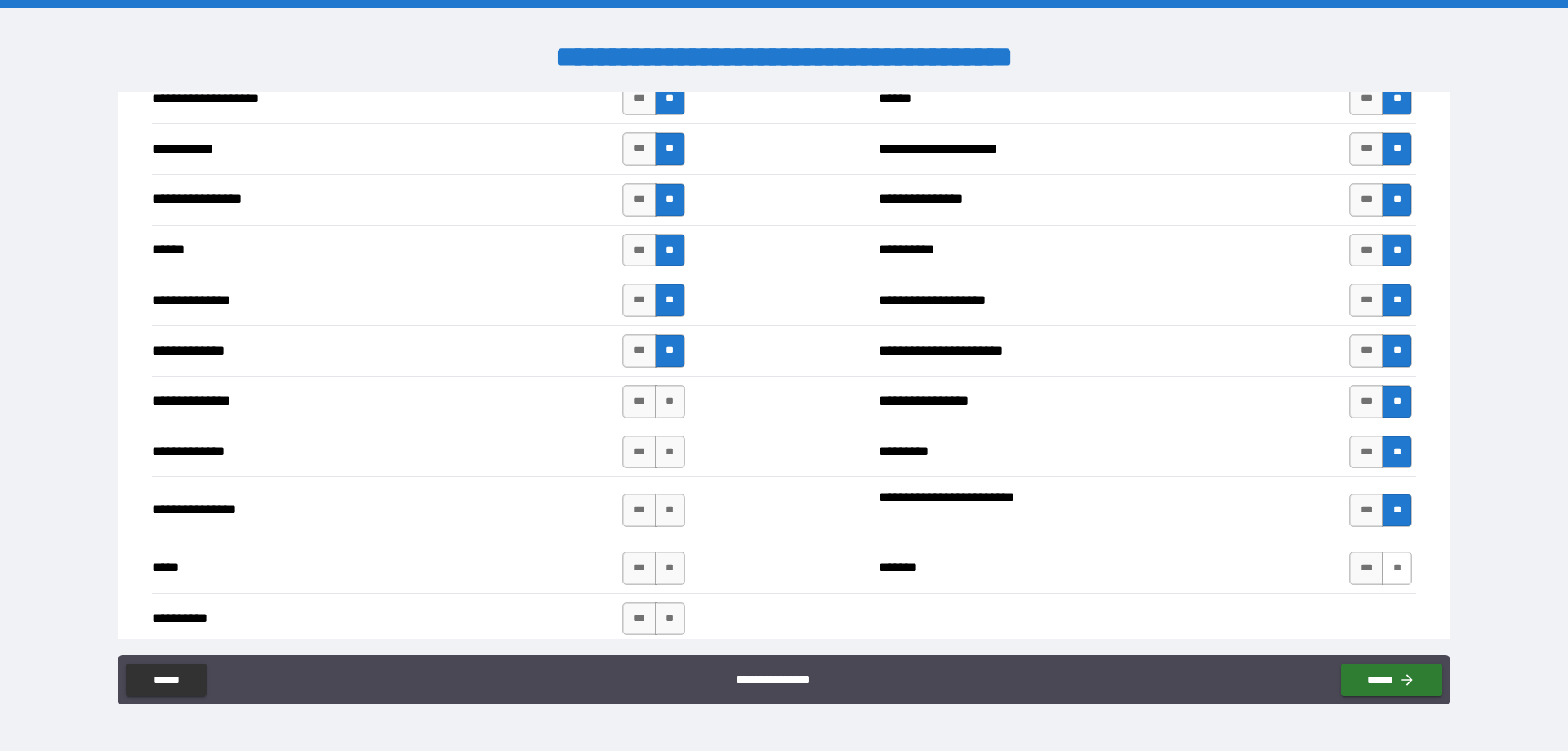 drag, startPoint x: 1384, startPoint y: 561, endPoint x: 1374, endPoint y: 557, distance: 11 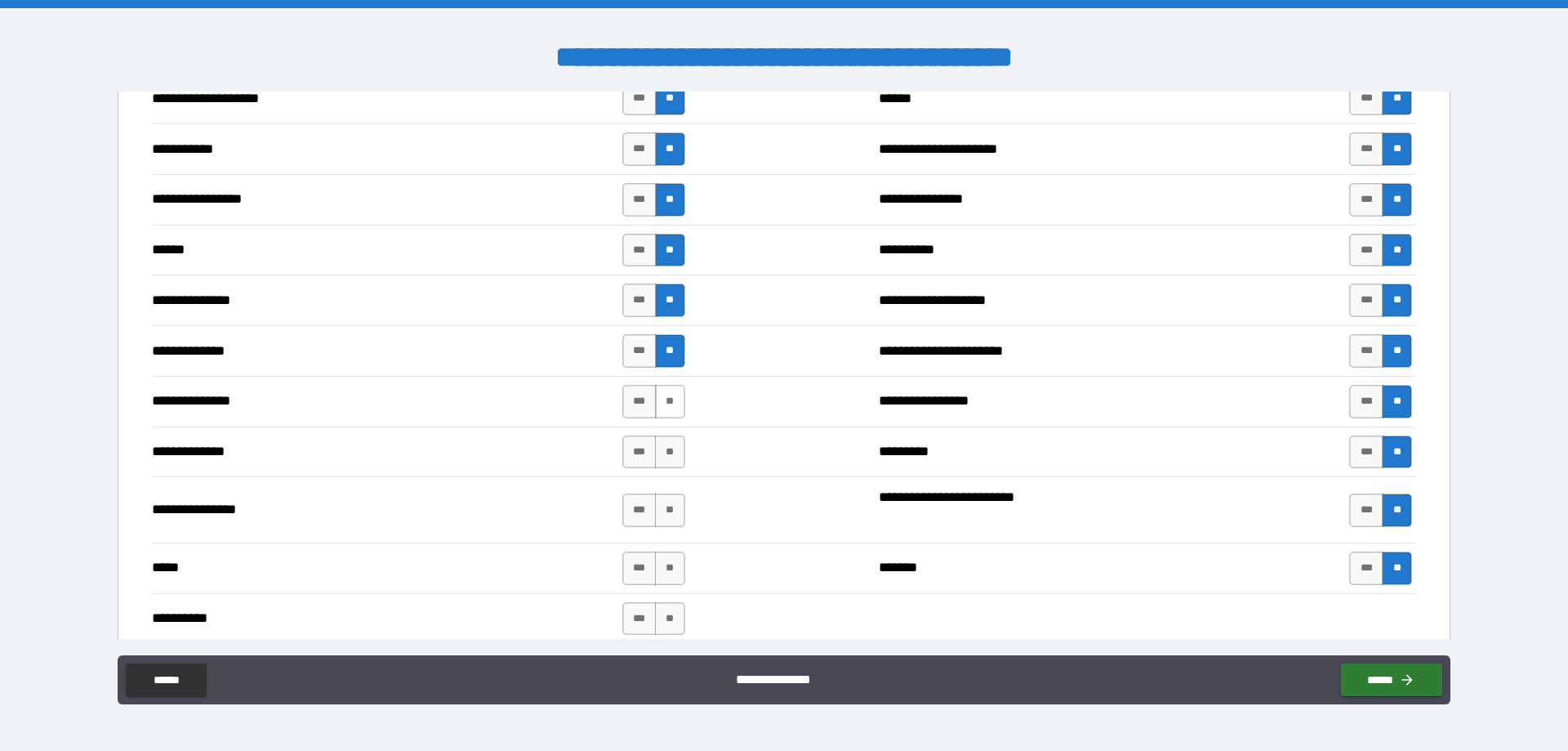 click on "**" at bounding box center [670, 401] 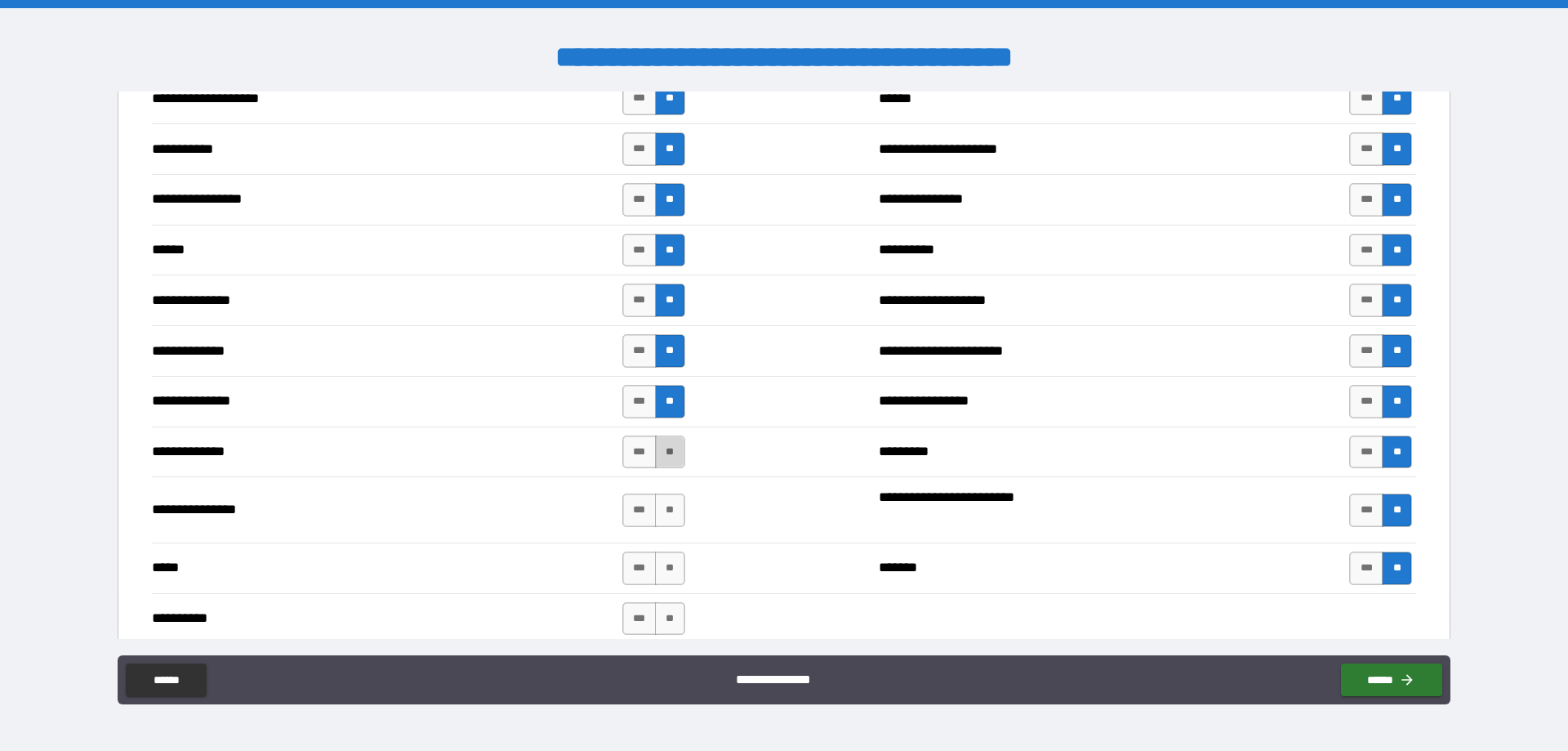 click on "**" at bounding box center (670, 452) 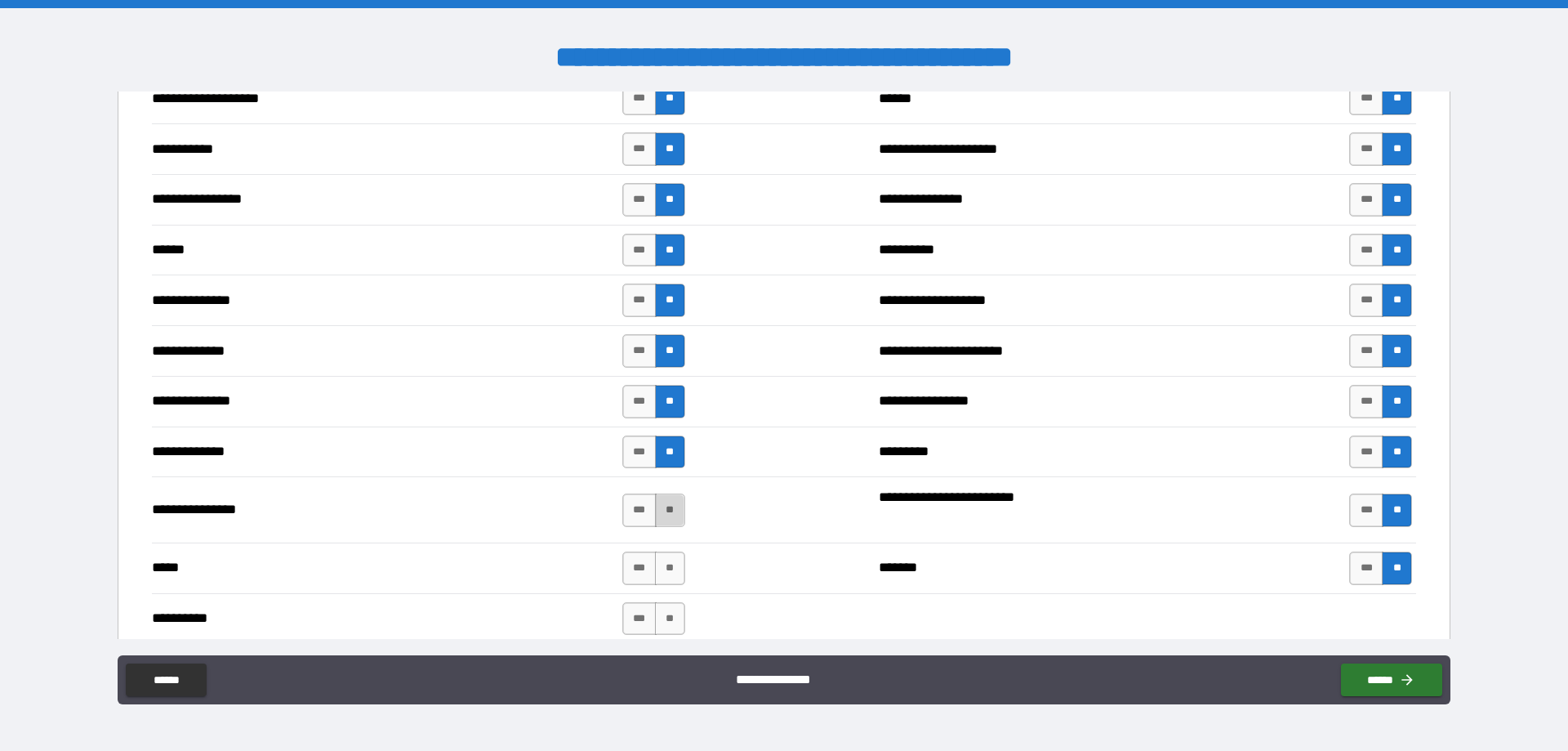 click on "**" at bounding box center (670, 510) 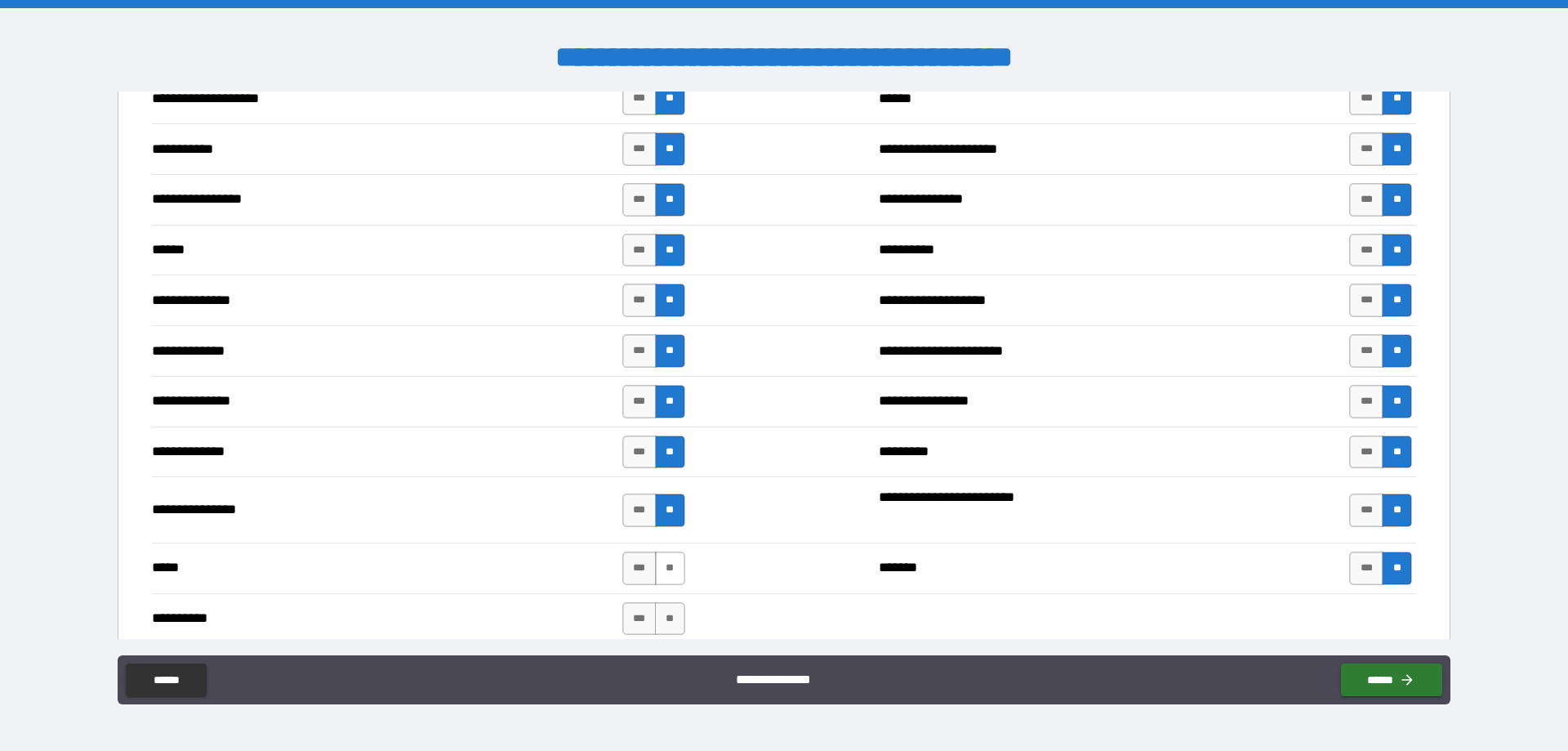 click on "**" at bounding box center (670, 568) 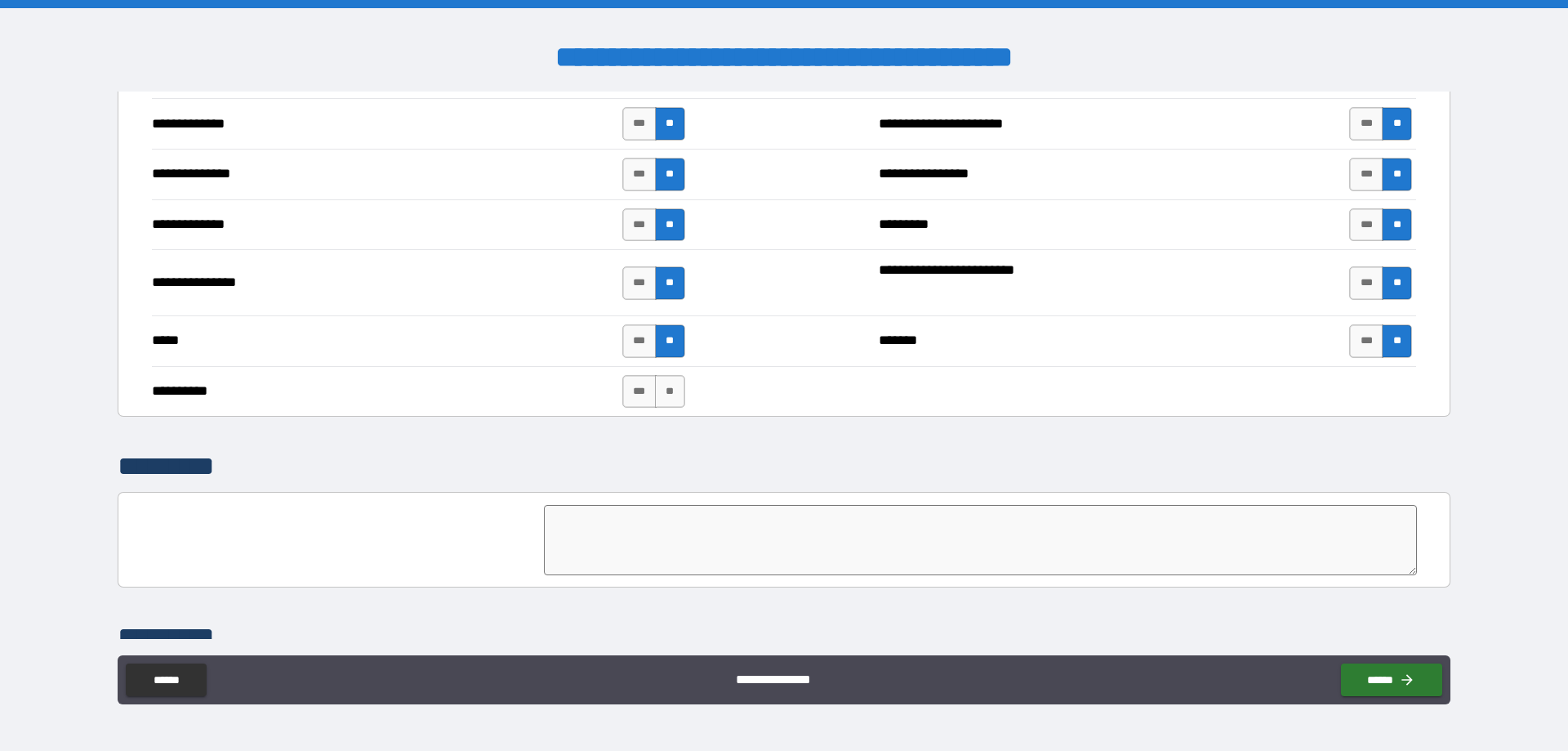 scroll, scrollTop: 2533, scrollLeft: 0, axis: vertical 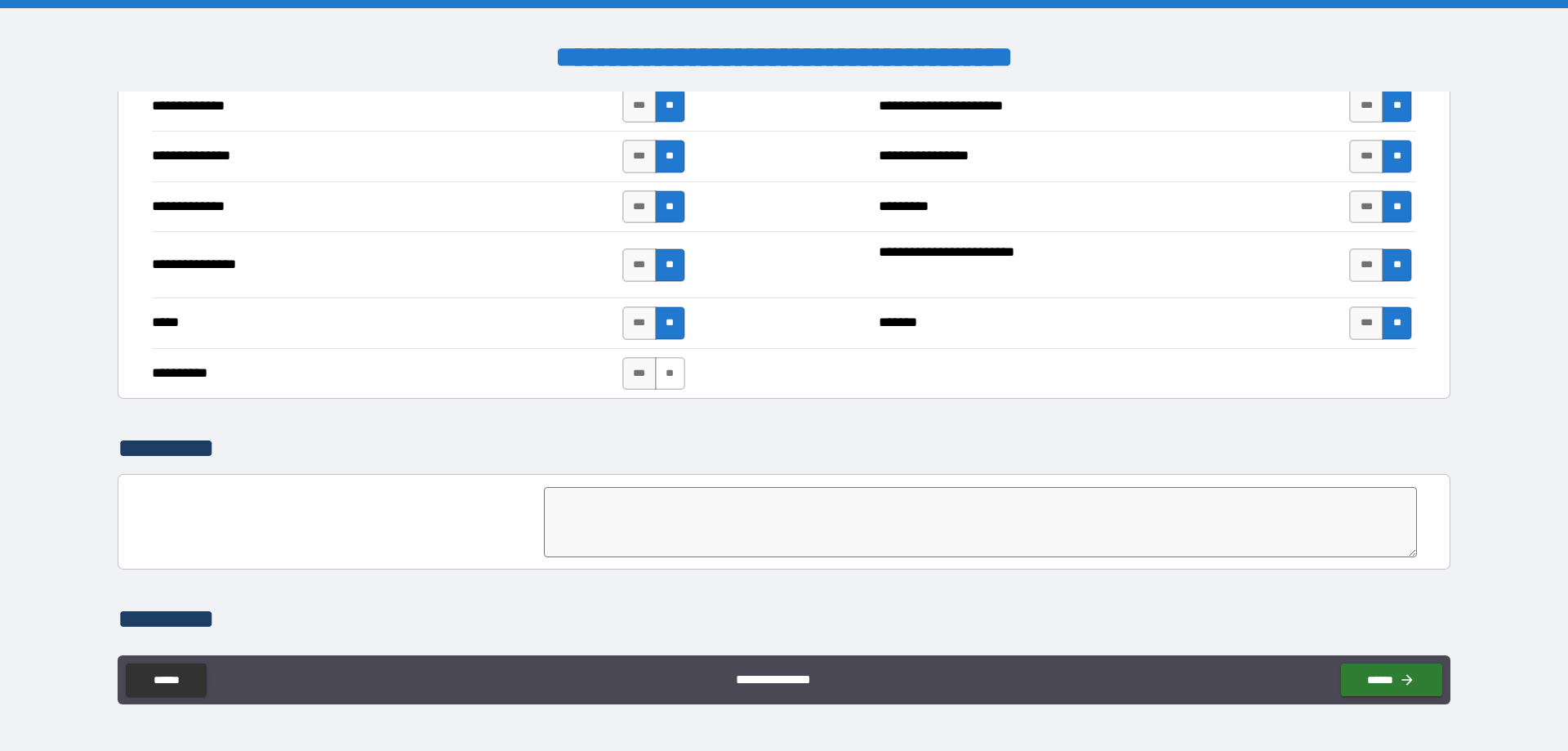 click on "**" at bounding box center (670, 373) 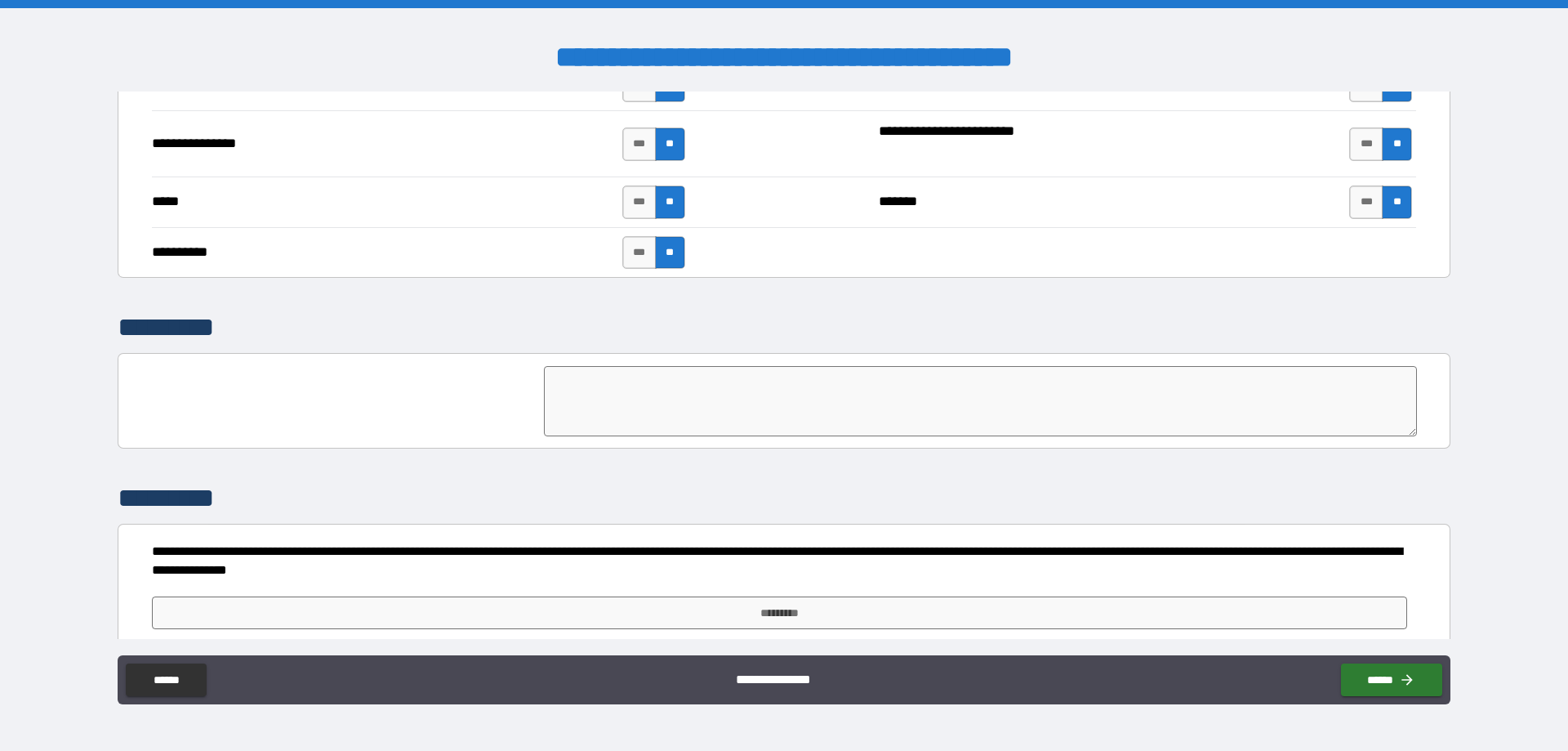 scroll, scrollTop: 2670, scrollLeft: 0, axis: vertical 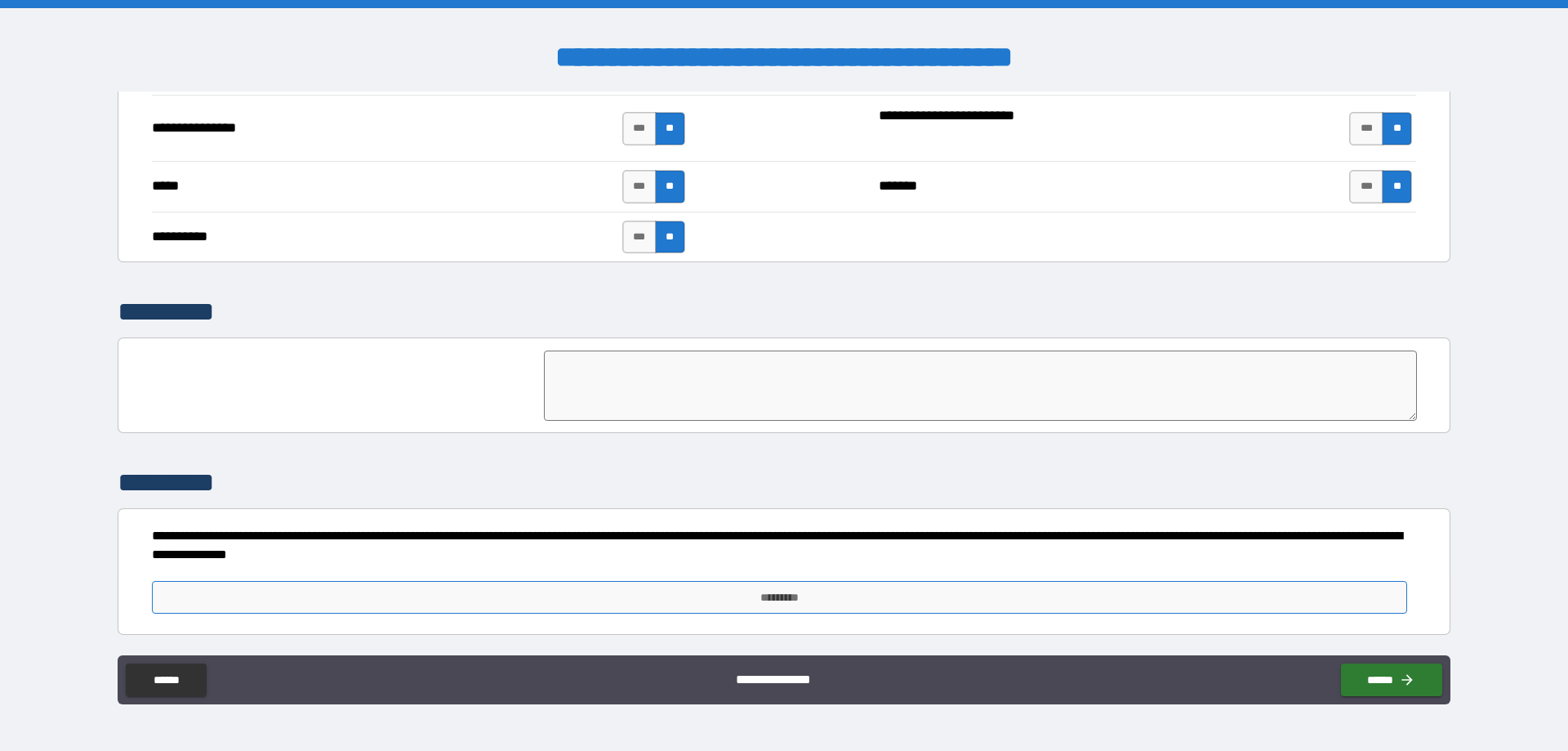 click on "*********" at bounding box center (779, 597) 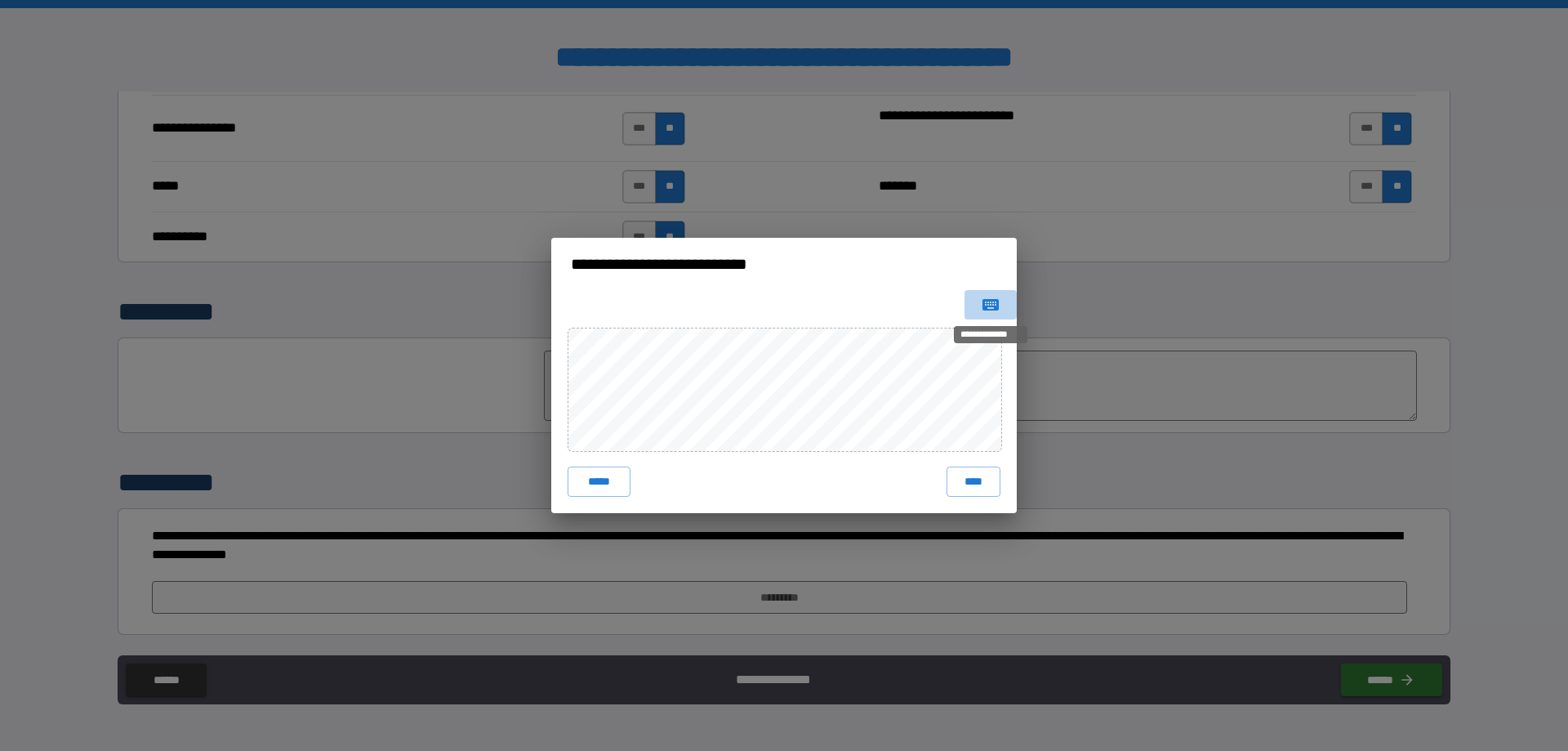 click 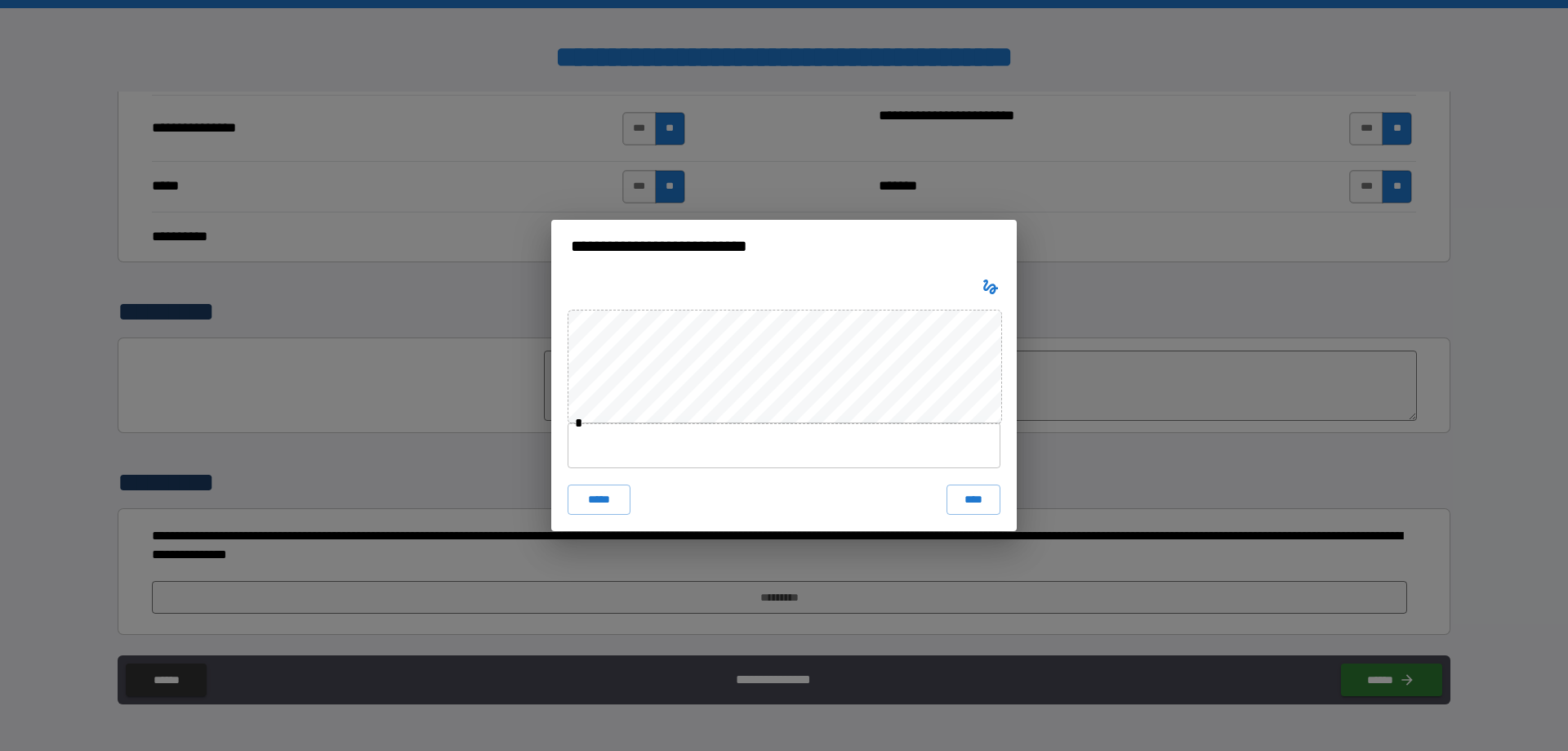 click at bounding box center [784, 445] 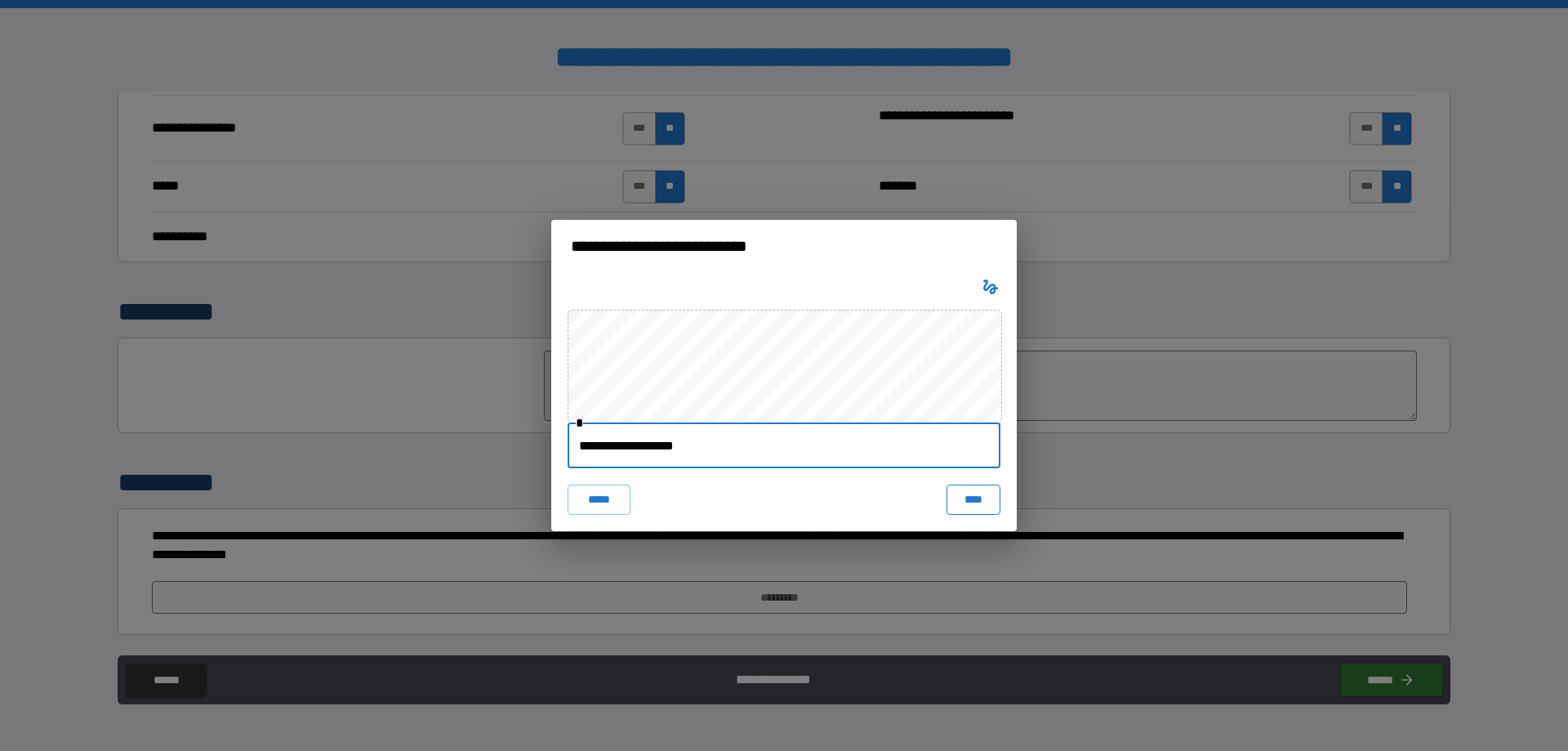 type on "**********" 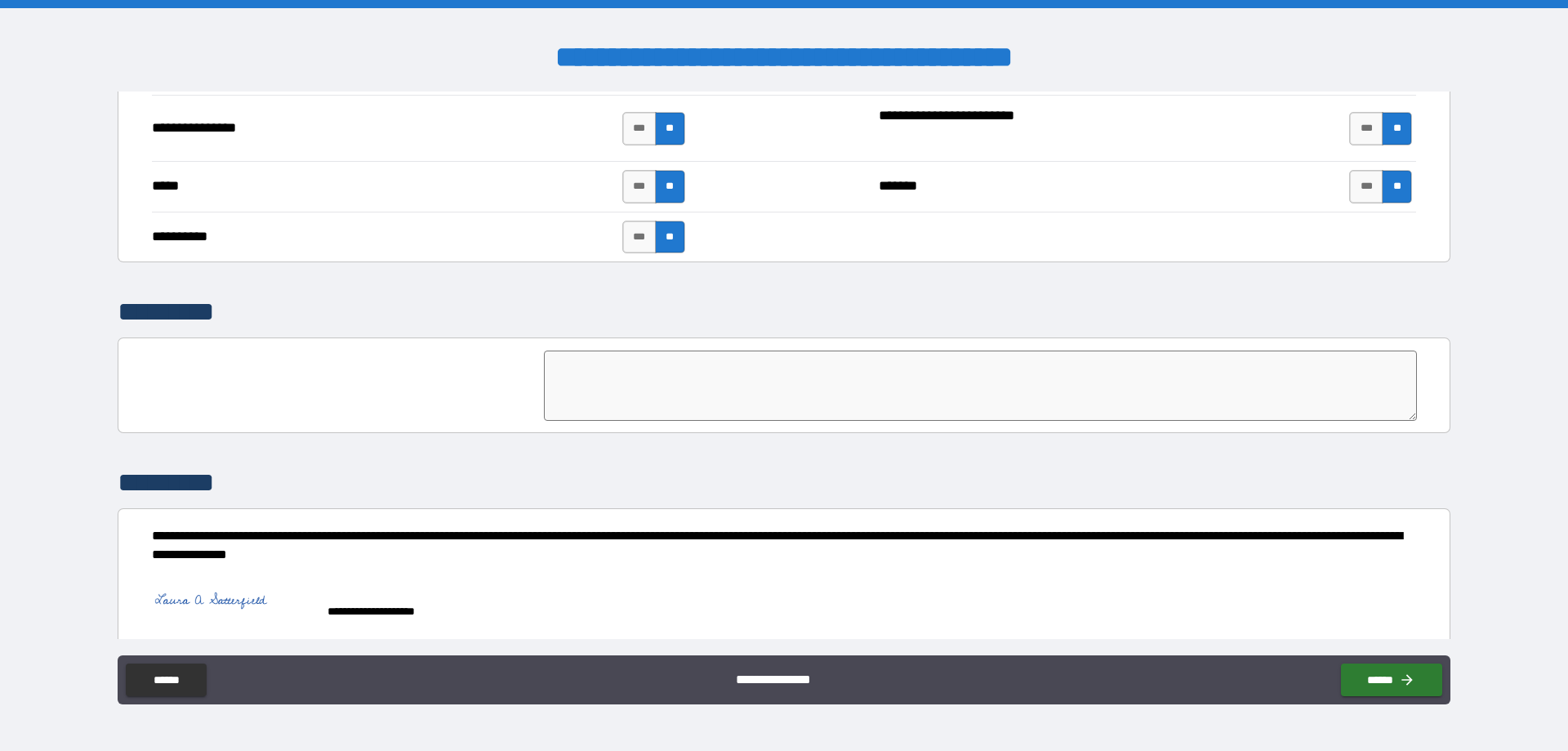 scroll, scrollTop: 2684, scrollLeft: 0, axis: vertical 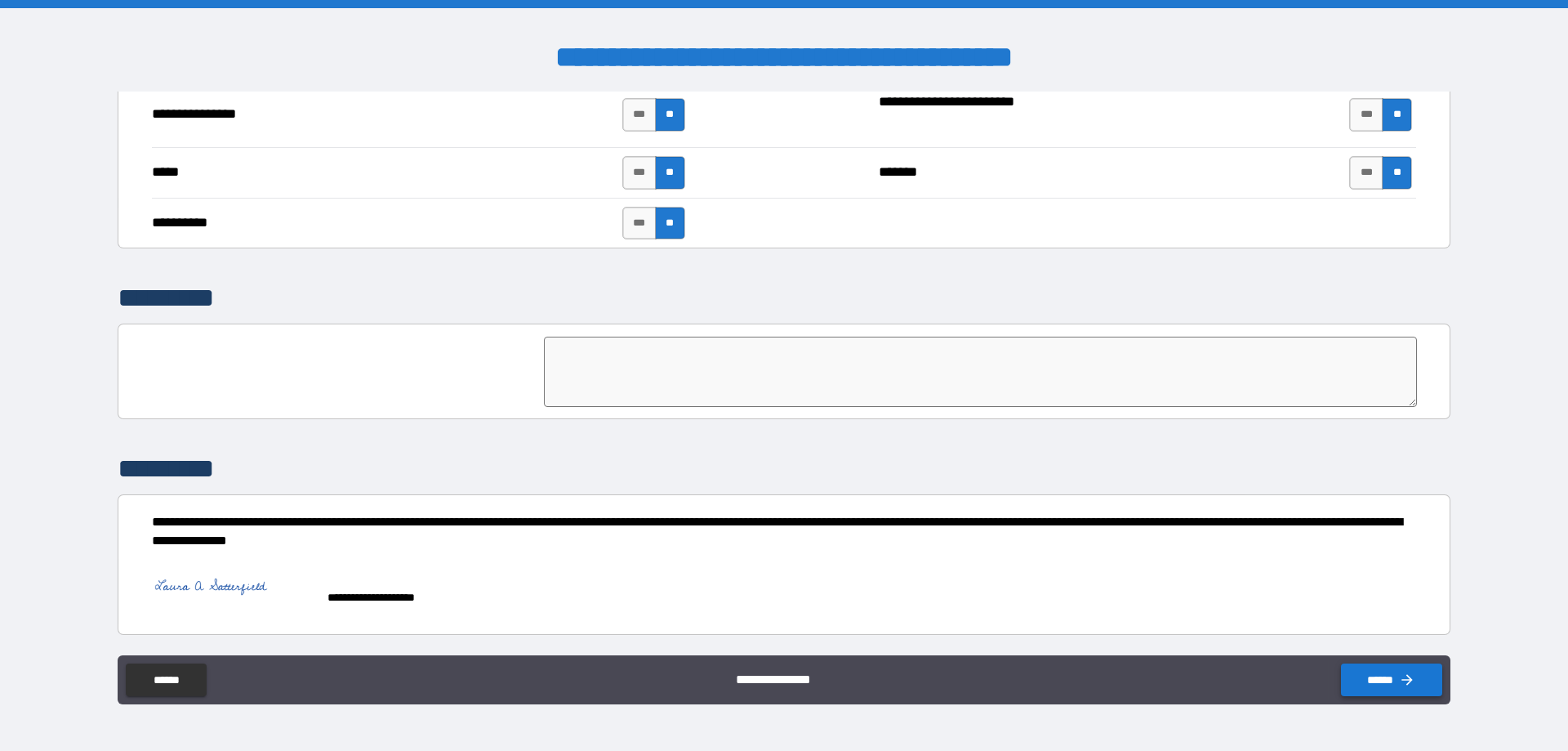 click on "******" at bounding box center [1392, 680] 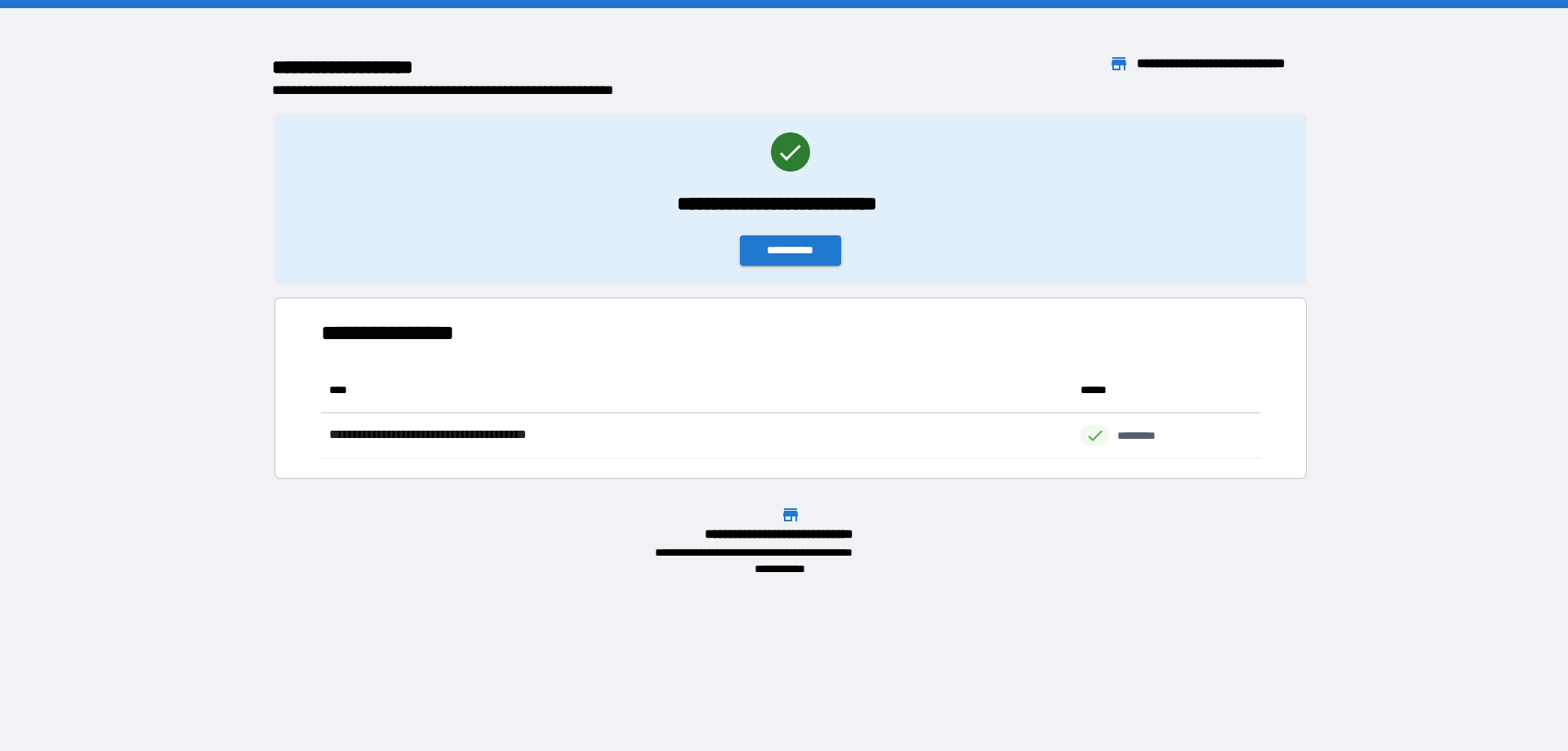scroll, scrollTop: 13, scrollLeft: 13, axis: both 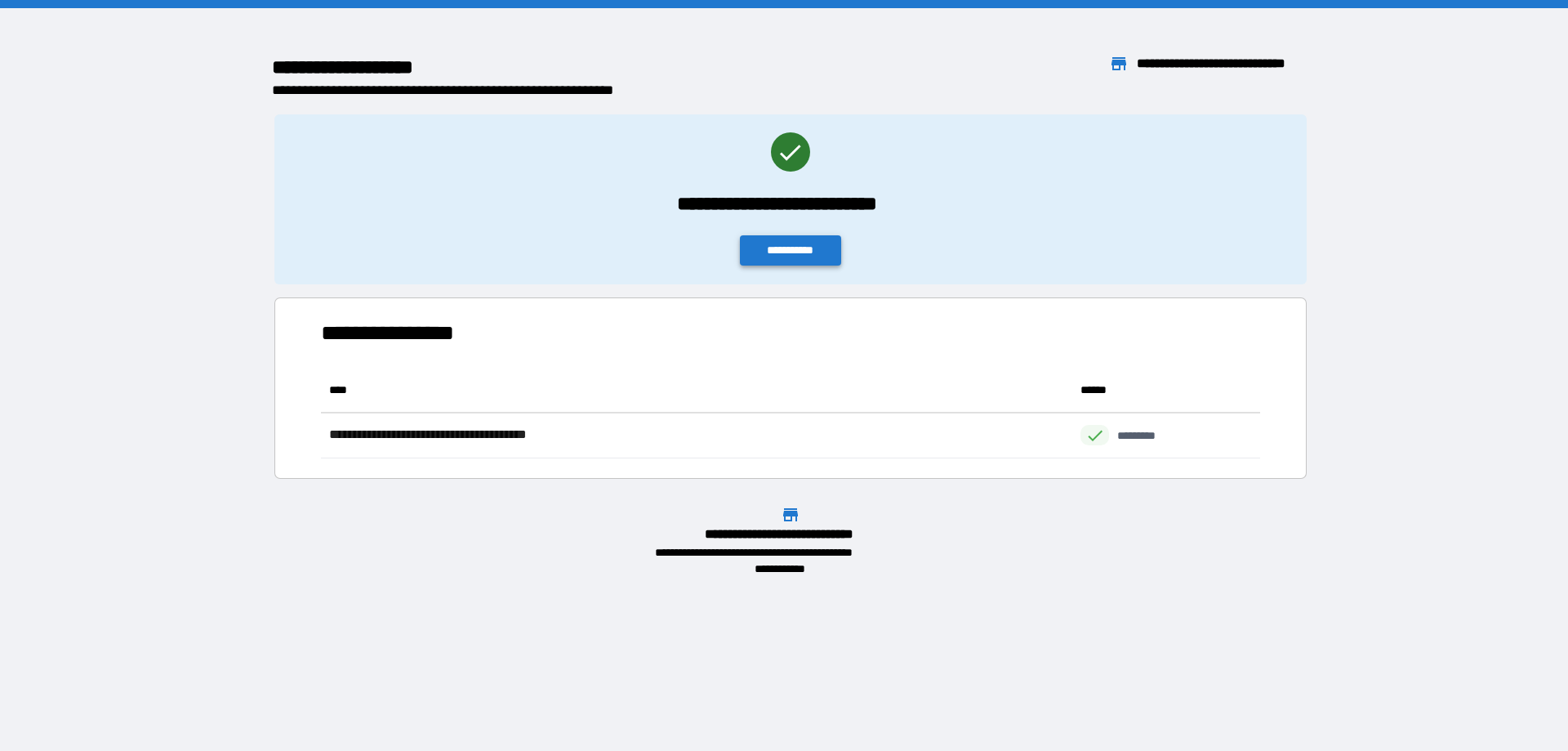 click on "**********" at bounding box center (791, 250) 